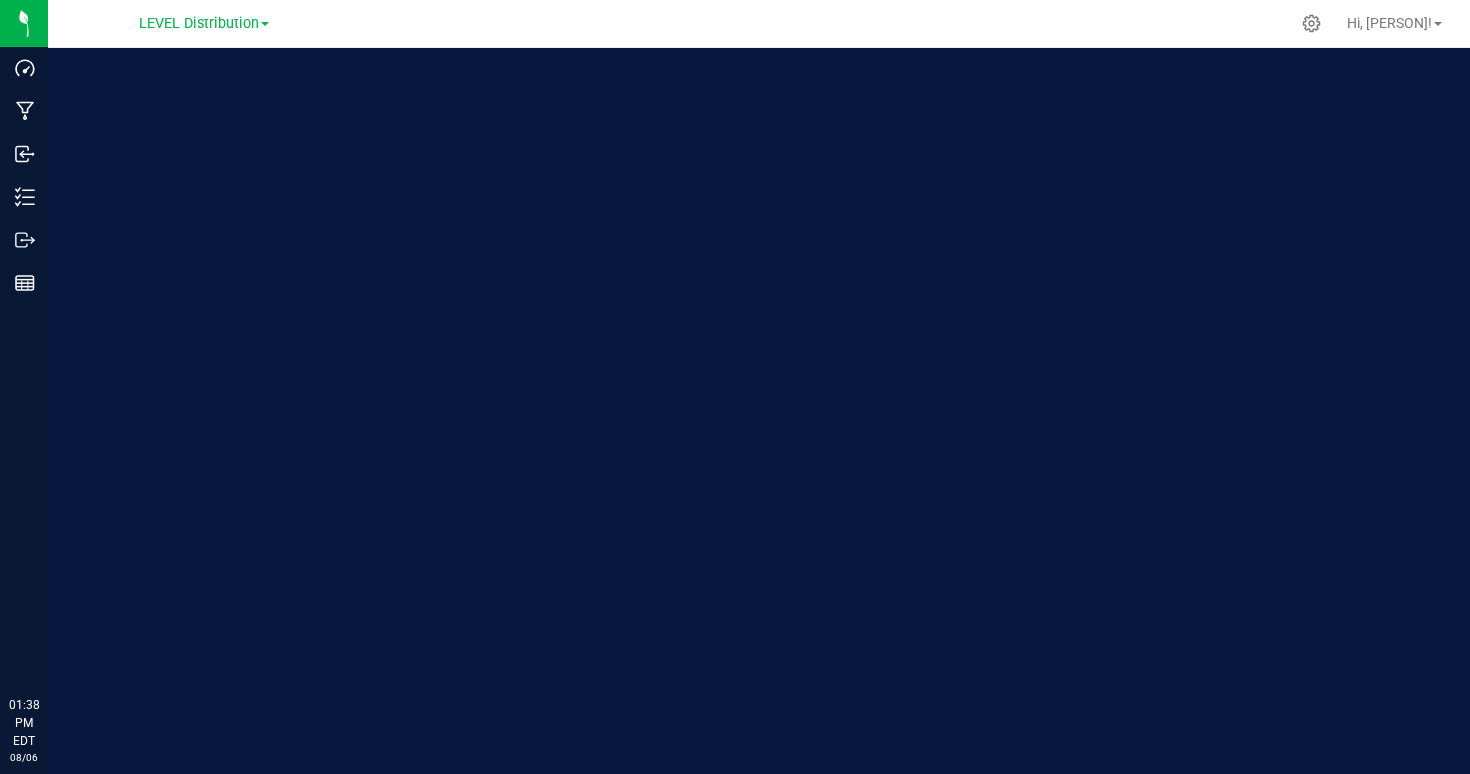 scroll, scrollTop: 0, scrollLeft: 0, axis: both 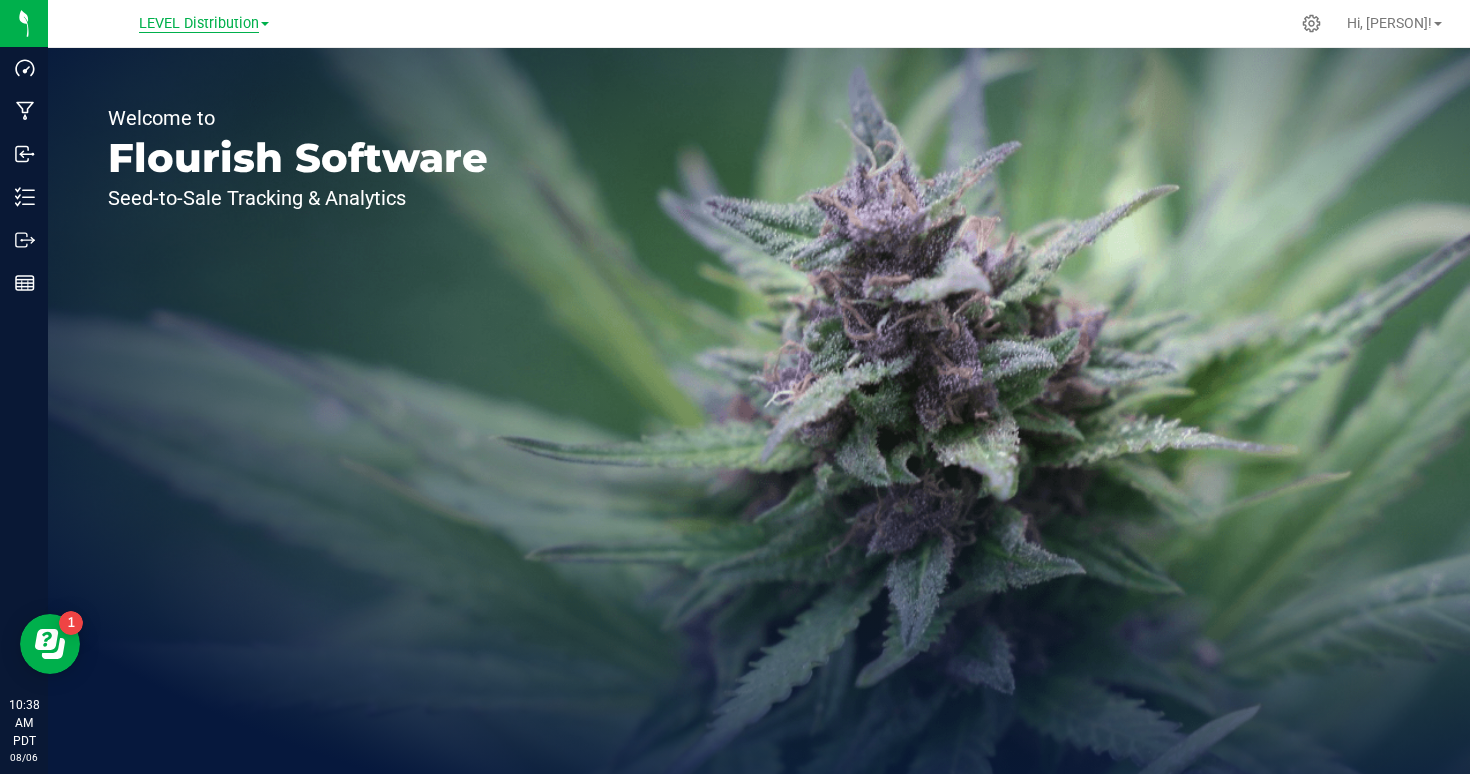 click on "LEVEL Distribution" at bounding box center [199, 24] 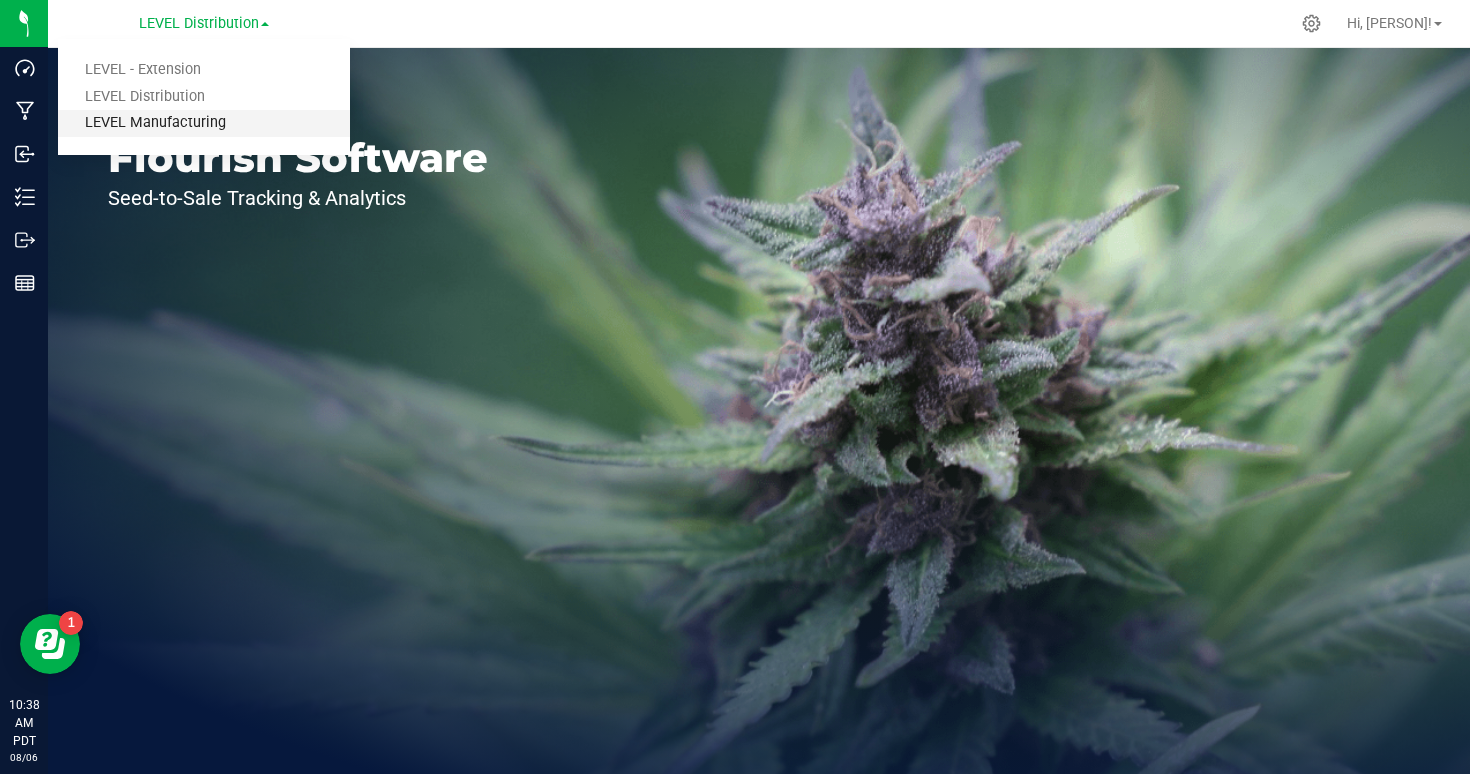 click on "LEVEL Manufacturing" at bounding box center [204, 123] 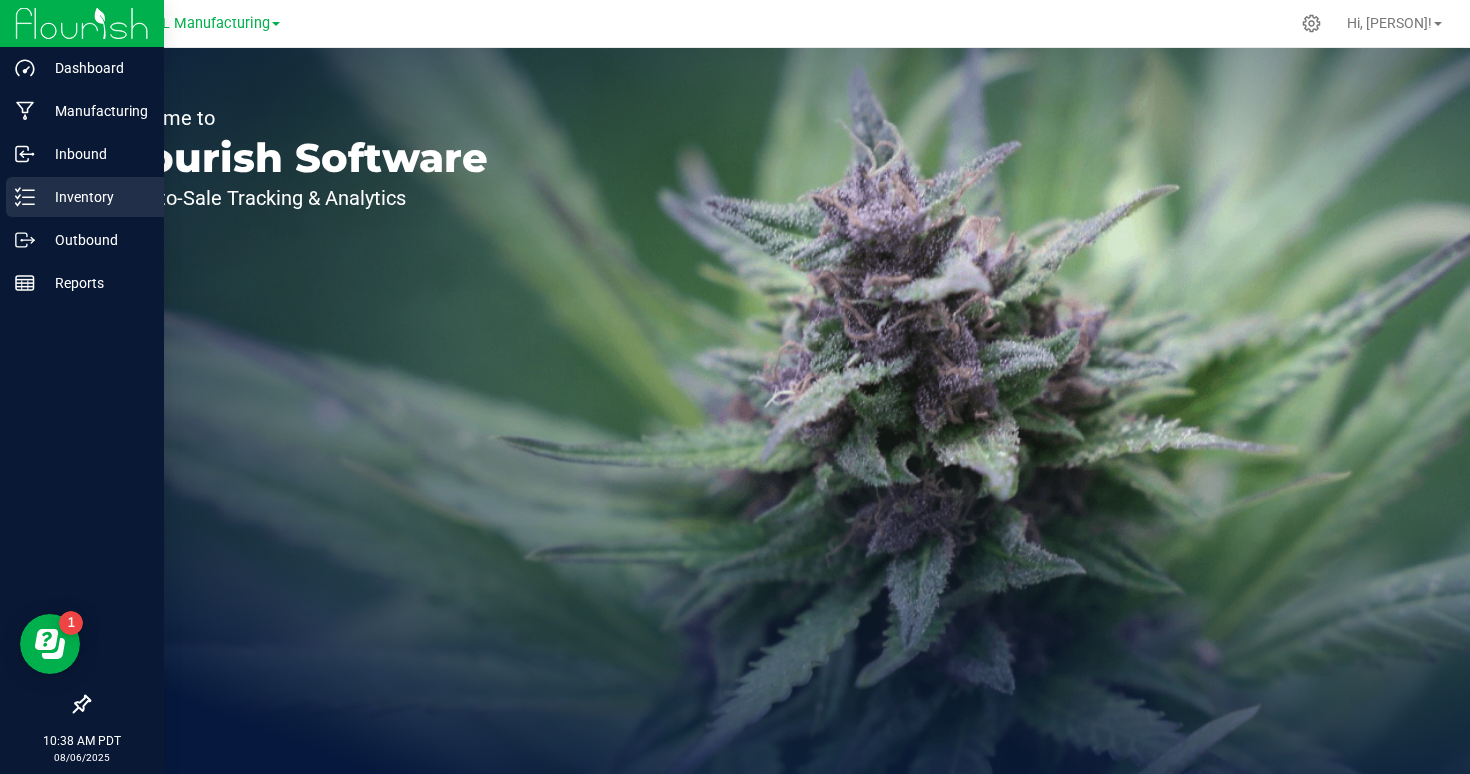 click on "Inventory" at bounding box center (95, 197) 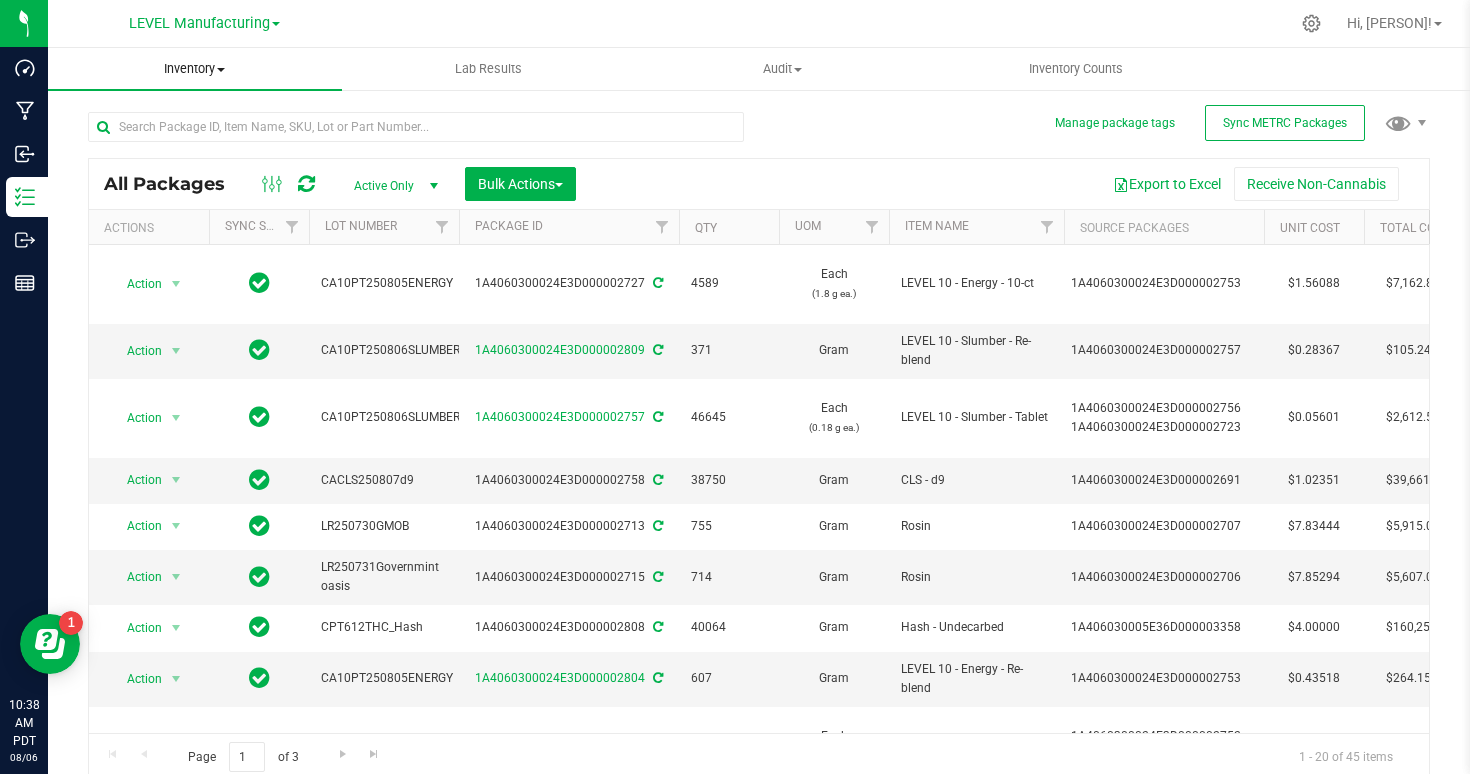 click on "Inventory" at bounding box center [195, 69] 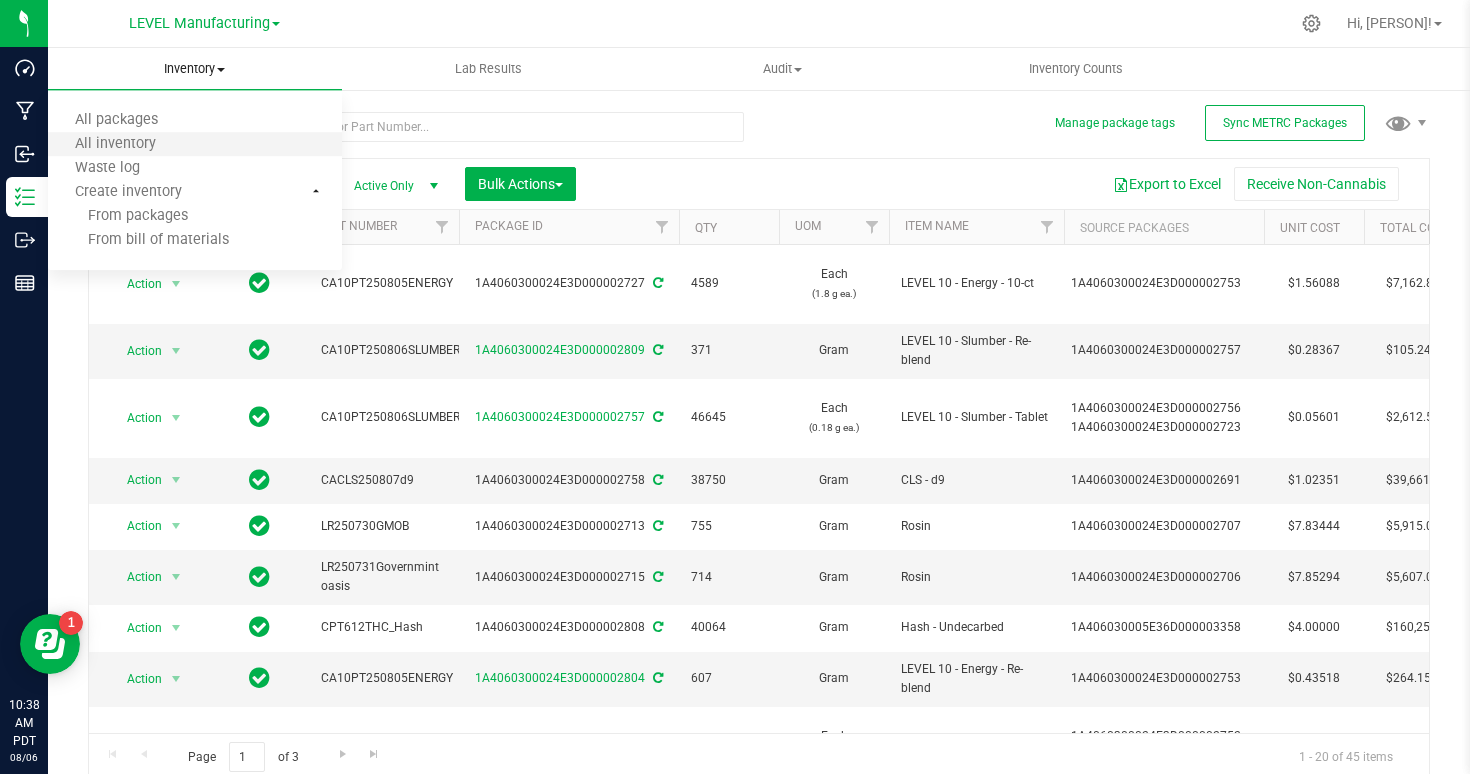 click on "All inventory" at bounding box center (195, 145) 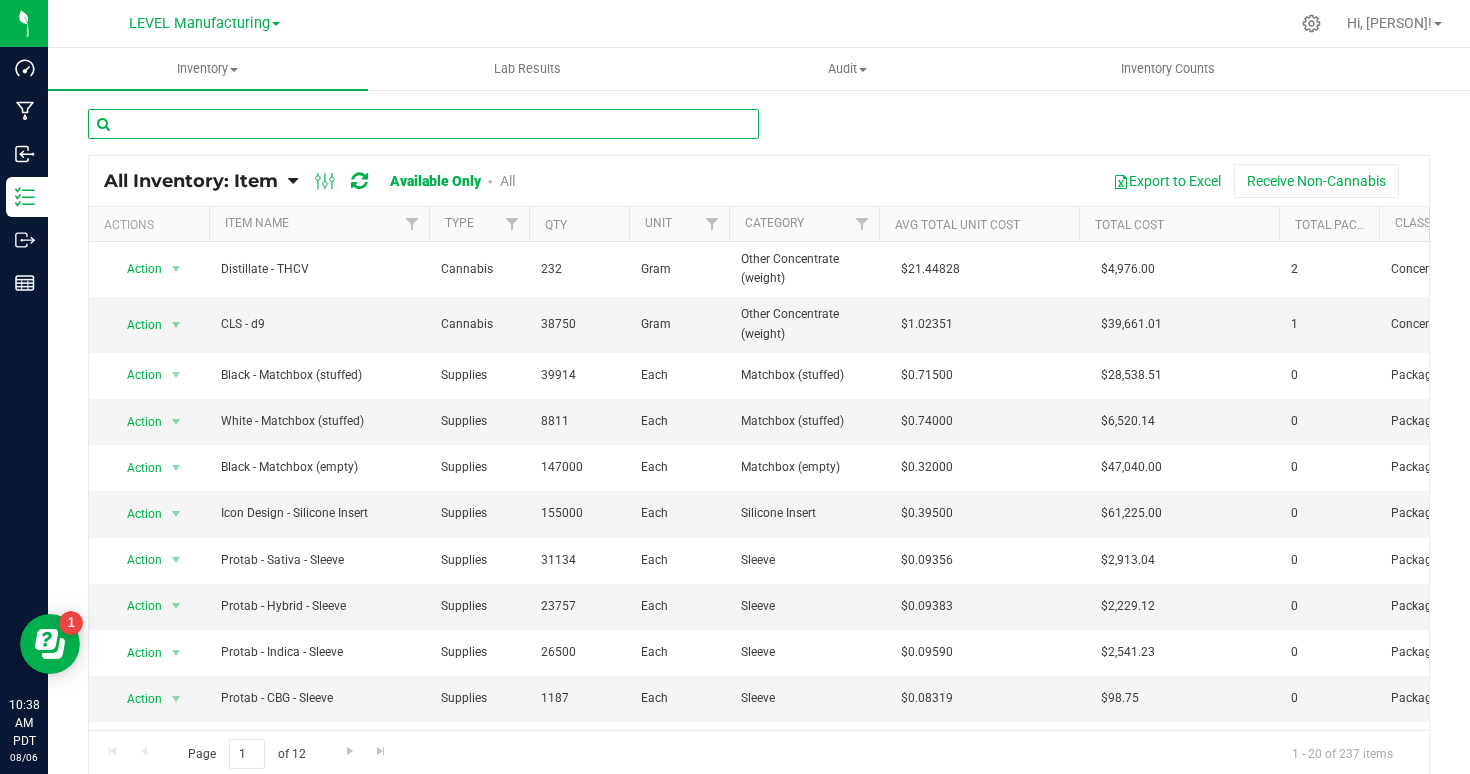click at bounding box center (423, 124) 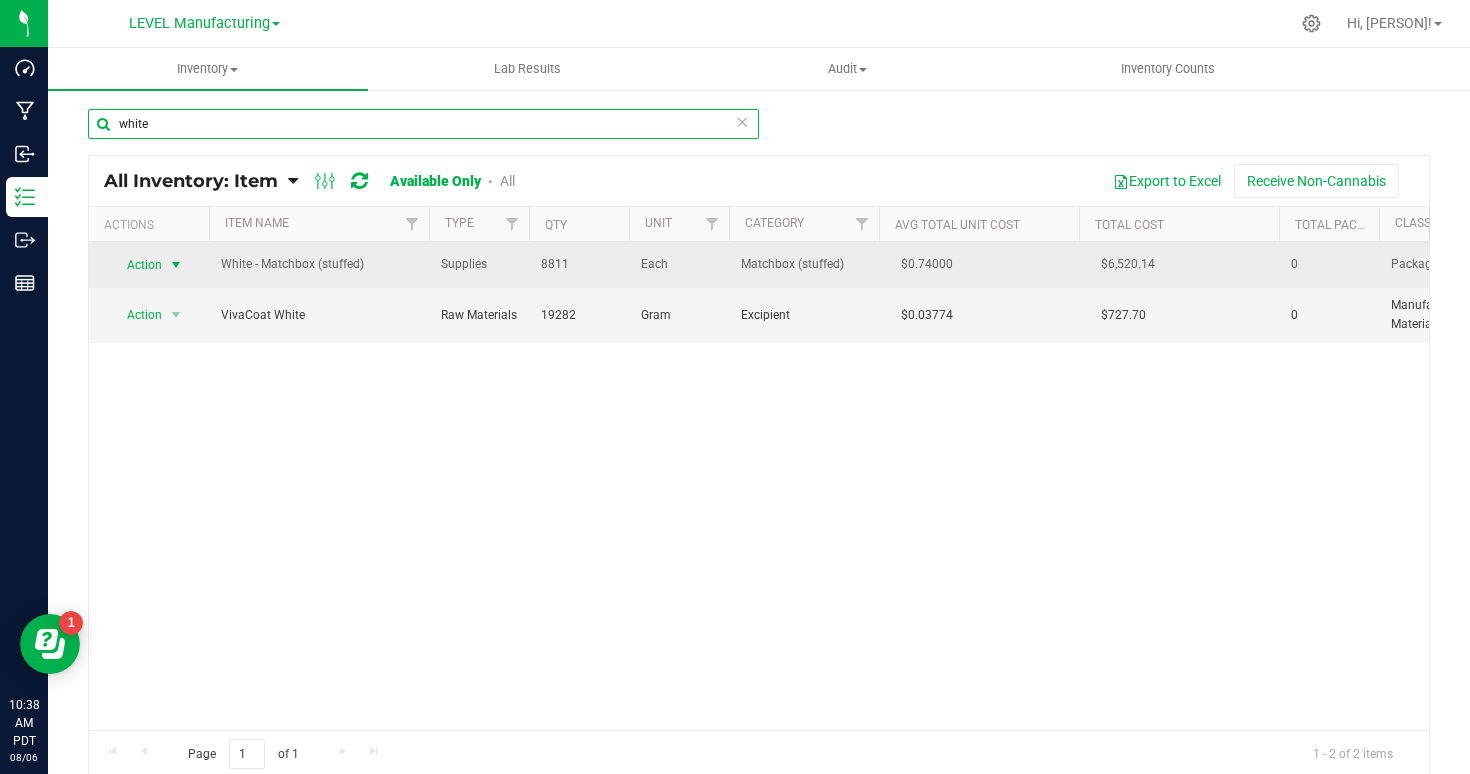type on "white" 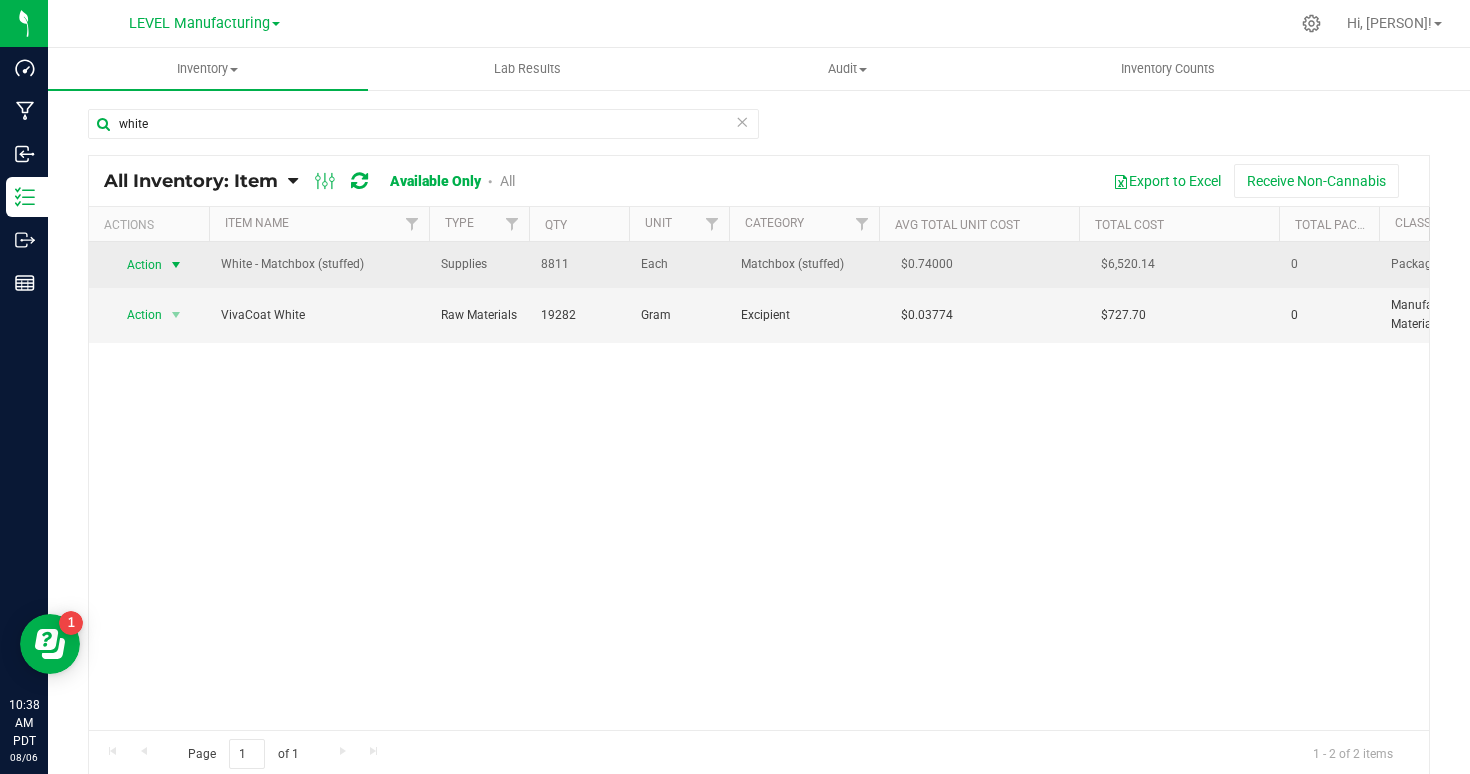 click at bounding box center (176, 265) 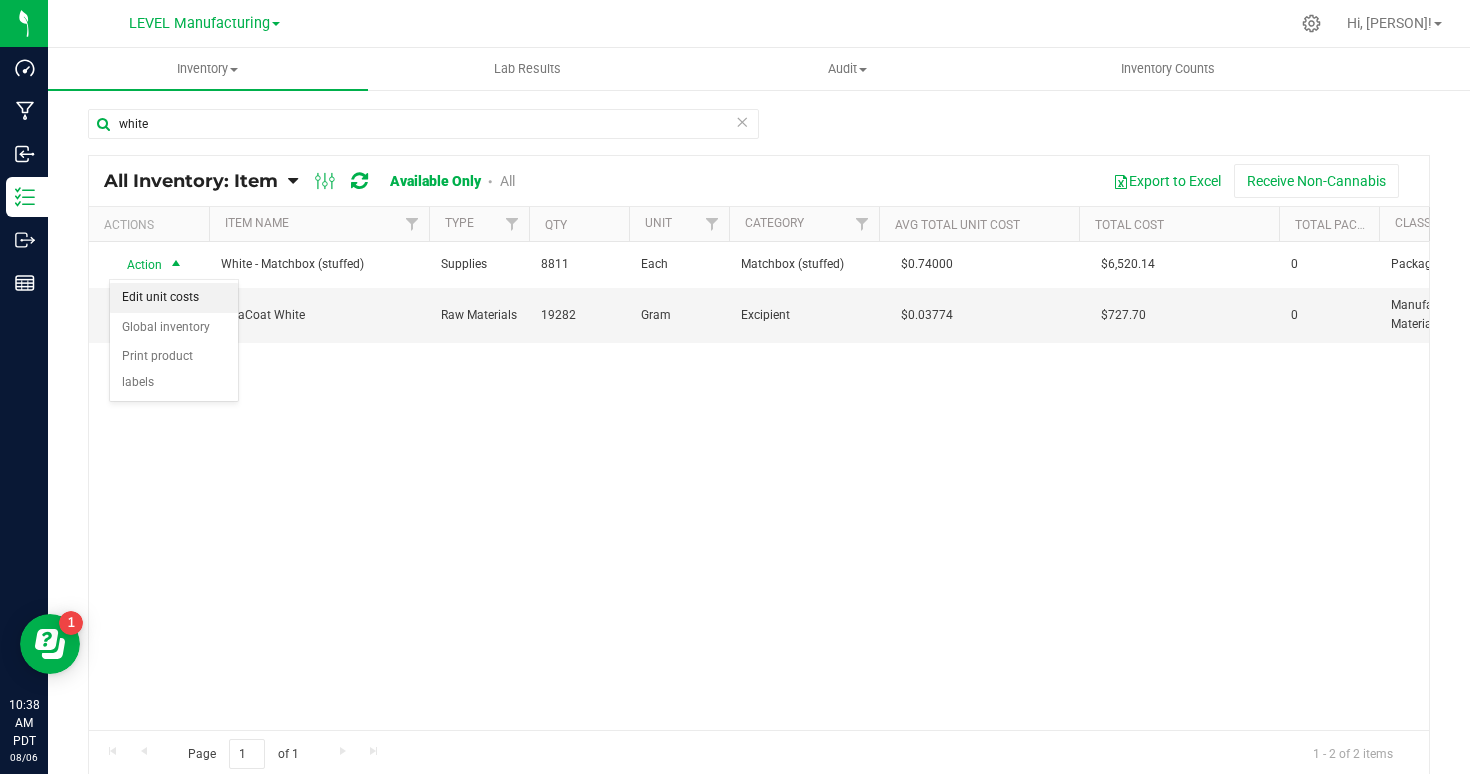 click on "Edit unit costs" at bounding box center [174, 298] 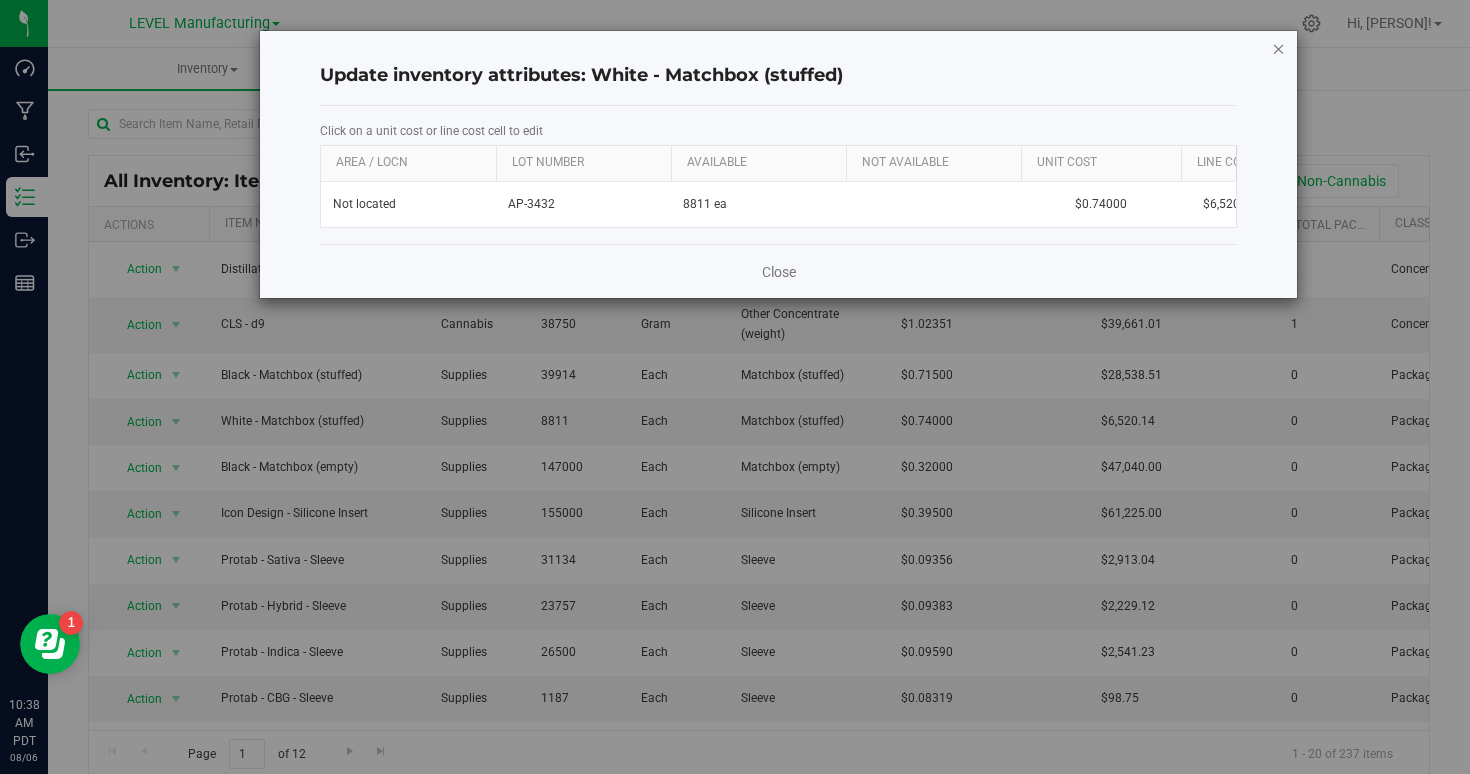 click at bounding box center [1279, 48] 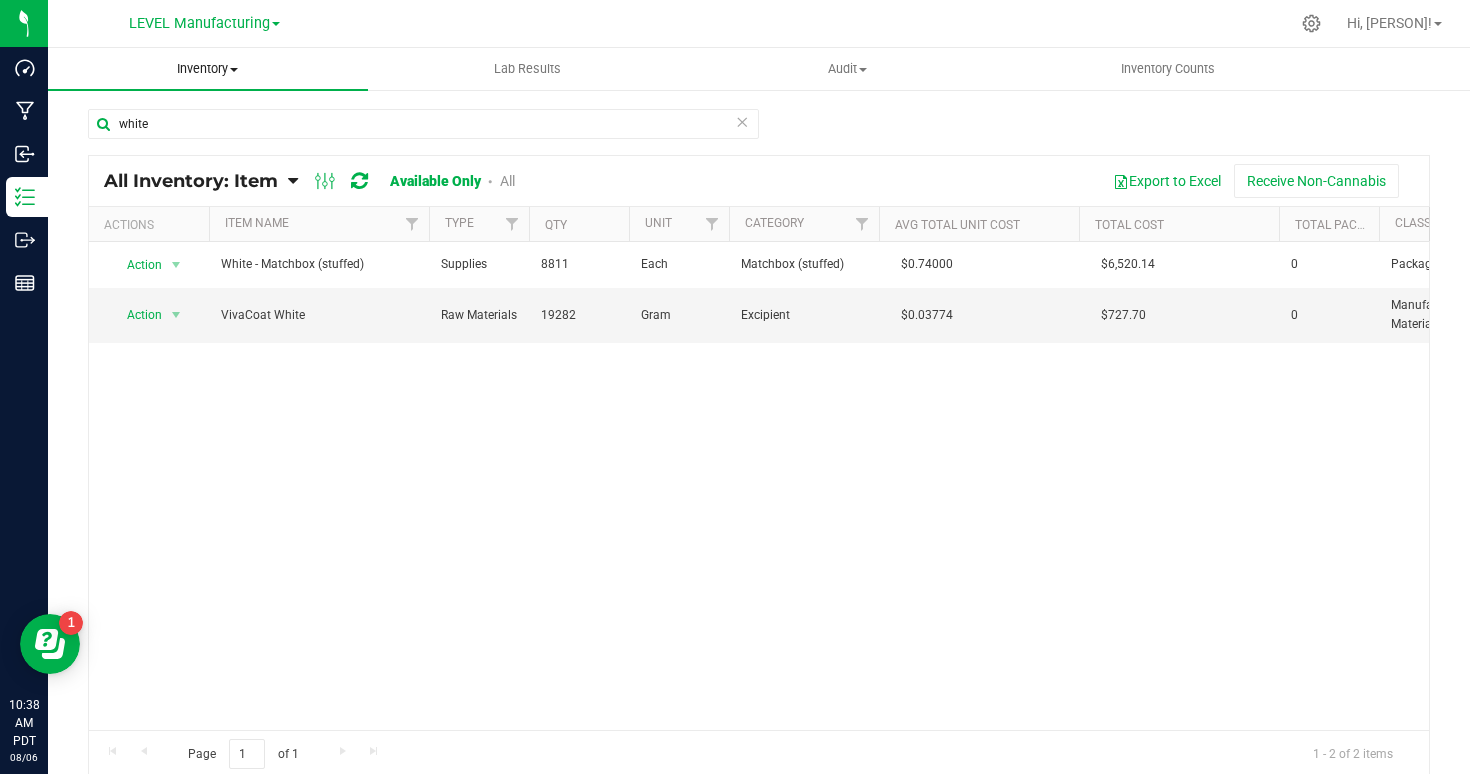 click on "Inventory" at bounding box center (208, 69) 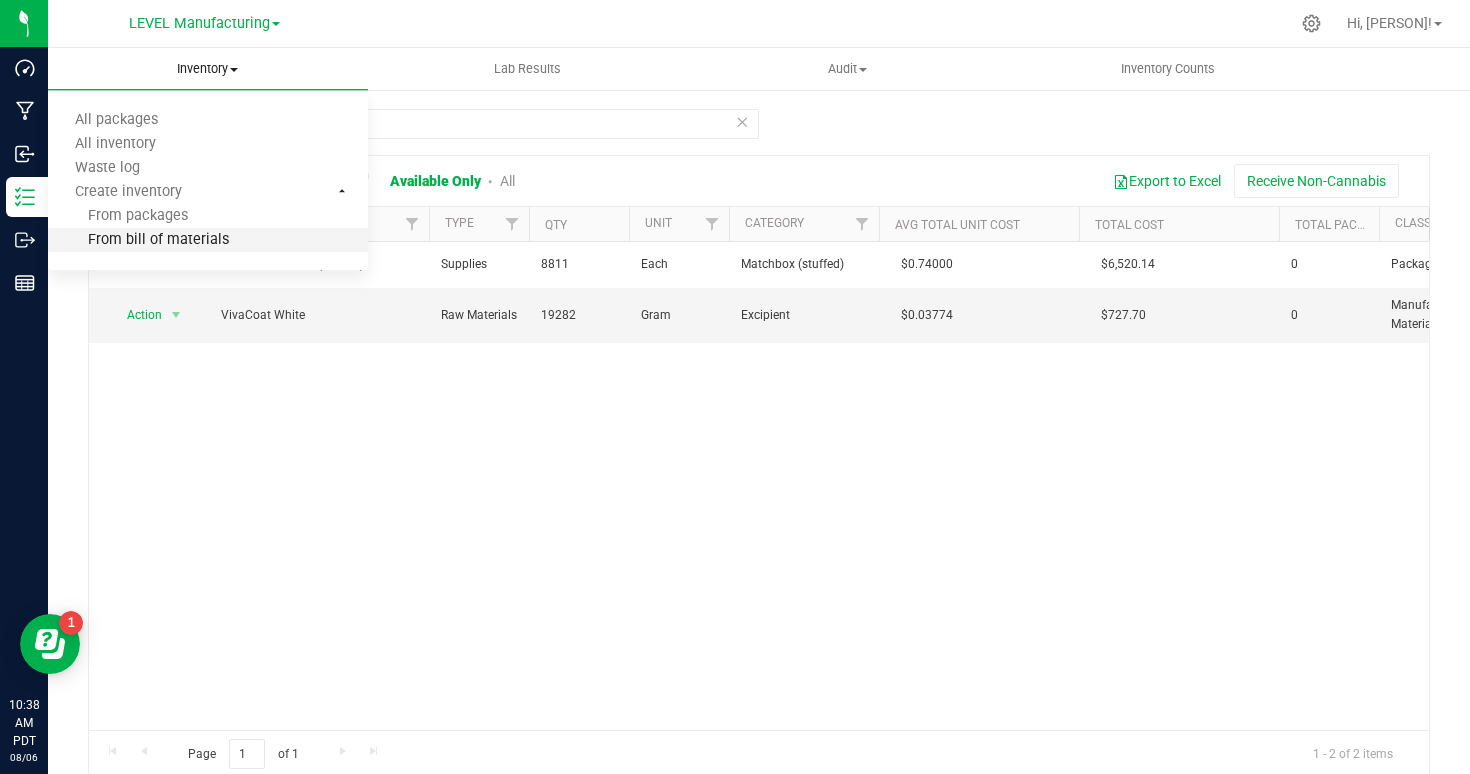 click on "From bill of materials" at bounding box center (208, 241) 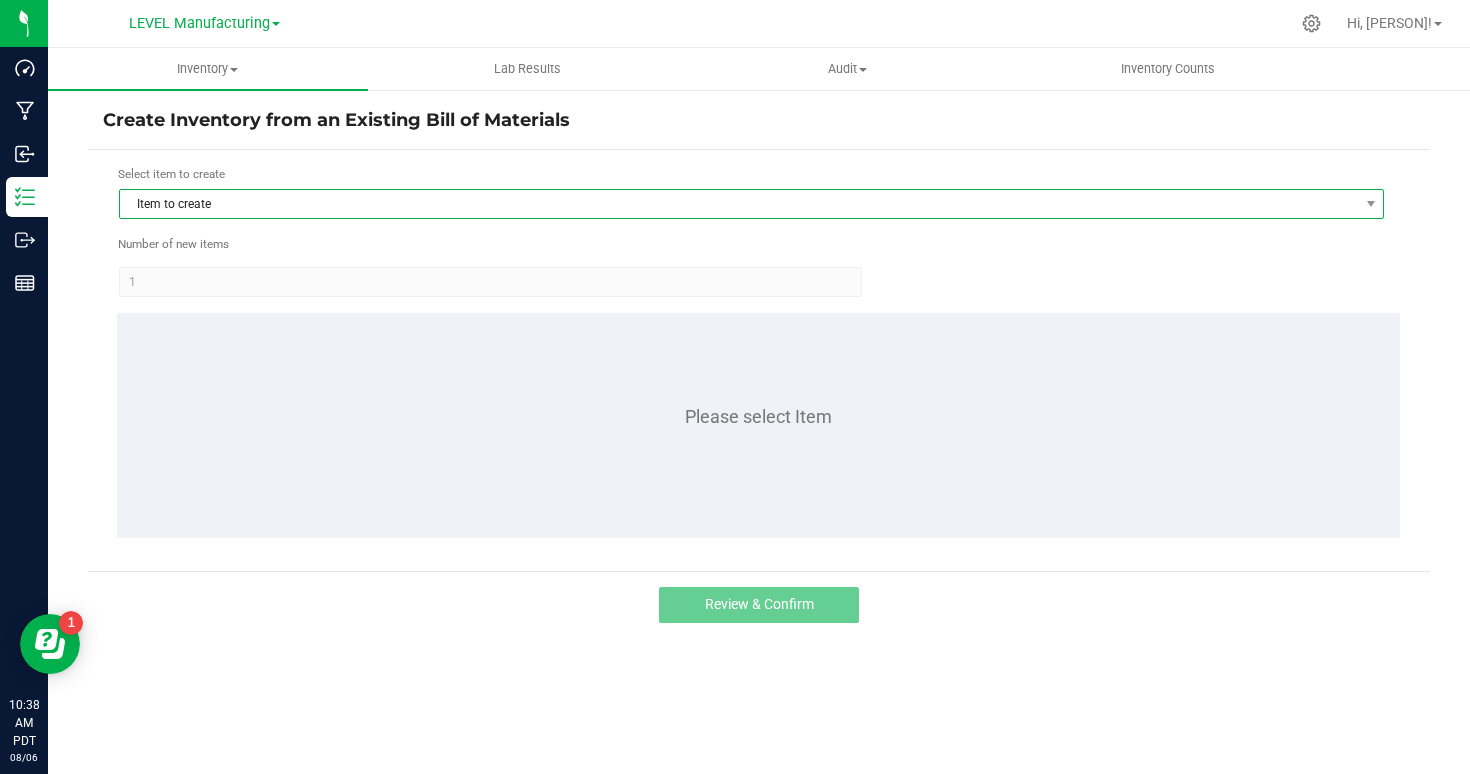 click on "Item to create" at bounding box center [739, 204] 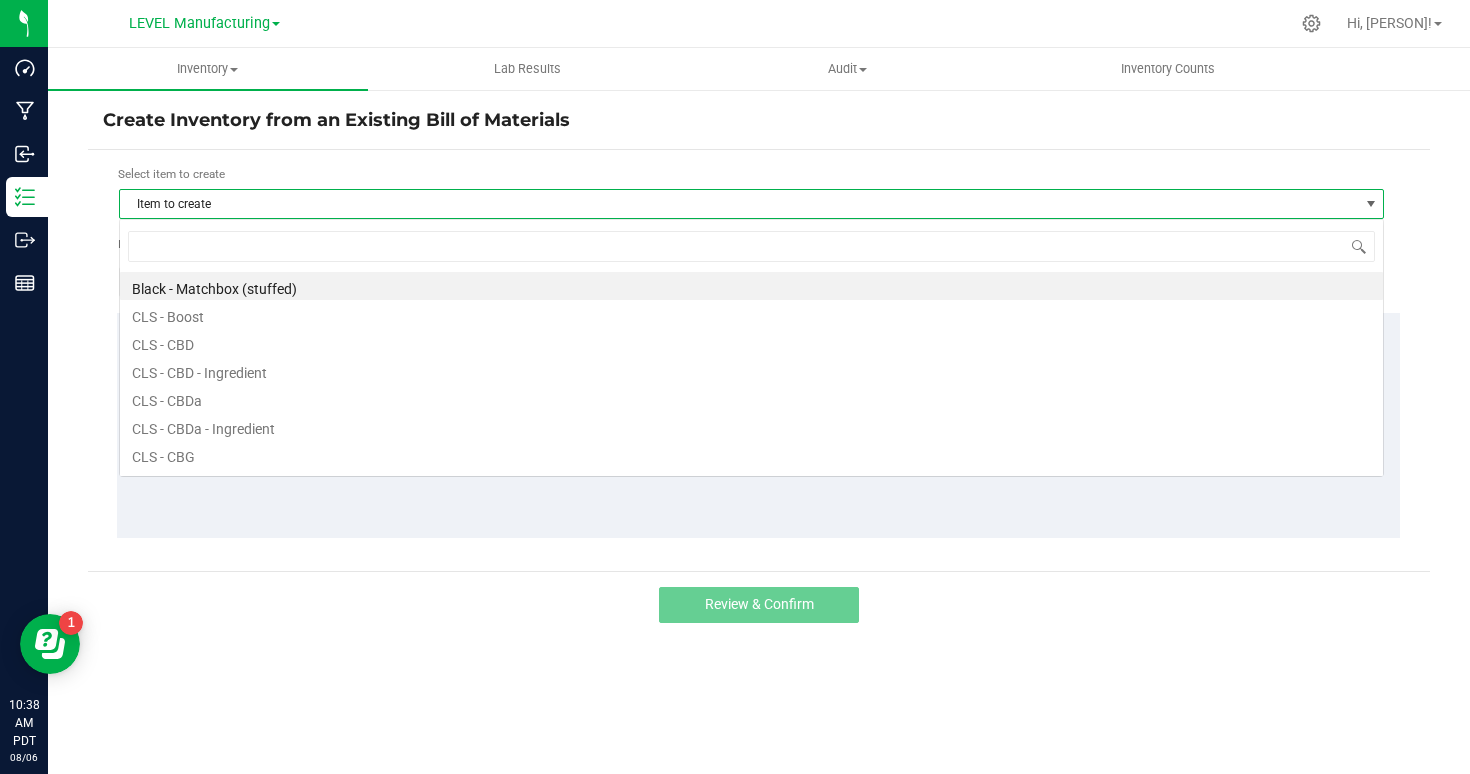 scroll, scrollTop: 99970, scrollLeft: 98735, axis: both 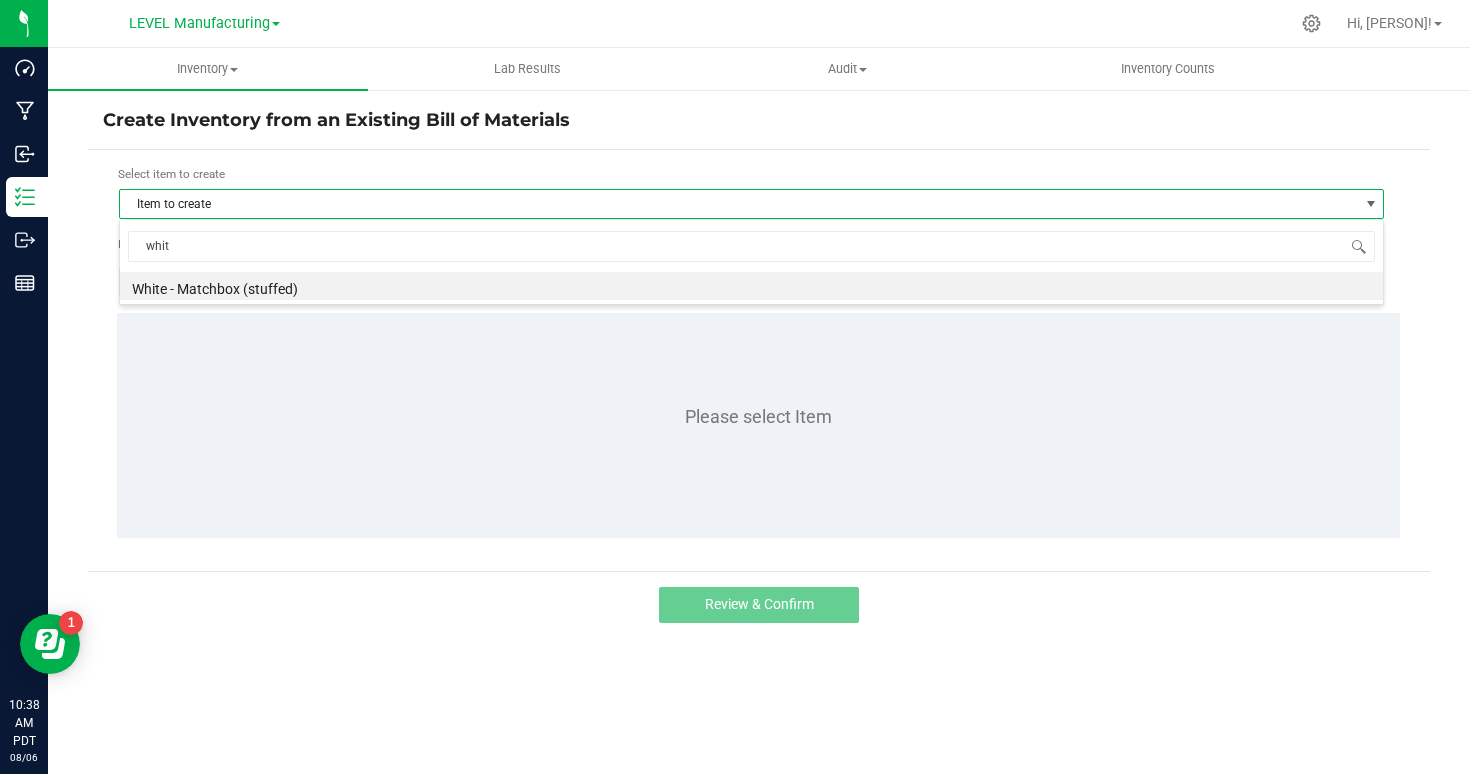 type on "white" 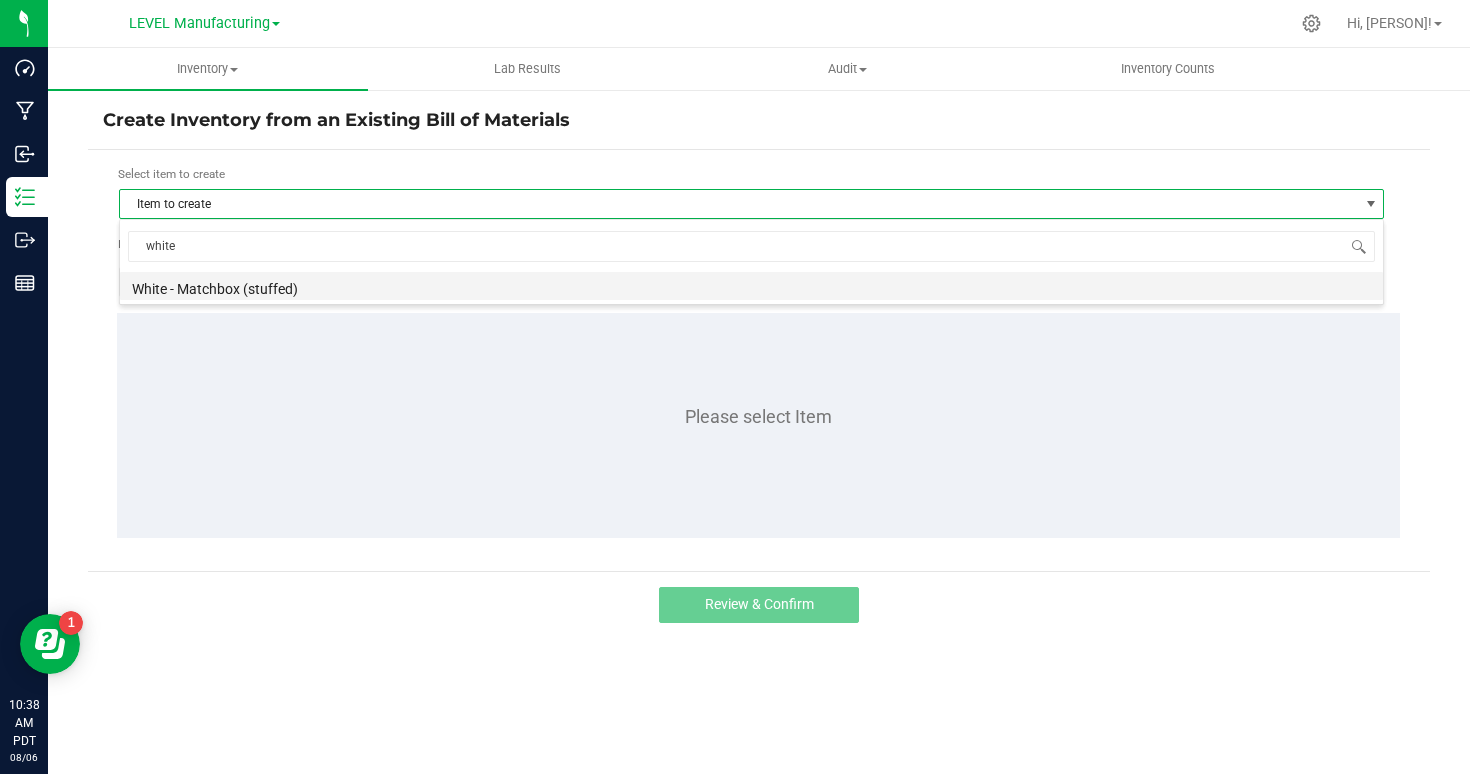 click on "White - Matchbox (stuffed)" at bounding box center (751, 286) 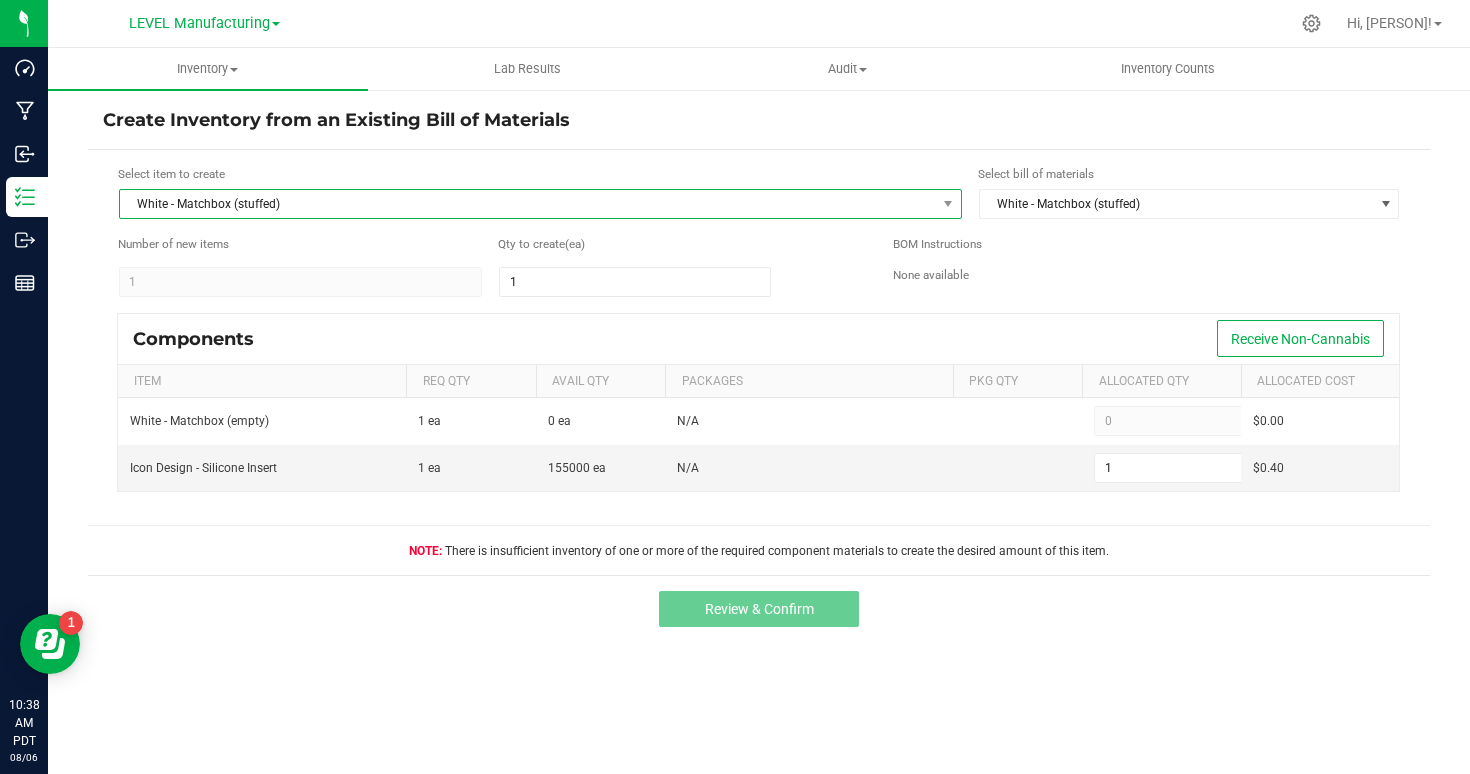 click on "White - Matchbox (stuffed)" at bounding box center [528, 204] 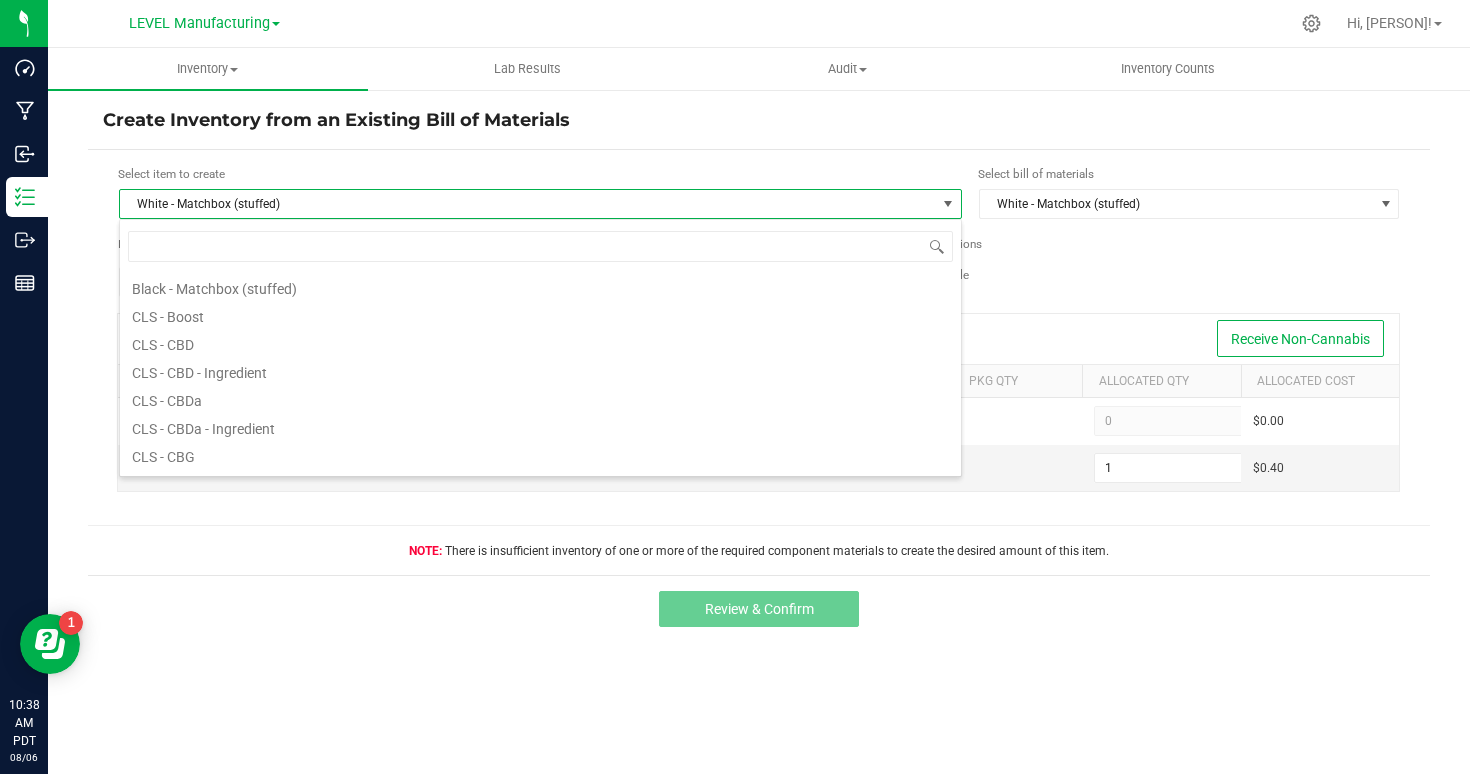 scroll, scrollTop: 6016, scrollLeft: 0, axis: vertical 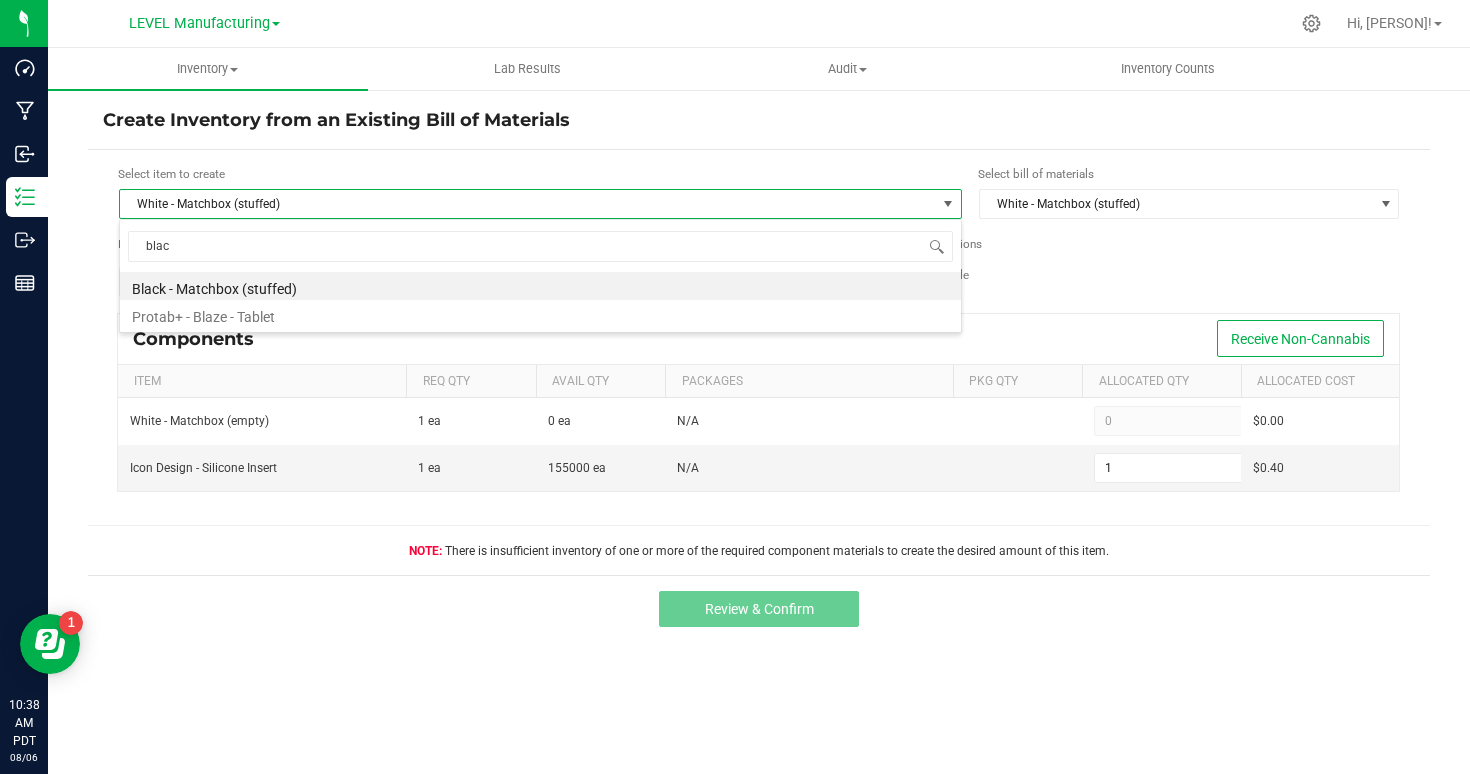 type on "black" 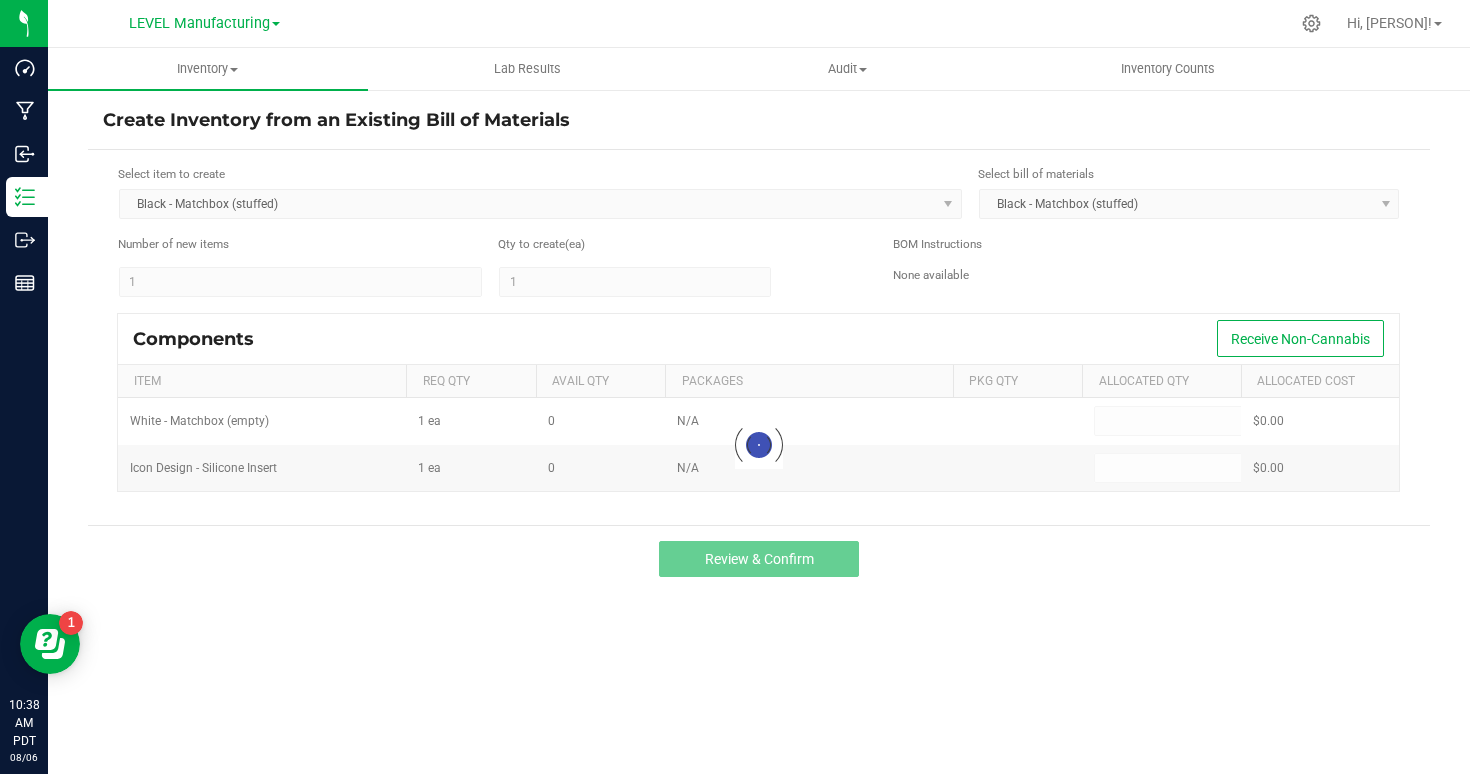 type on "1" 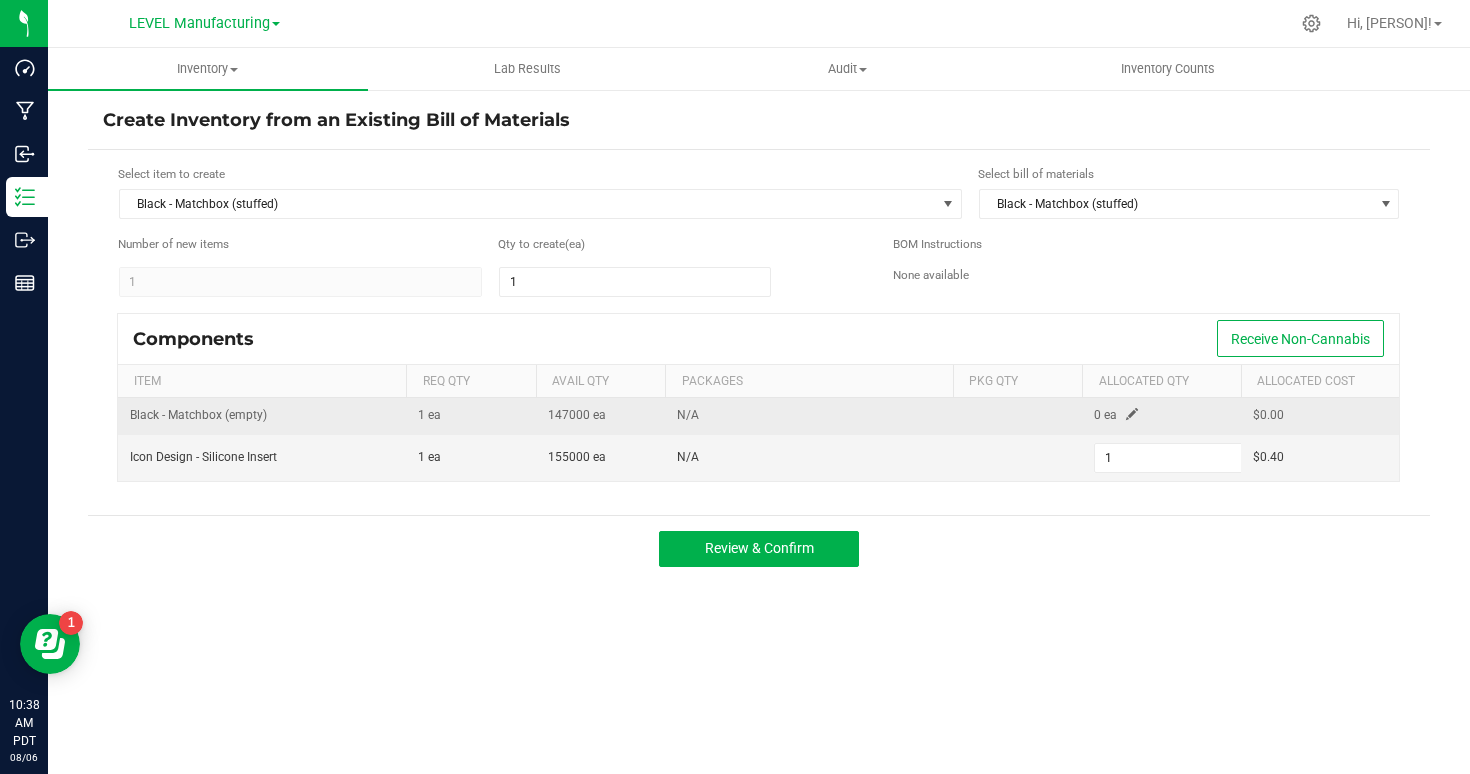 click at bounding box center (1132, 414) 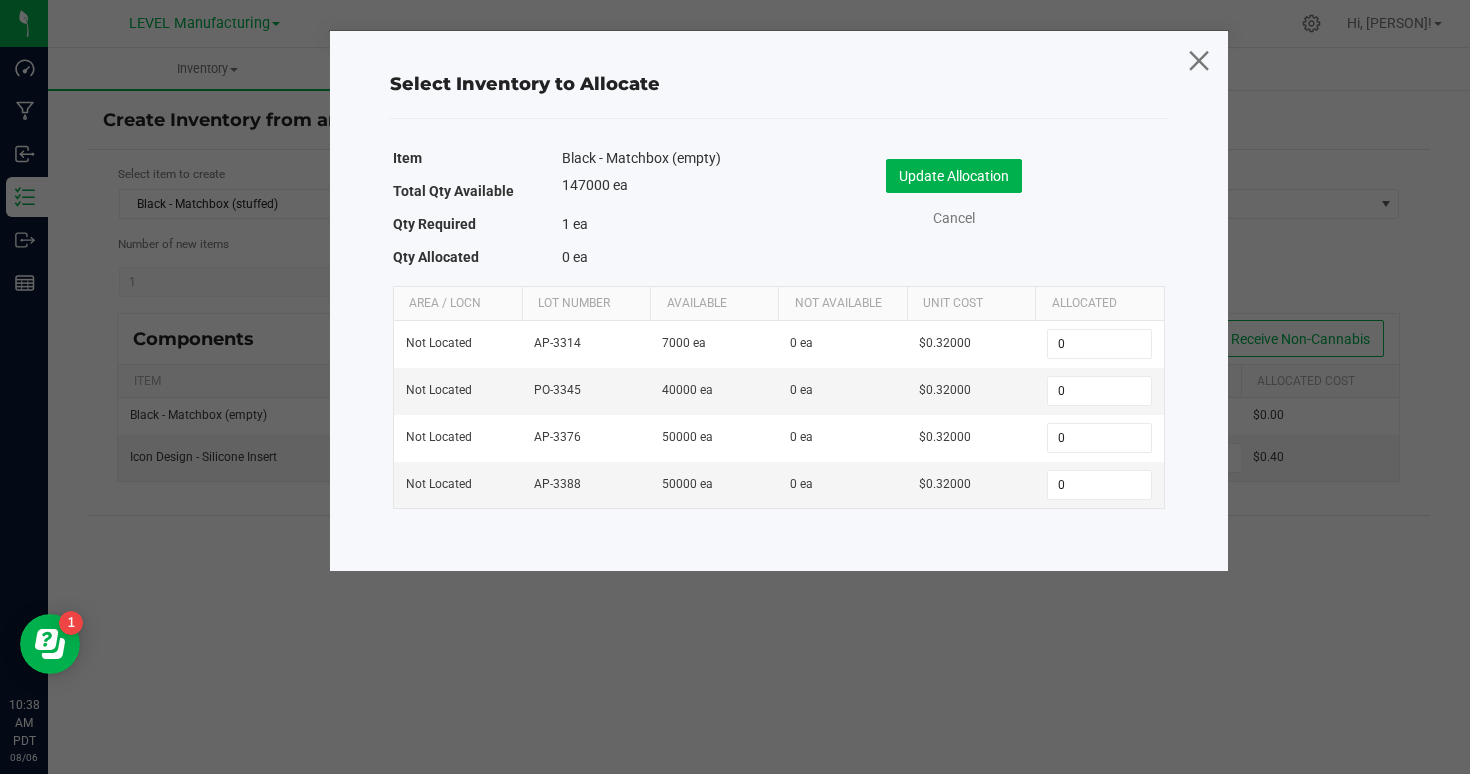click 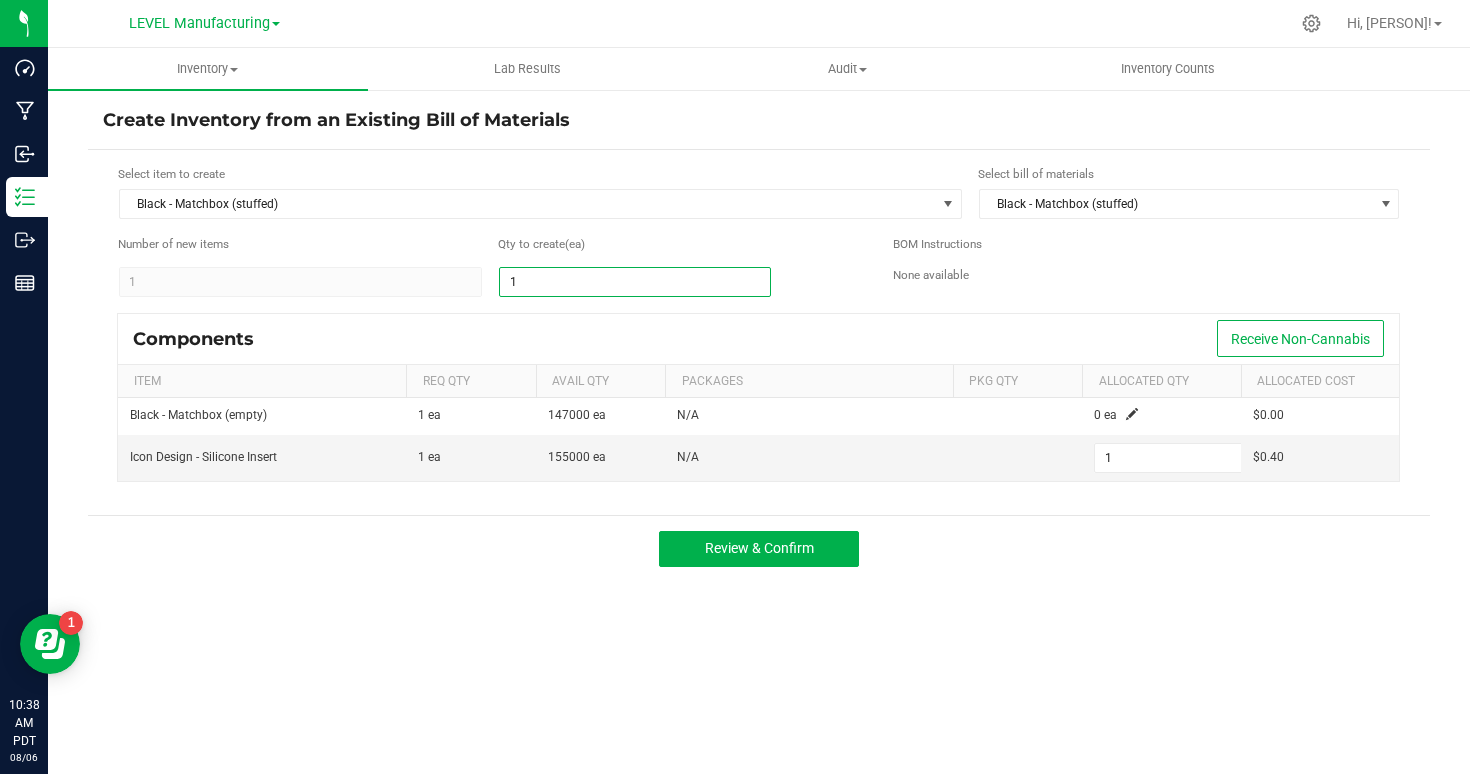 click on "1" at bounding box center (635, 282) 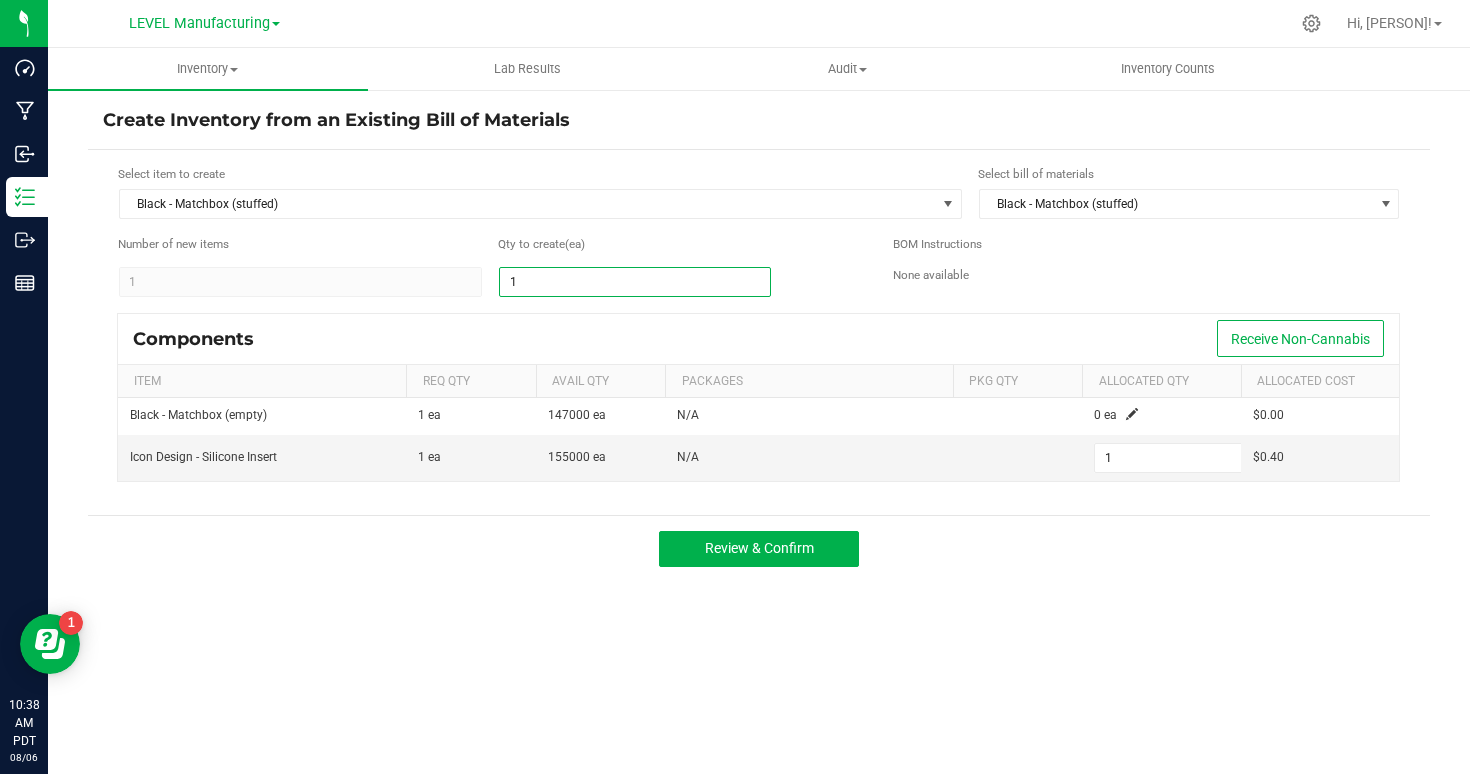 type on "2" 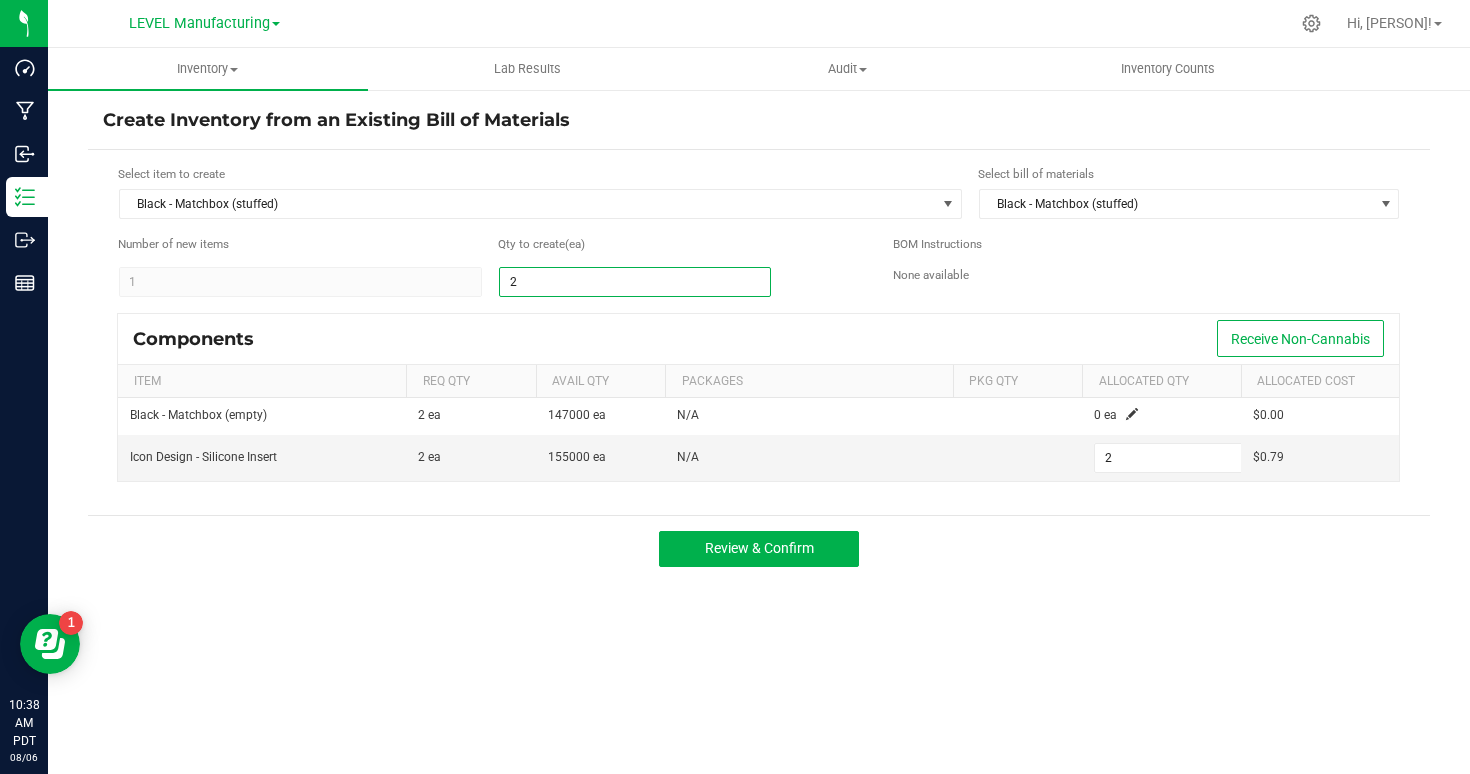 type on "22" 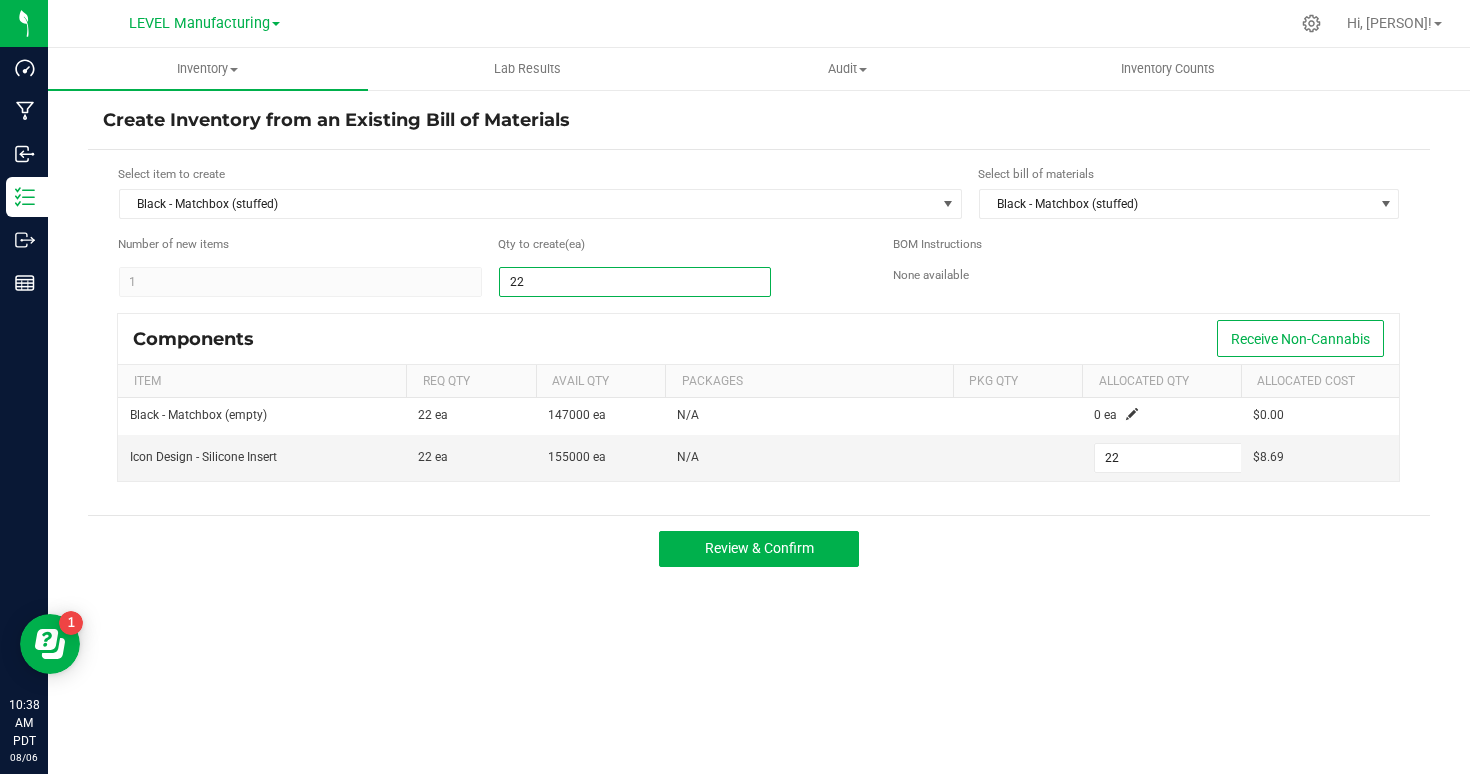 type on "229" 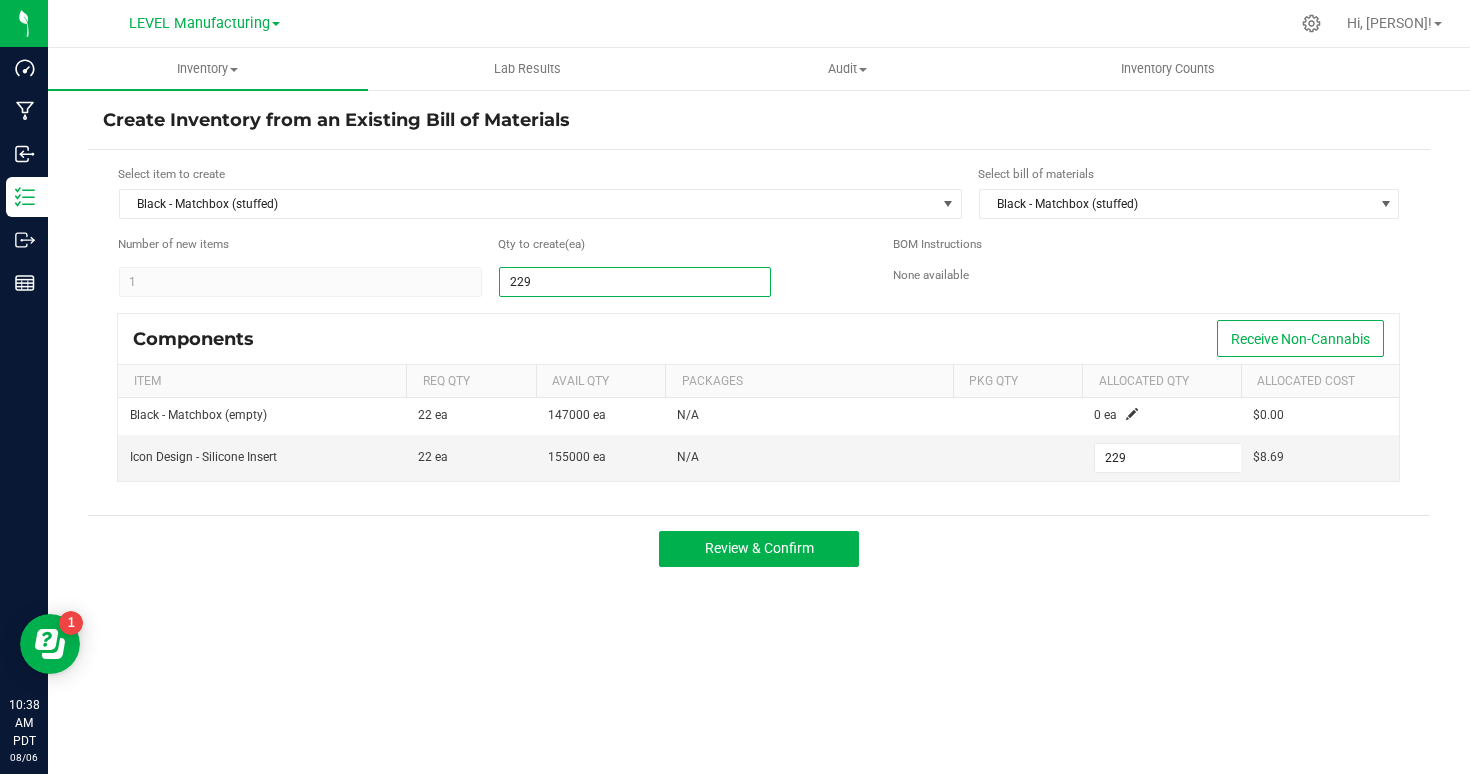 type on "2299" 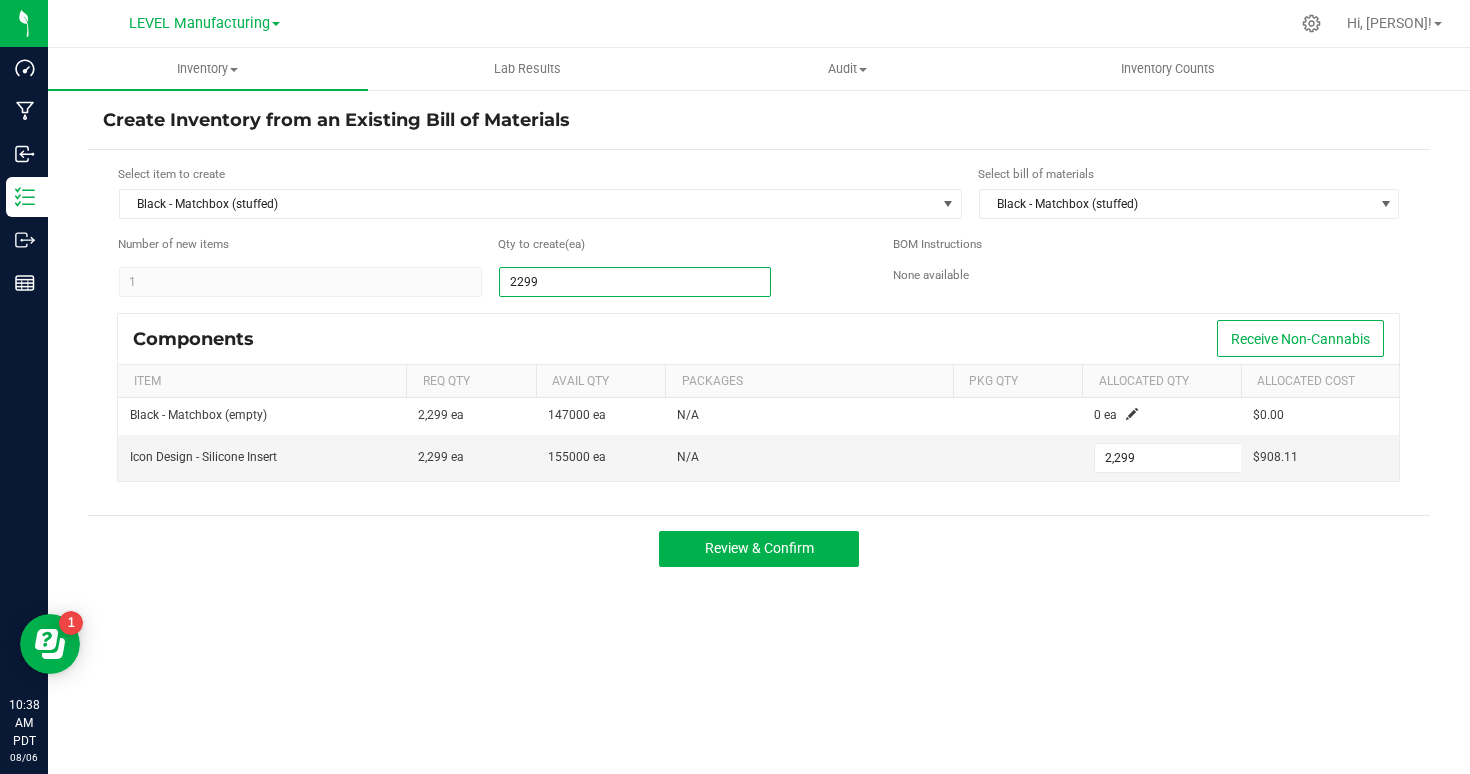 type on "22994" 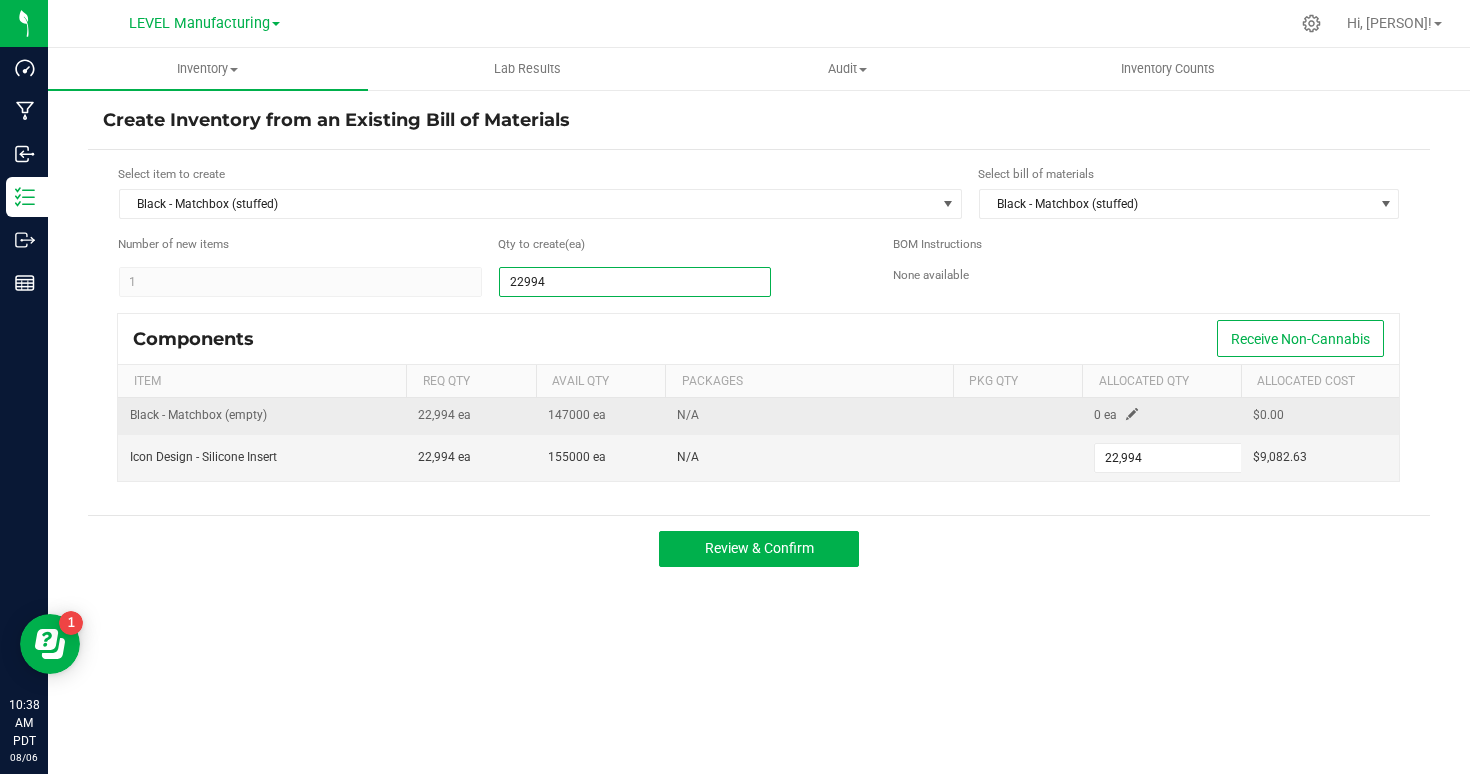 type on "22,994" 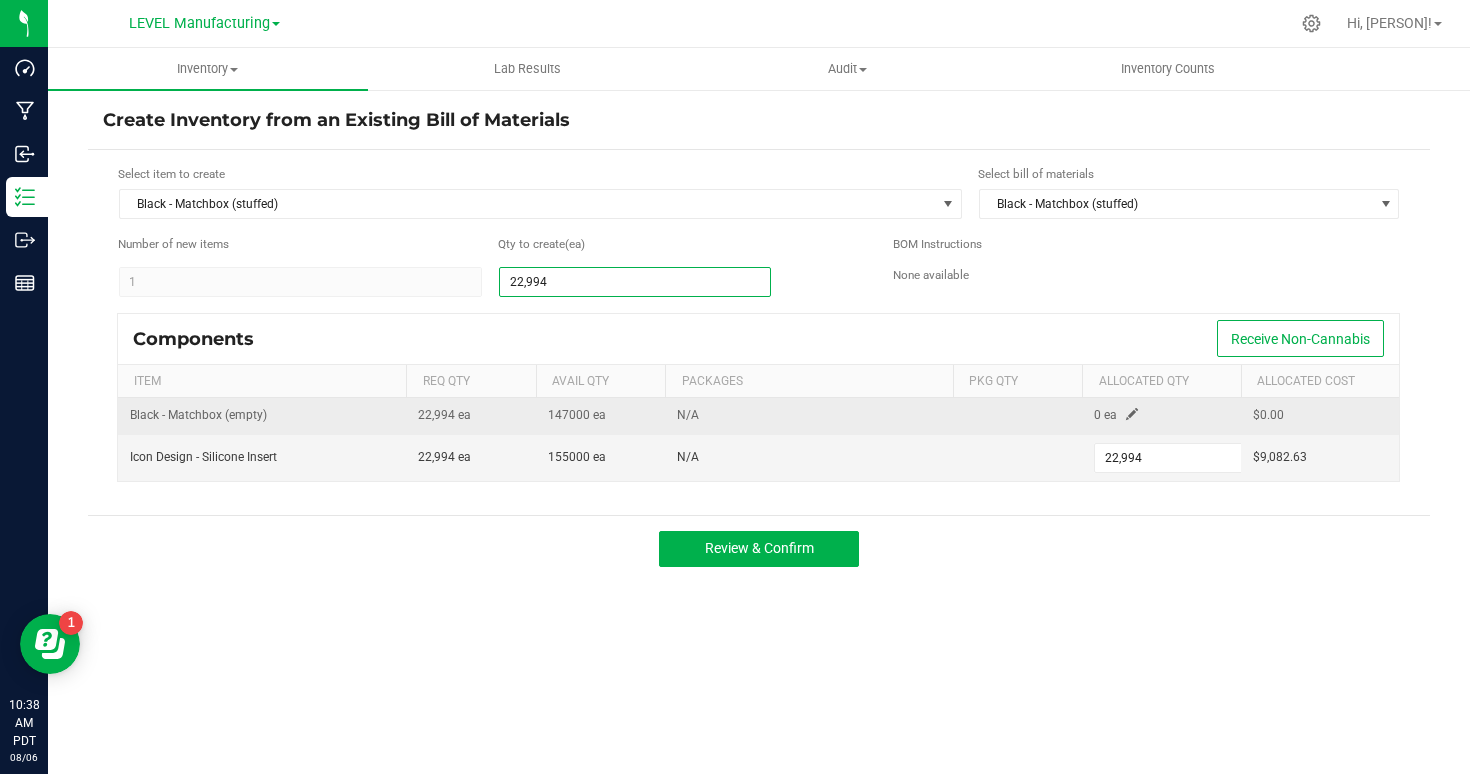 click at bounding box center [1132, 414] 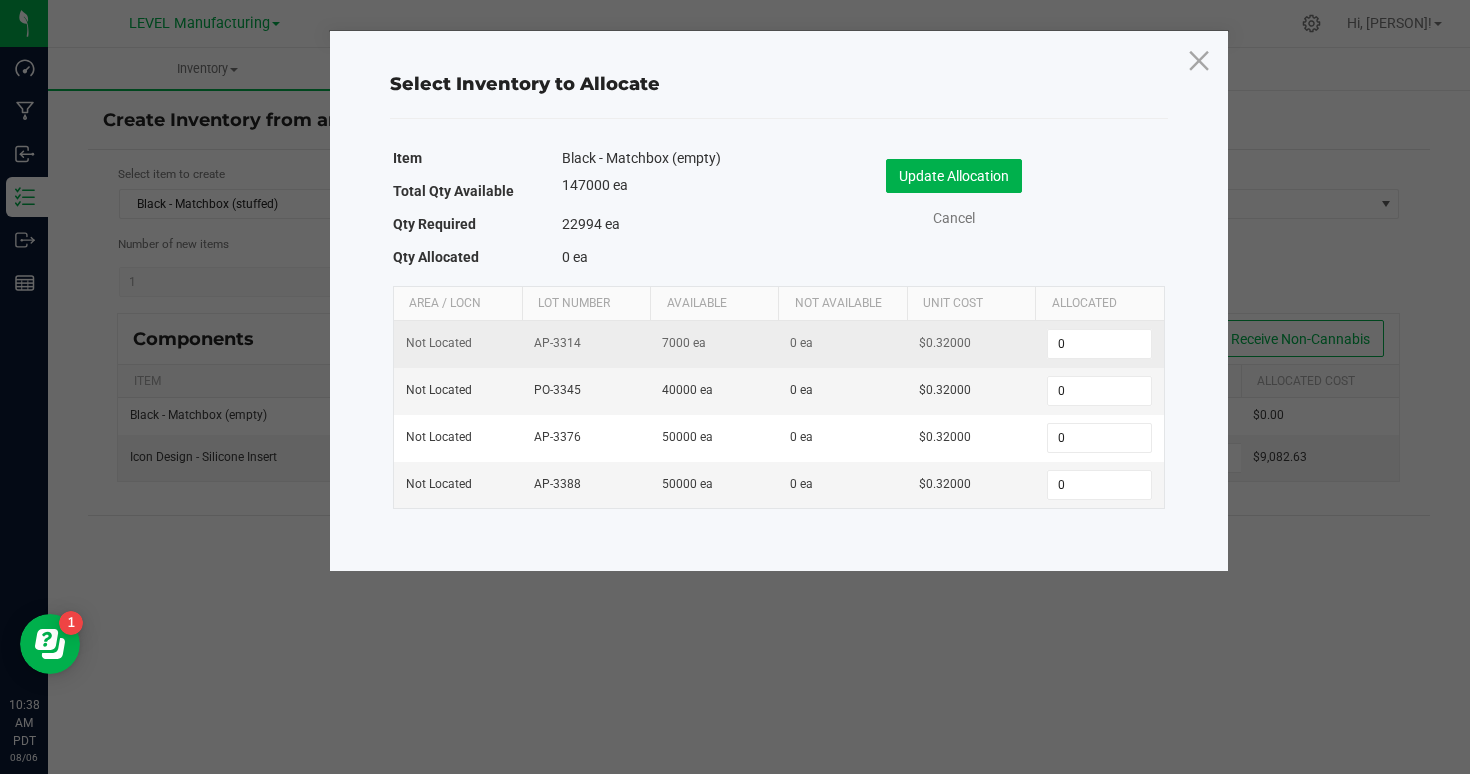 click on "0" at bounding box center [1099, 344] 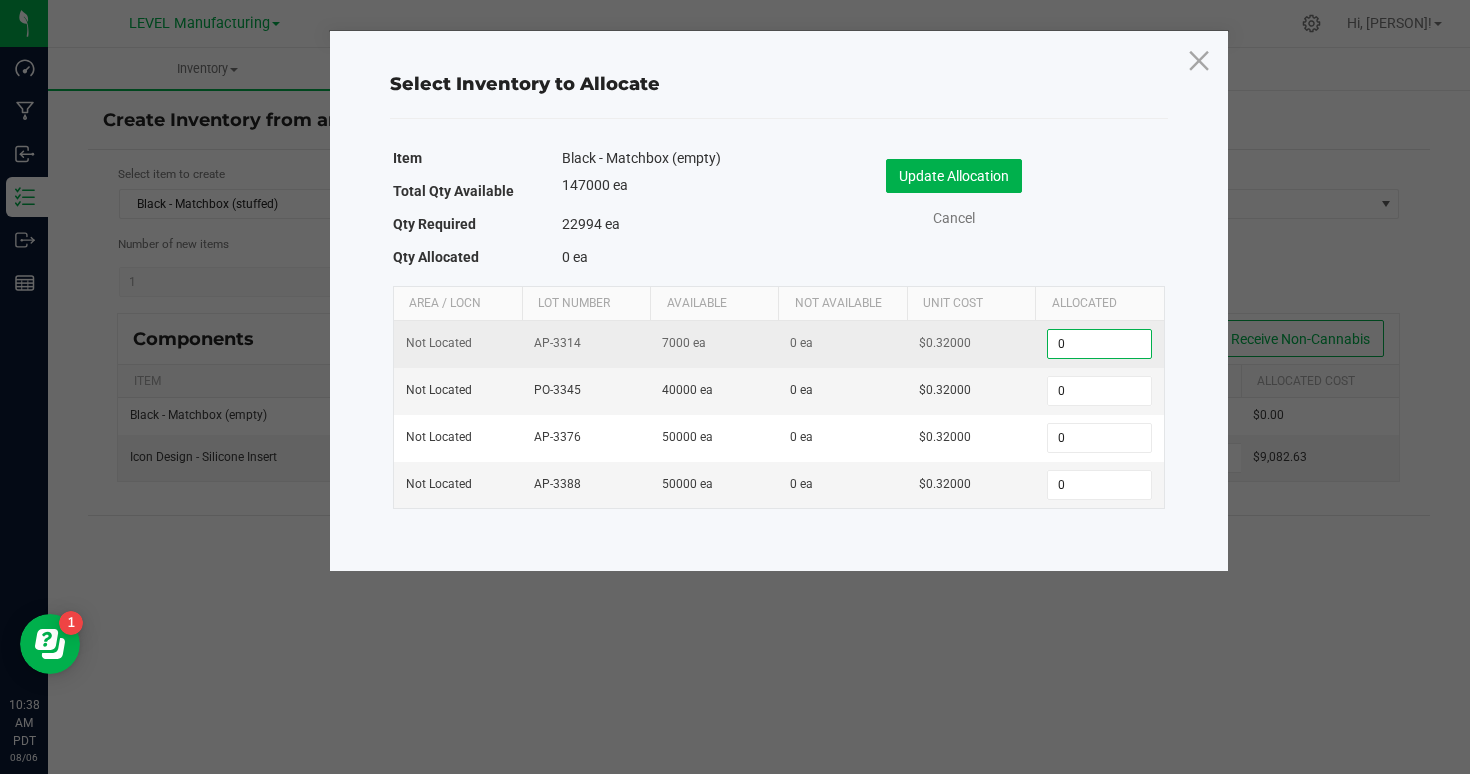 click on "0" at bounding box center (1099, 344) 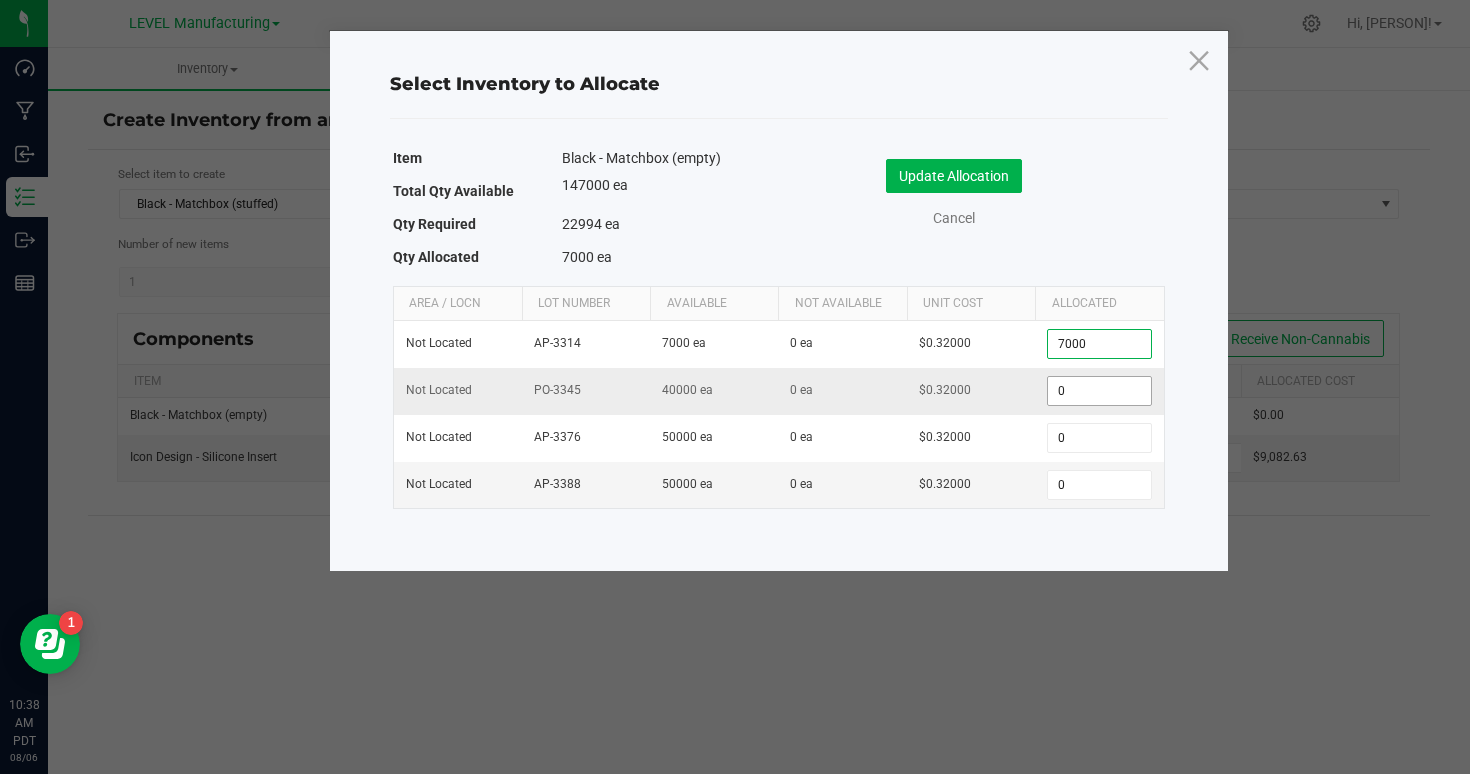 type on "7,000" 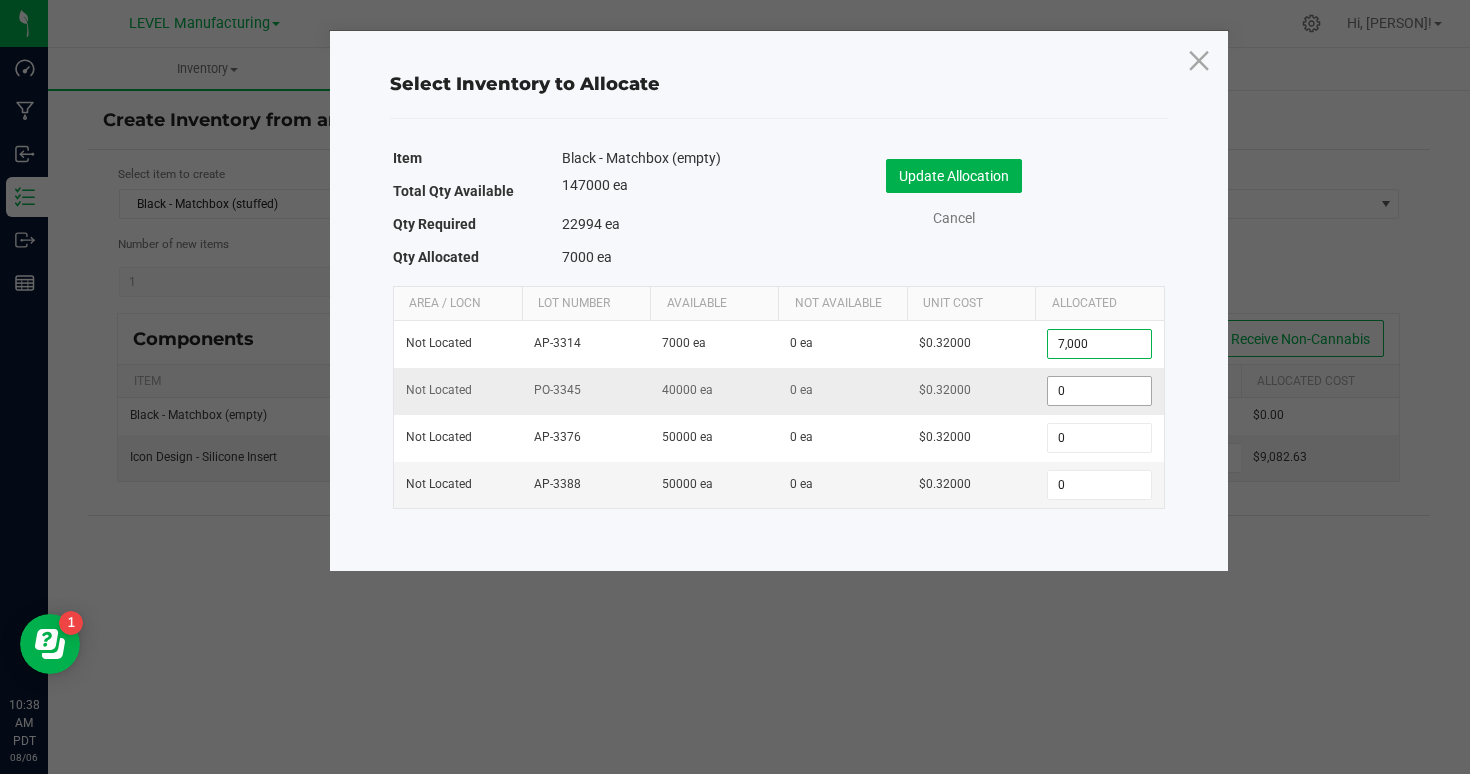 click on "0" at bounding box center [1099, 391] 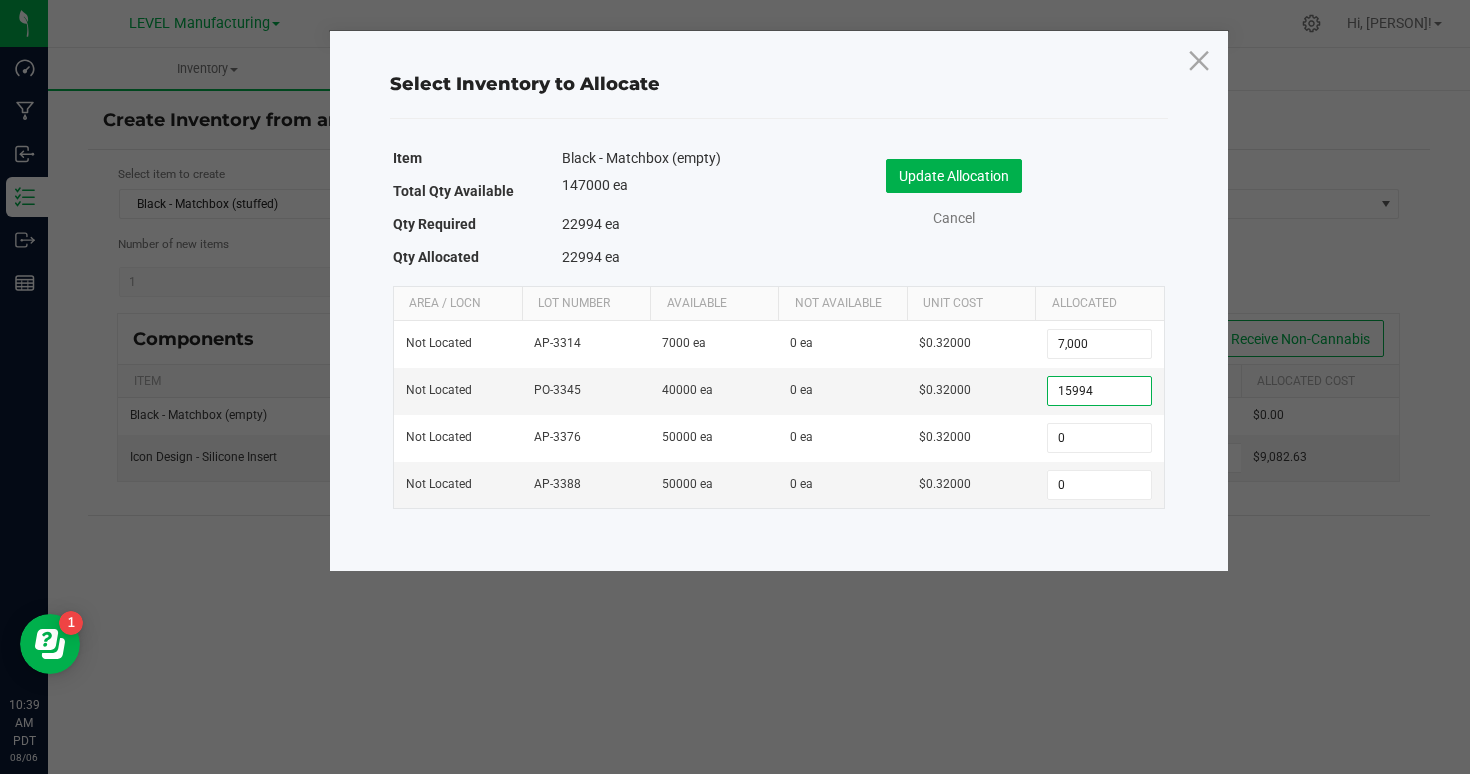 type on "15,994" 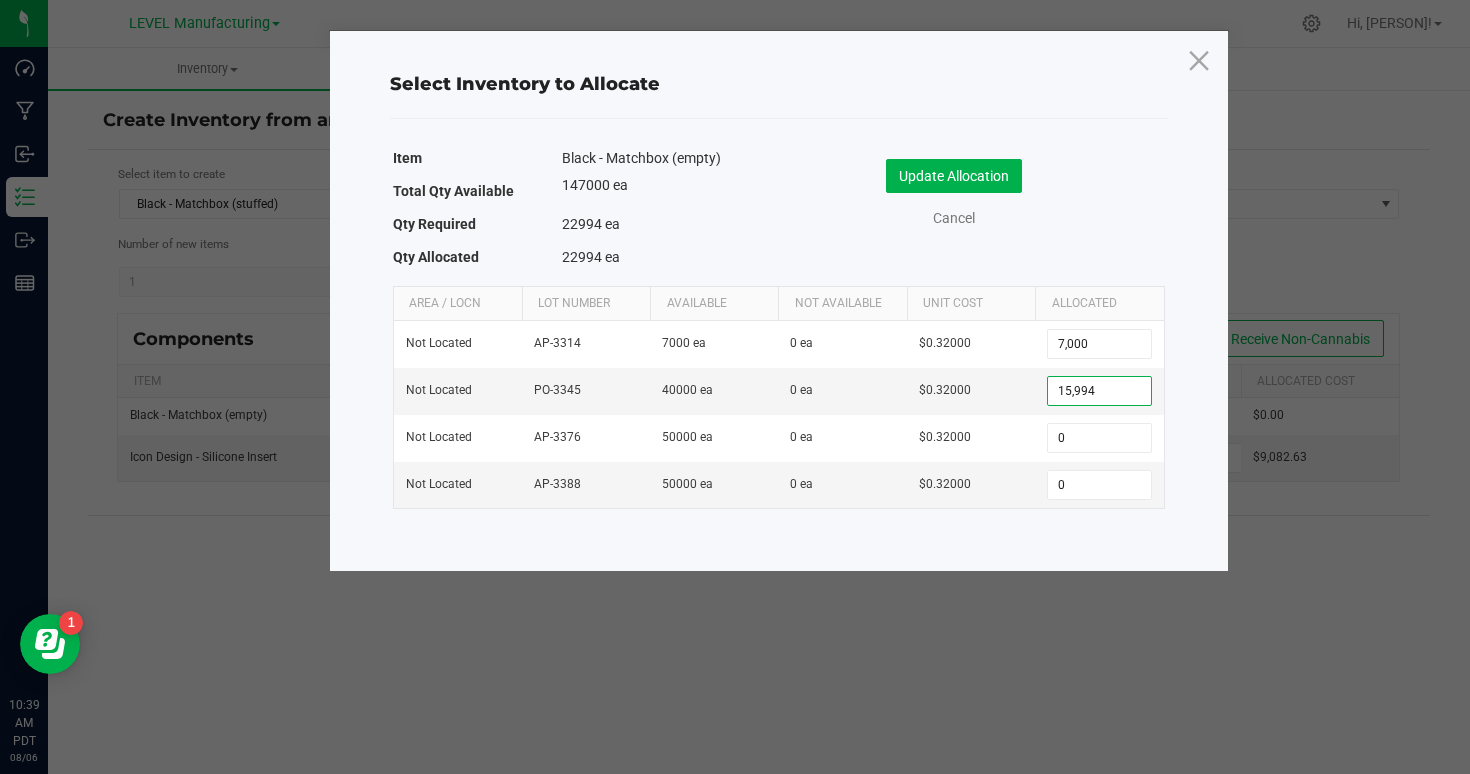 click on "Cancel" 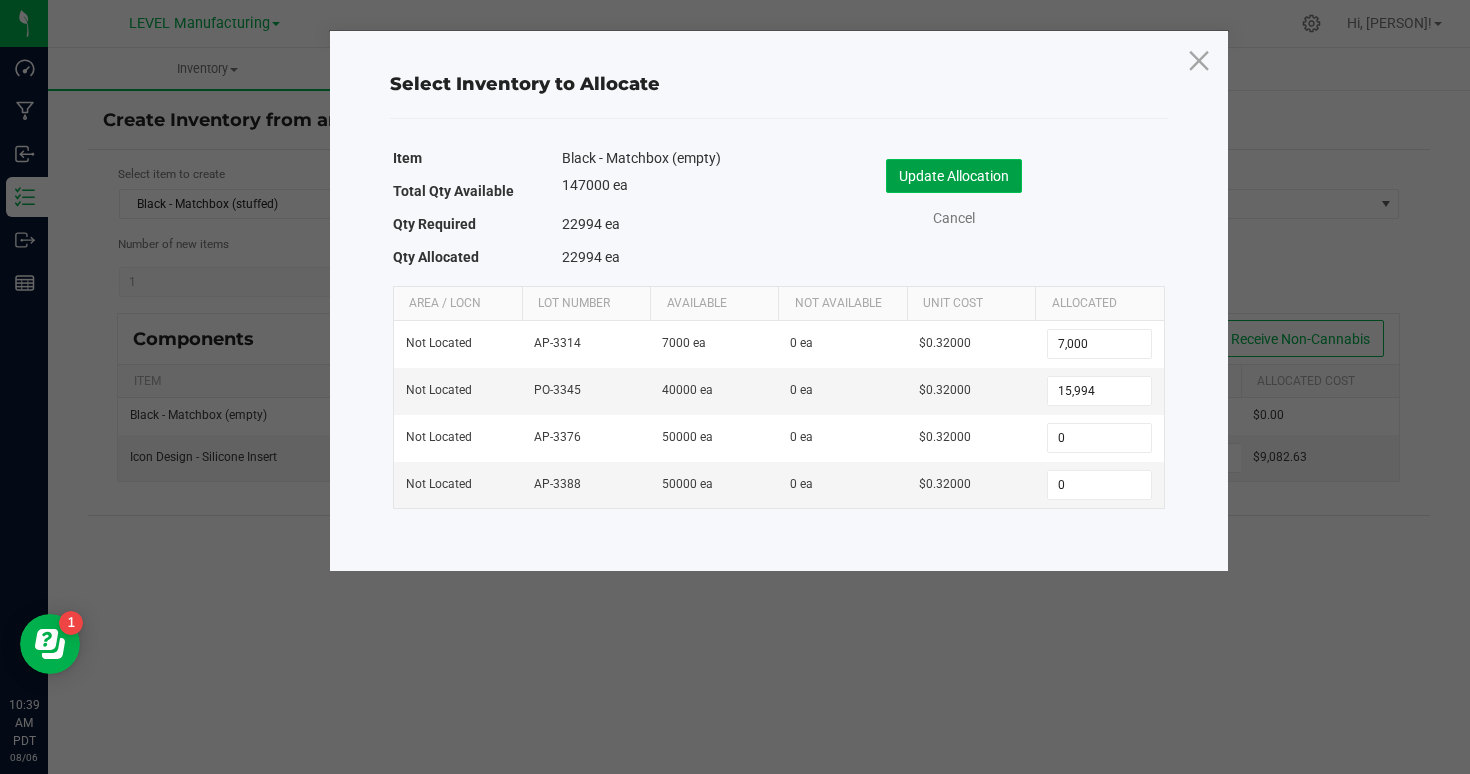 click on "Update Allocation" 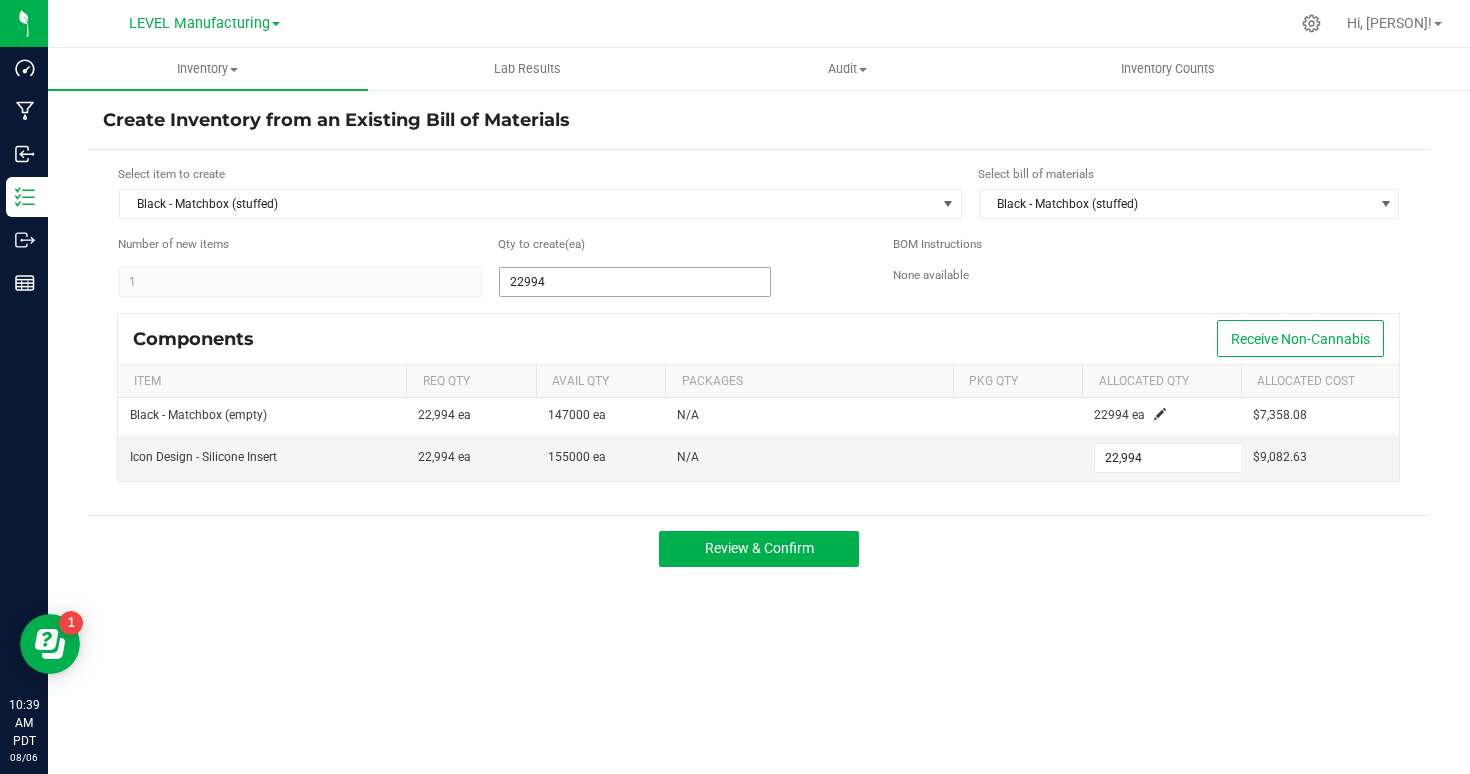 click on "22994" at bounding box center (635, 282) 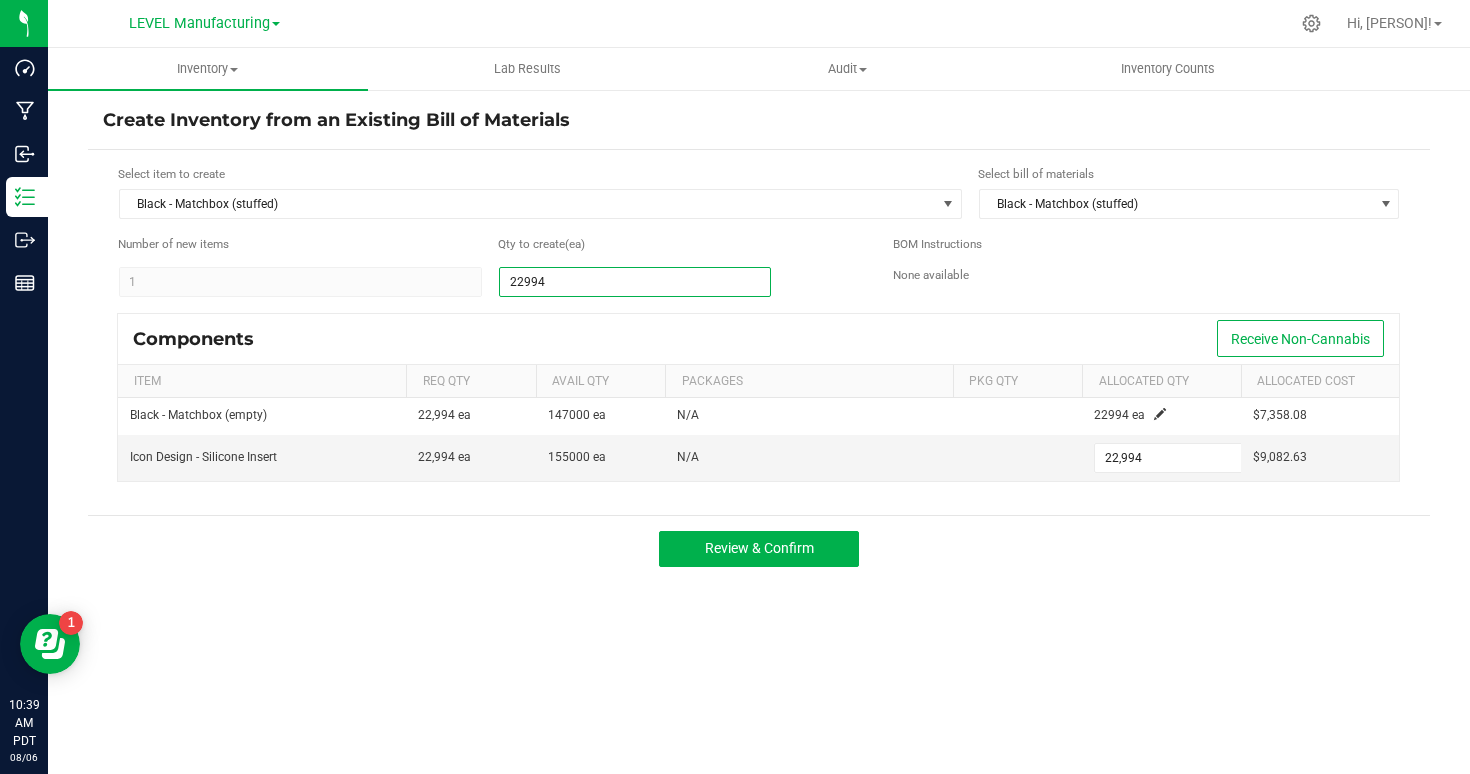 type on "7" 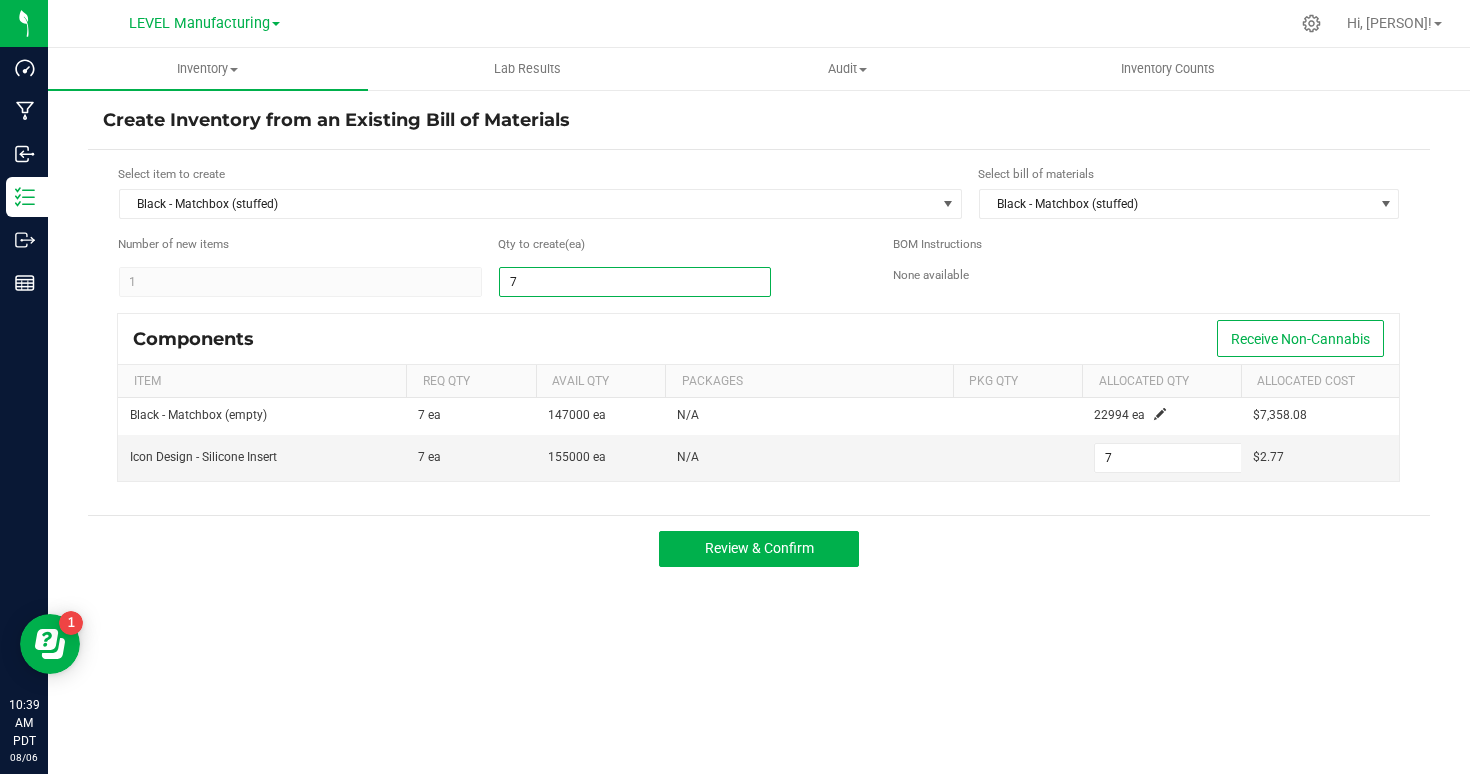 type on "70" 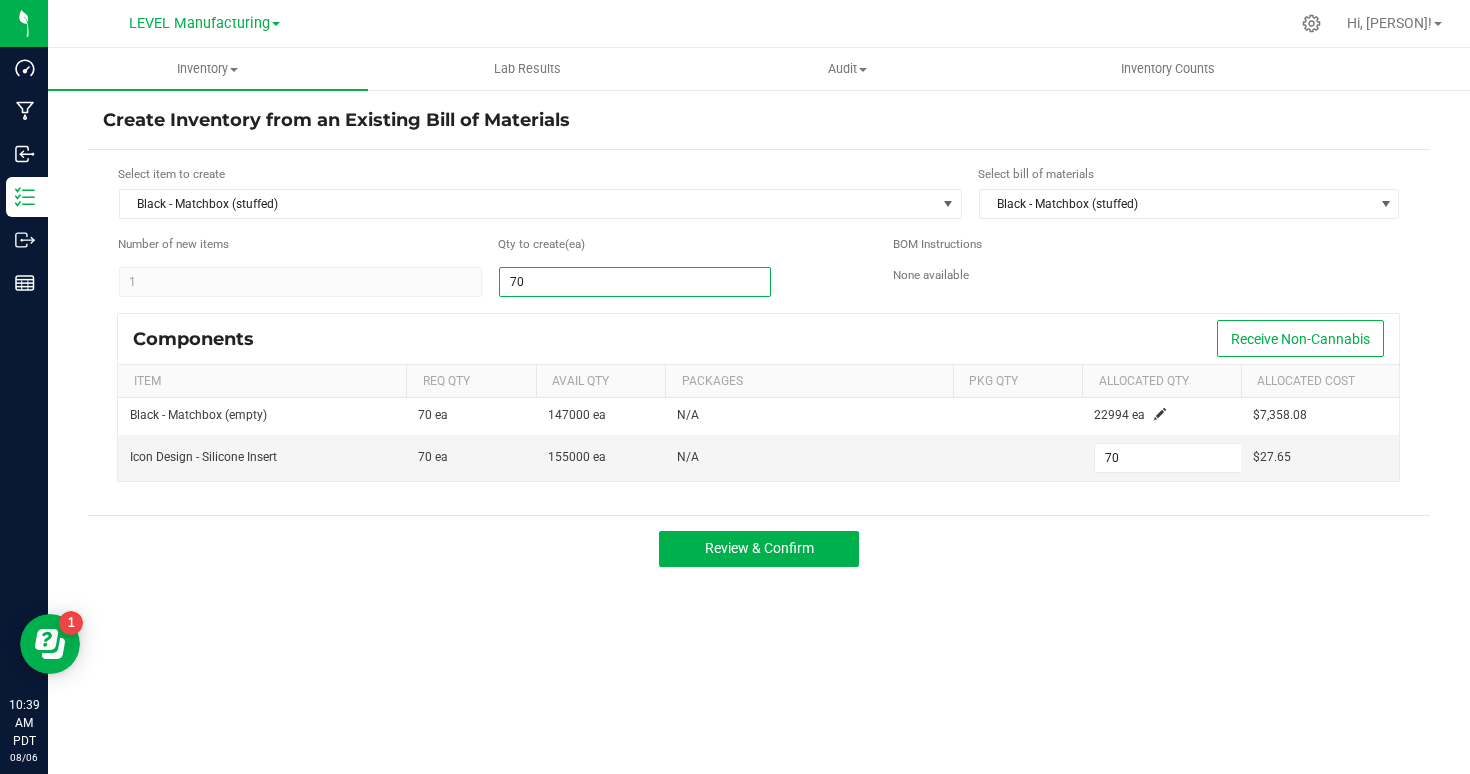 type on "700" 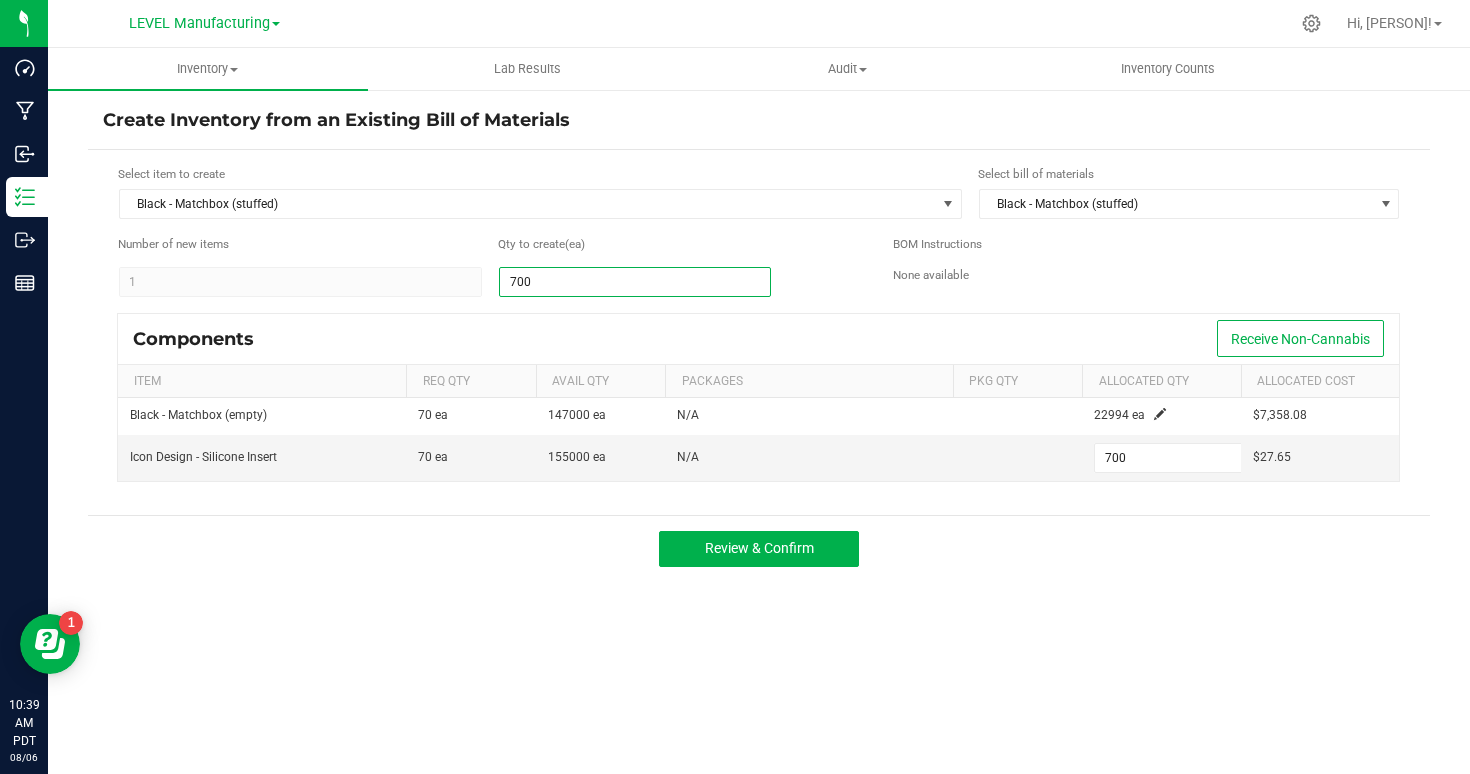 type on "7000" 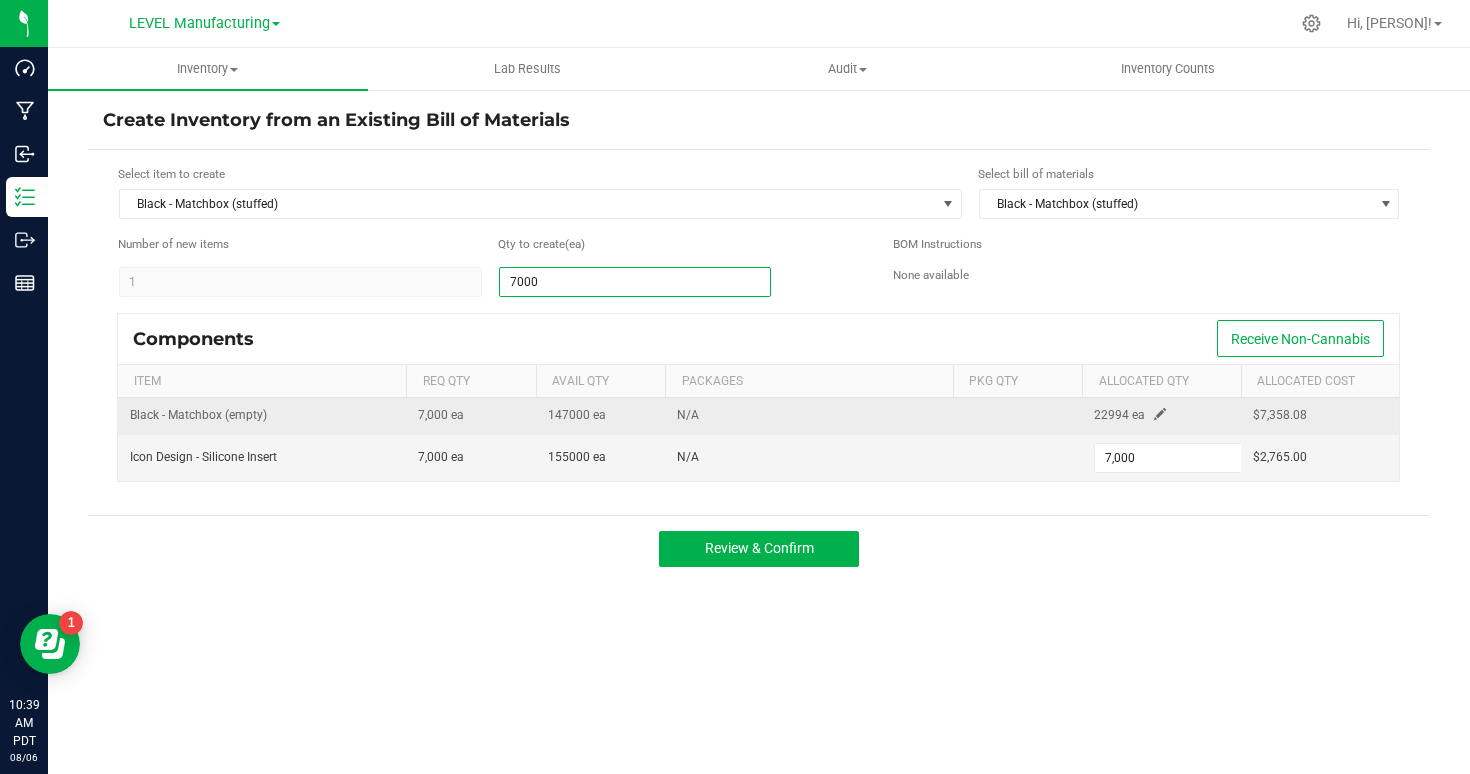 type on "7,000" 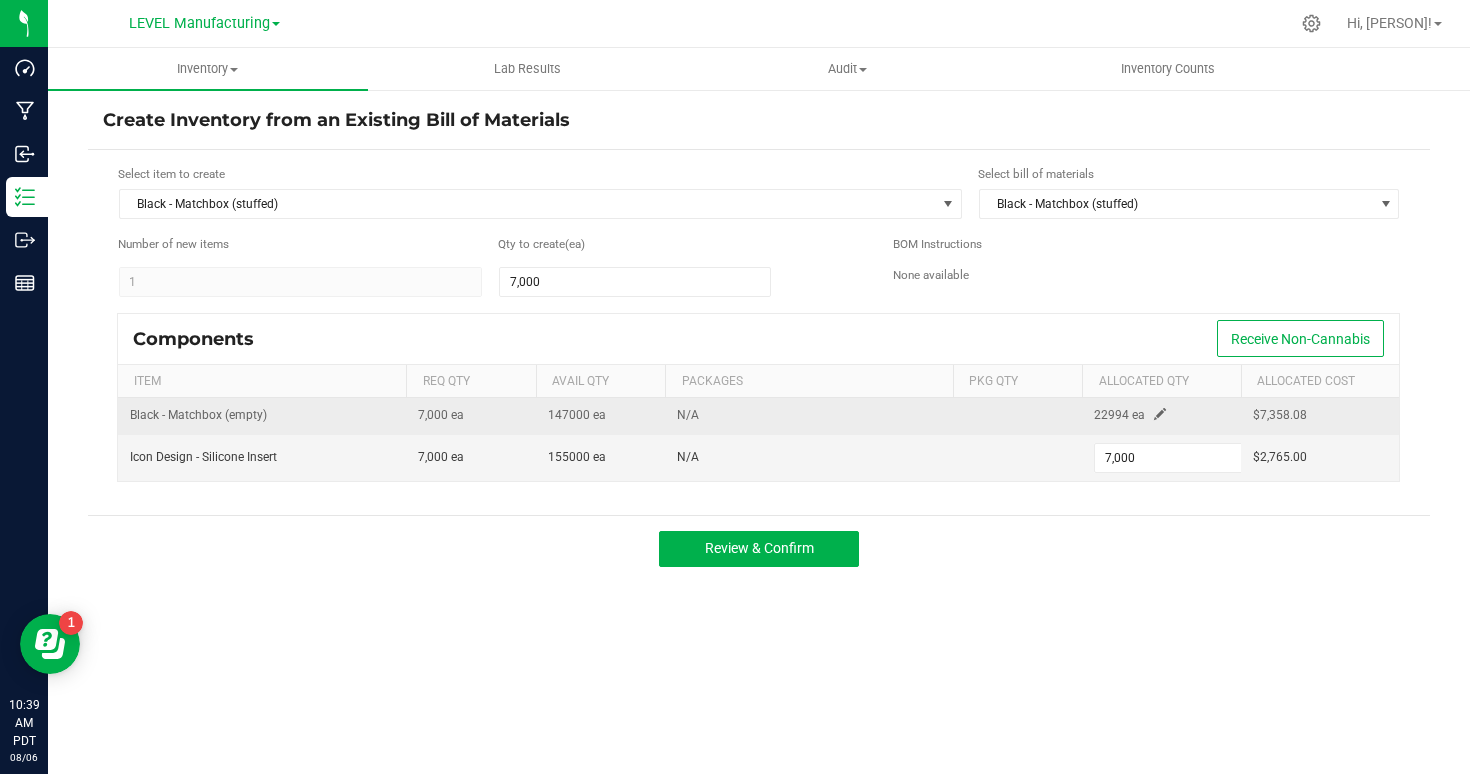 click at bounding box center [1160, 414] 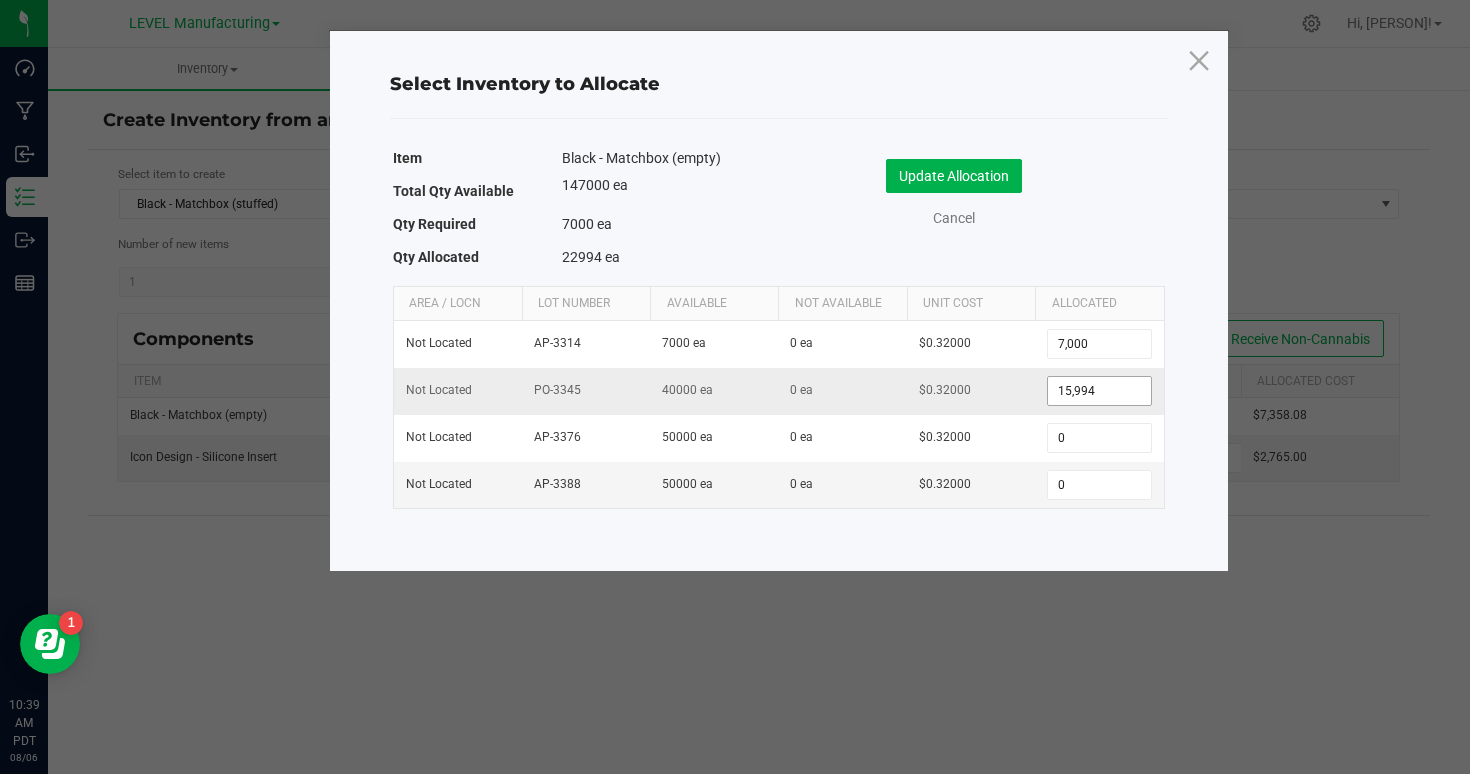 type on "15994" 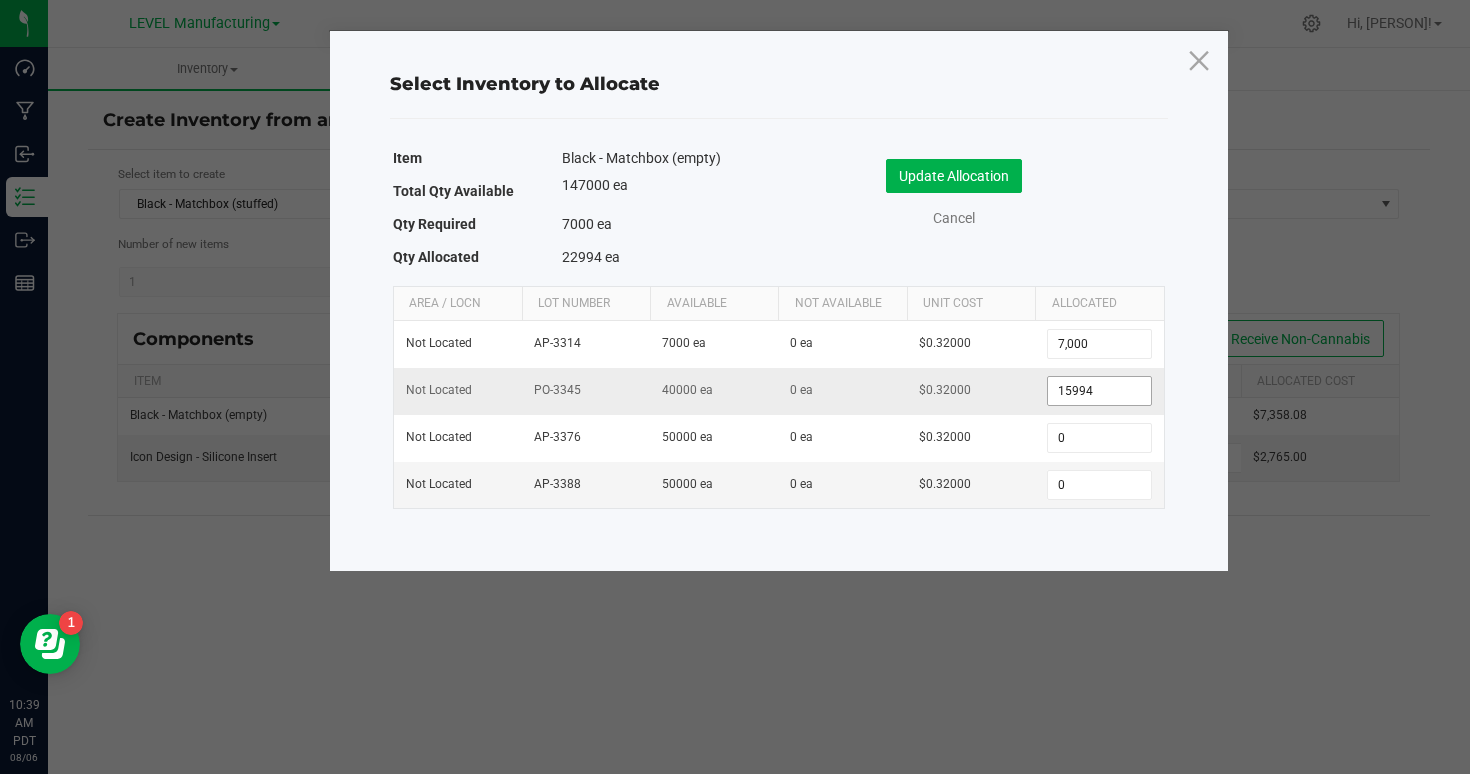click on "15994" at bounding box center [1099, 391] 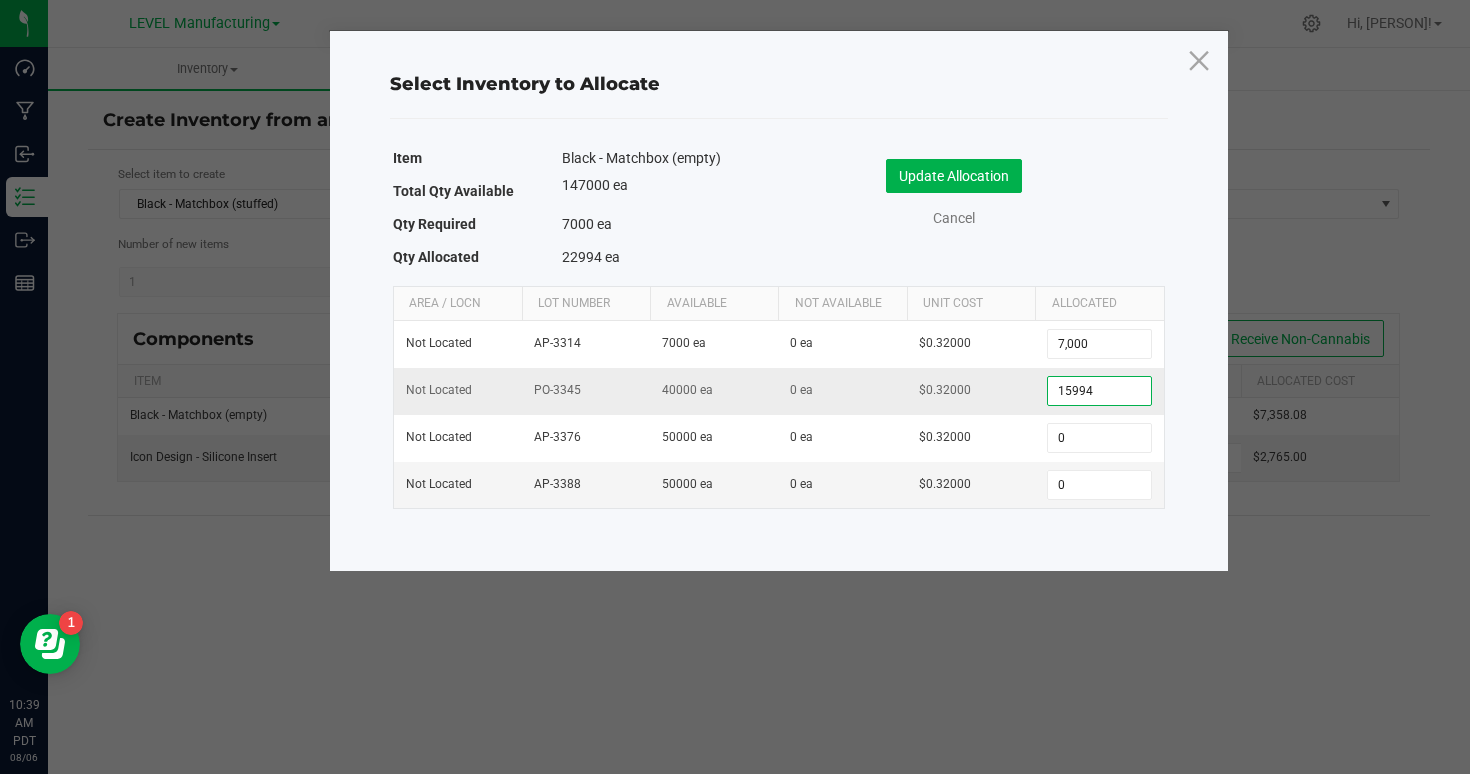 click on "15994" at bounding box center (1099, 391) 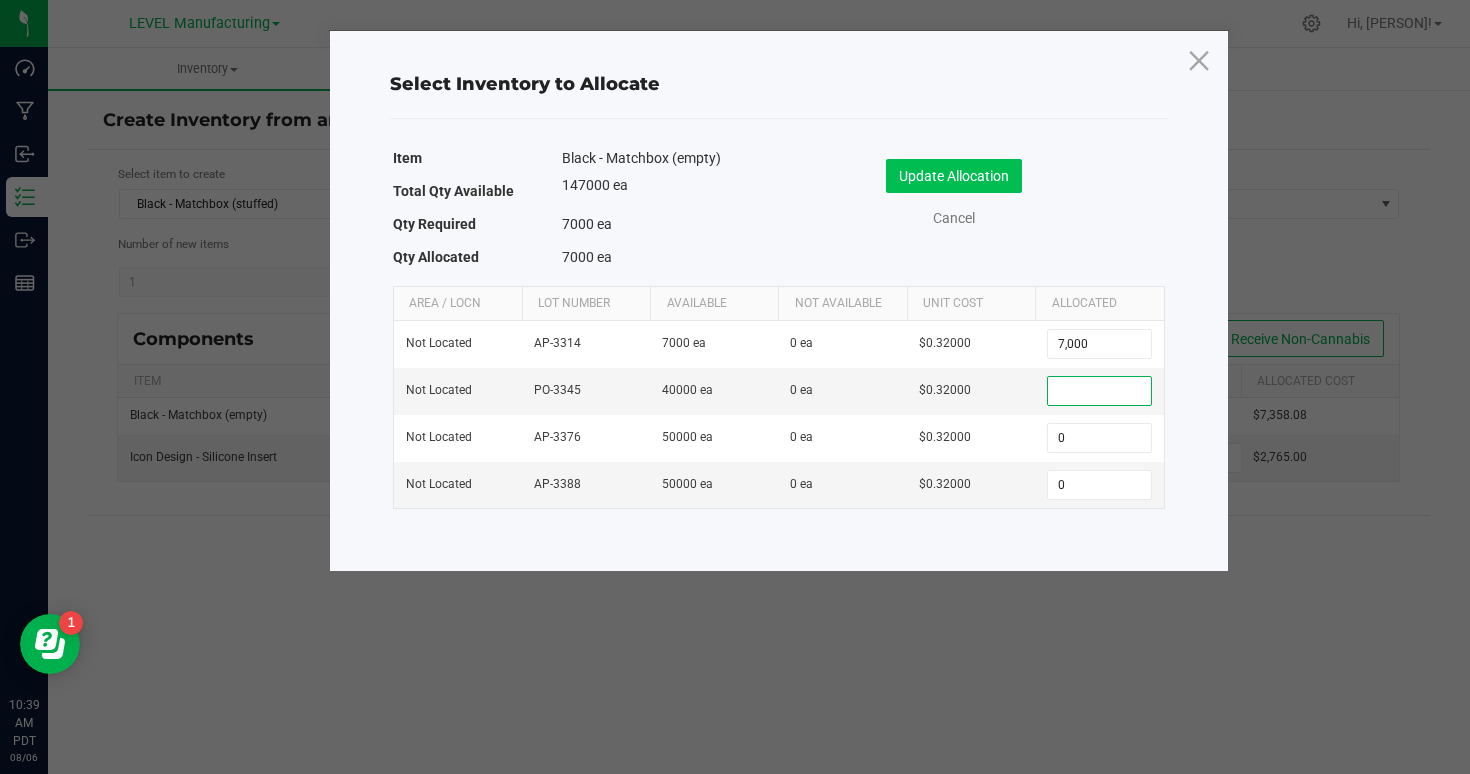 type 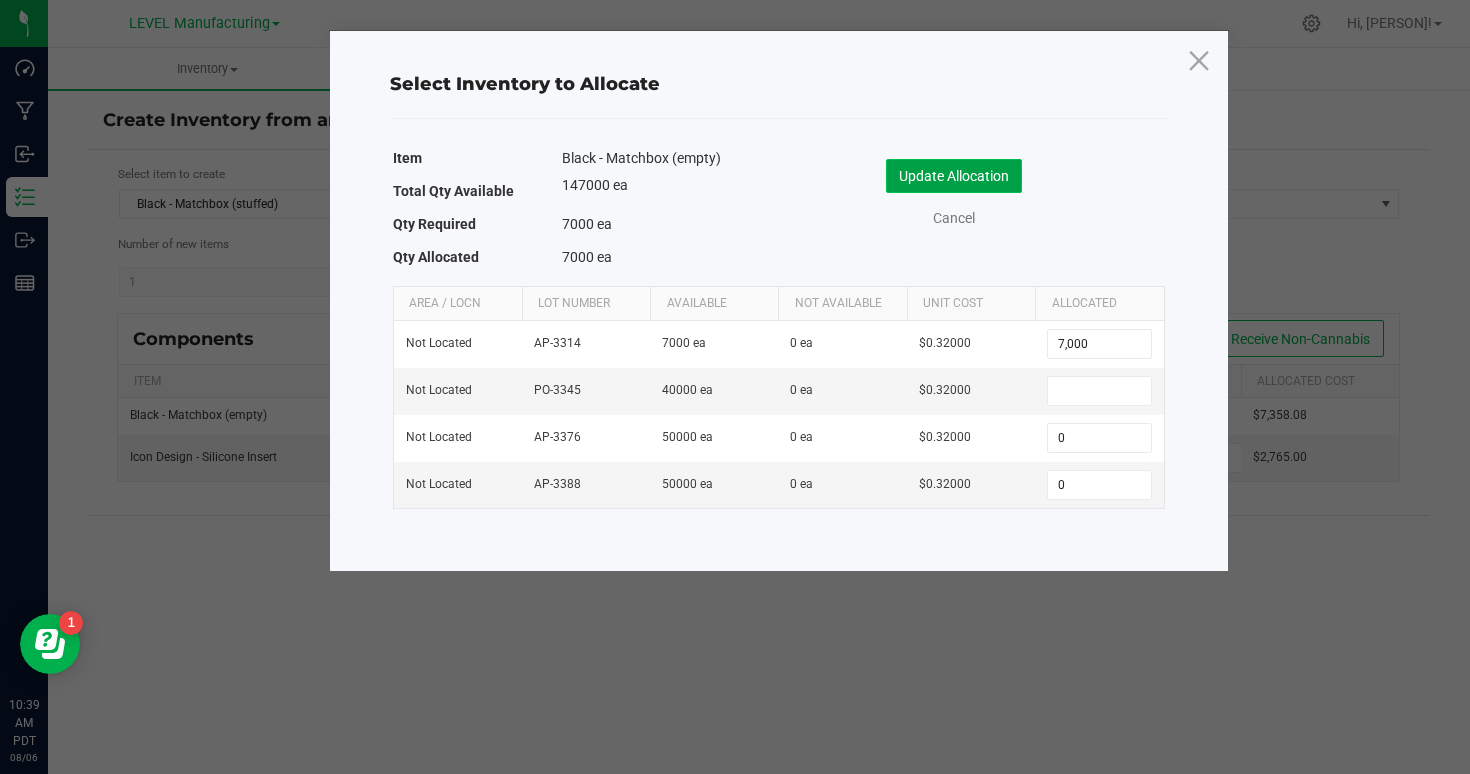 click on "Update Allocation" 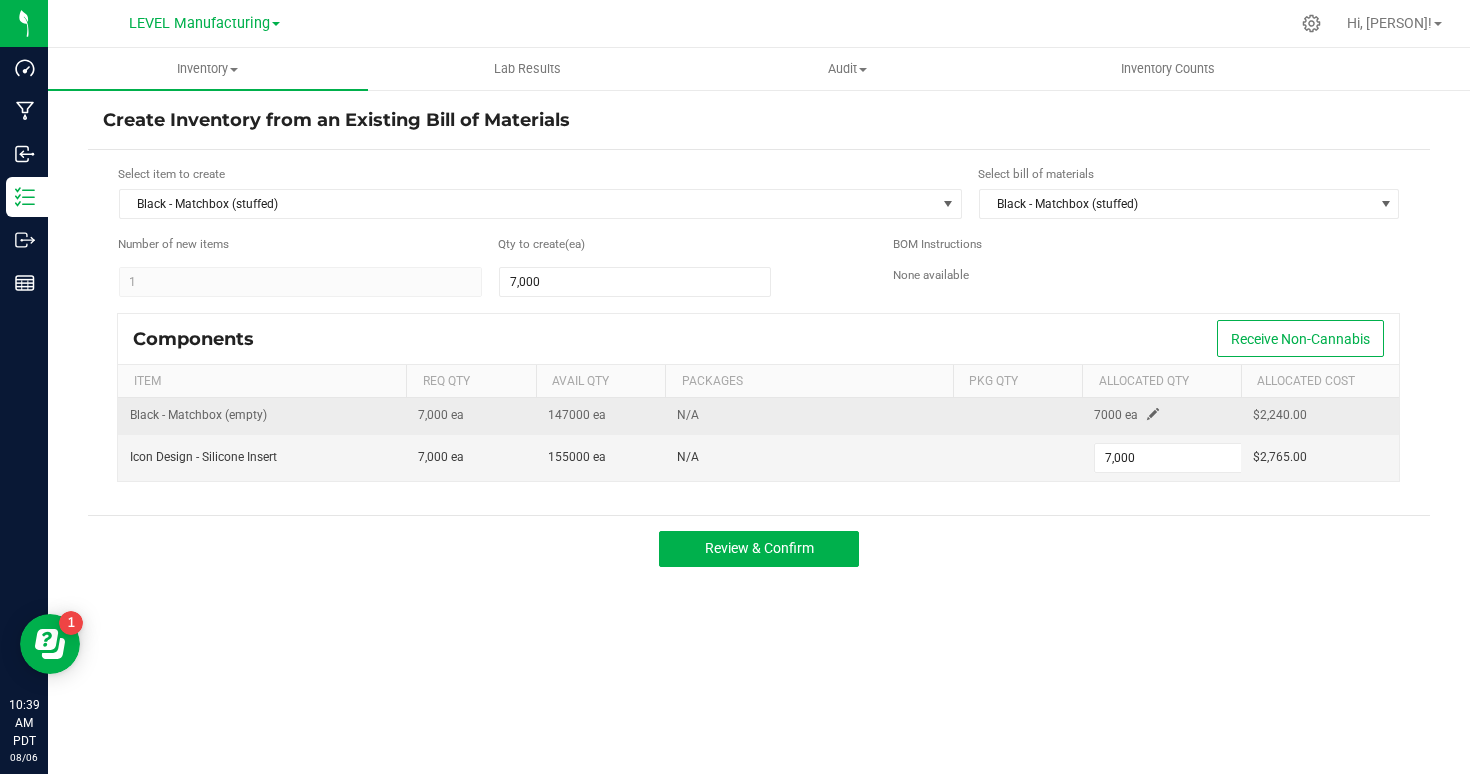 click at bounding box center (1153, 414) 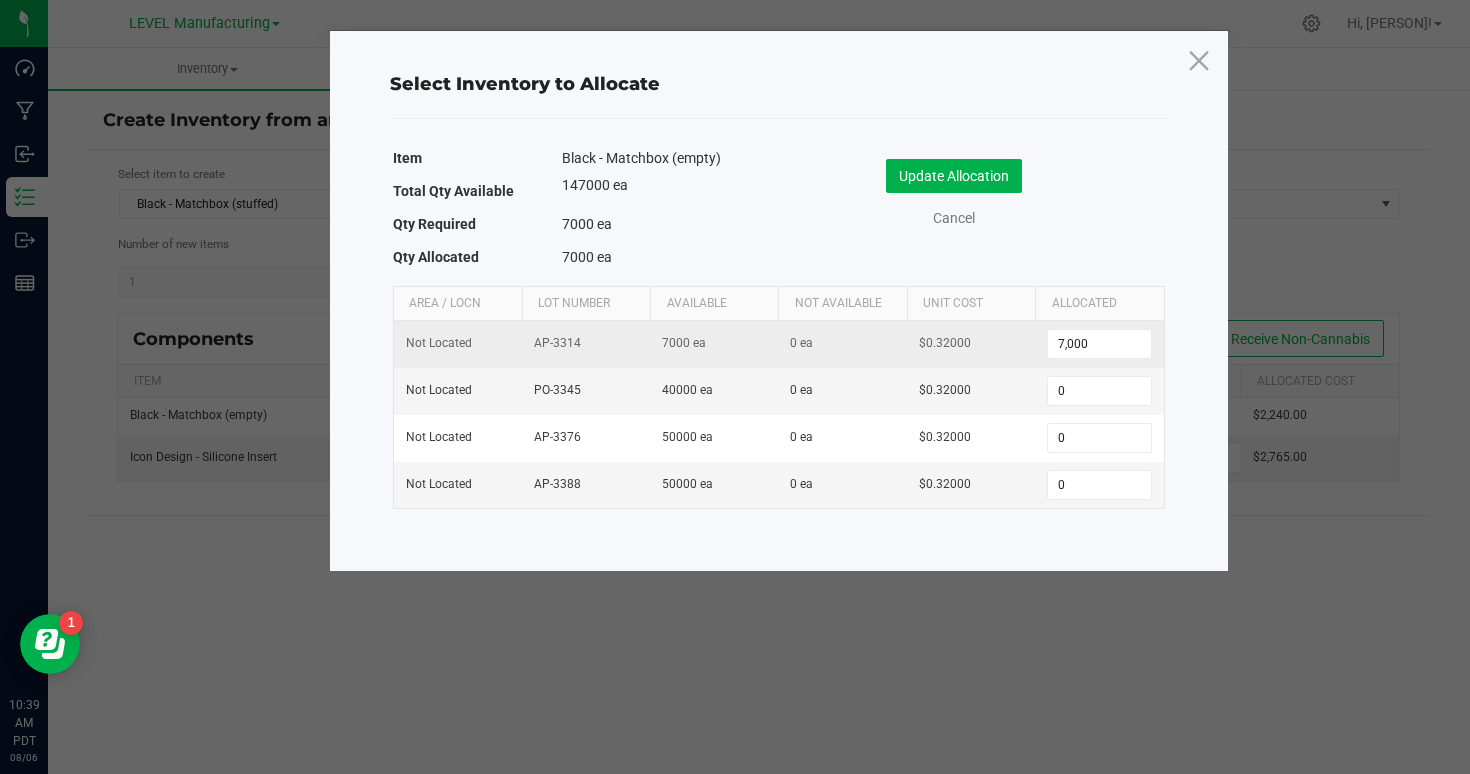 click on "AP-3314" at bounding box center [586, 344] 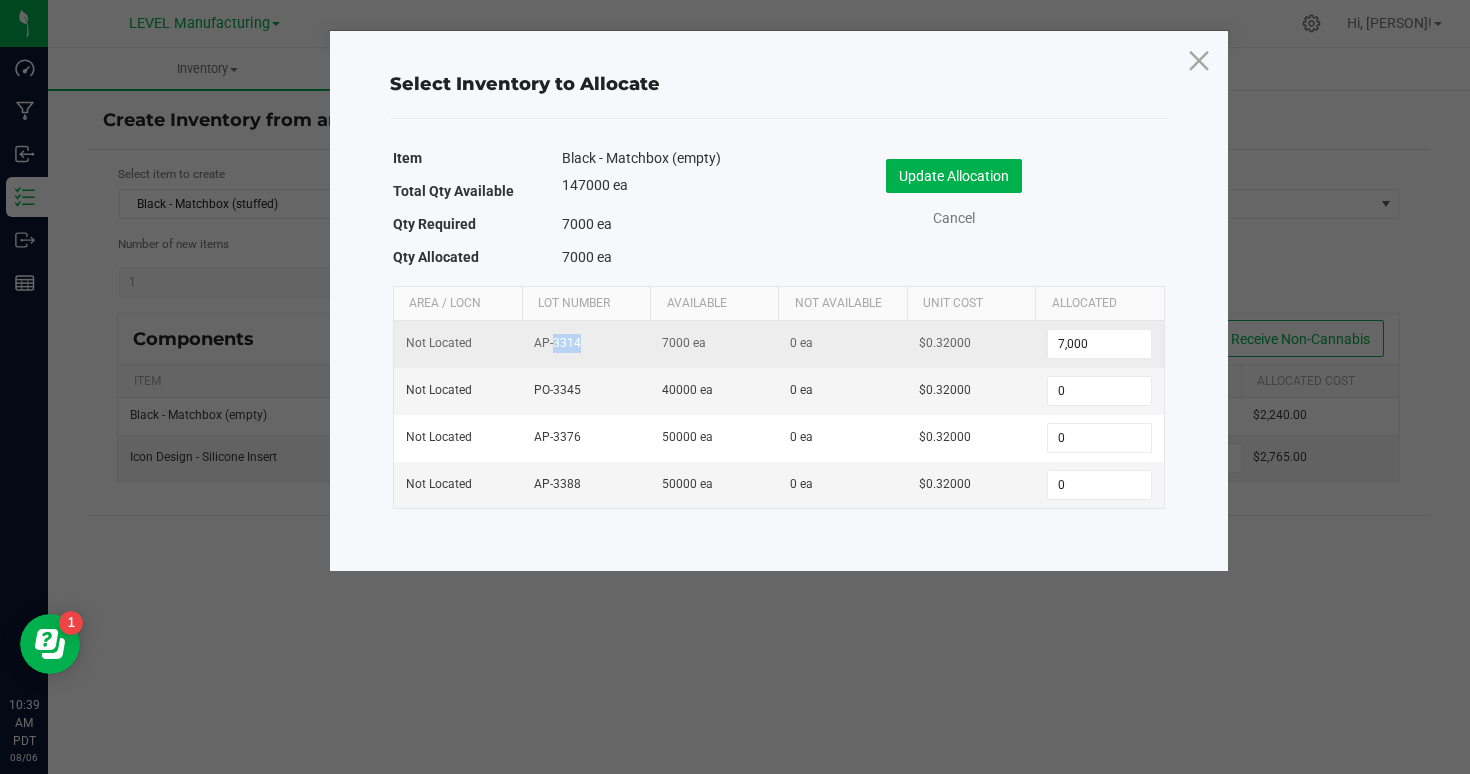 click on "AP-3314" at bounding box center [586, 344] 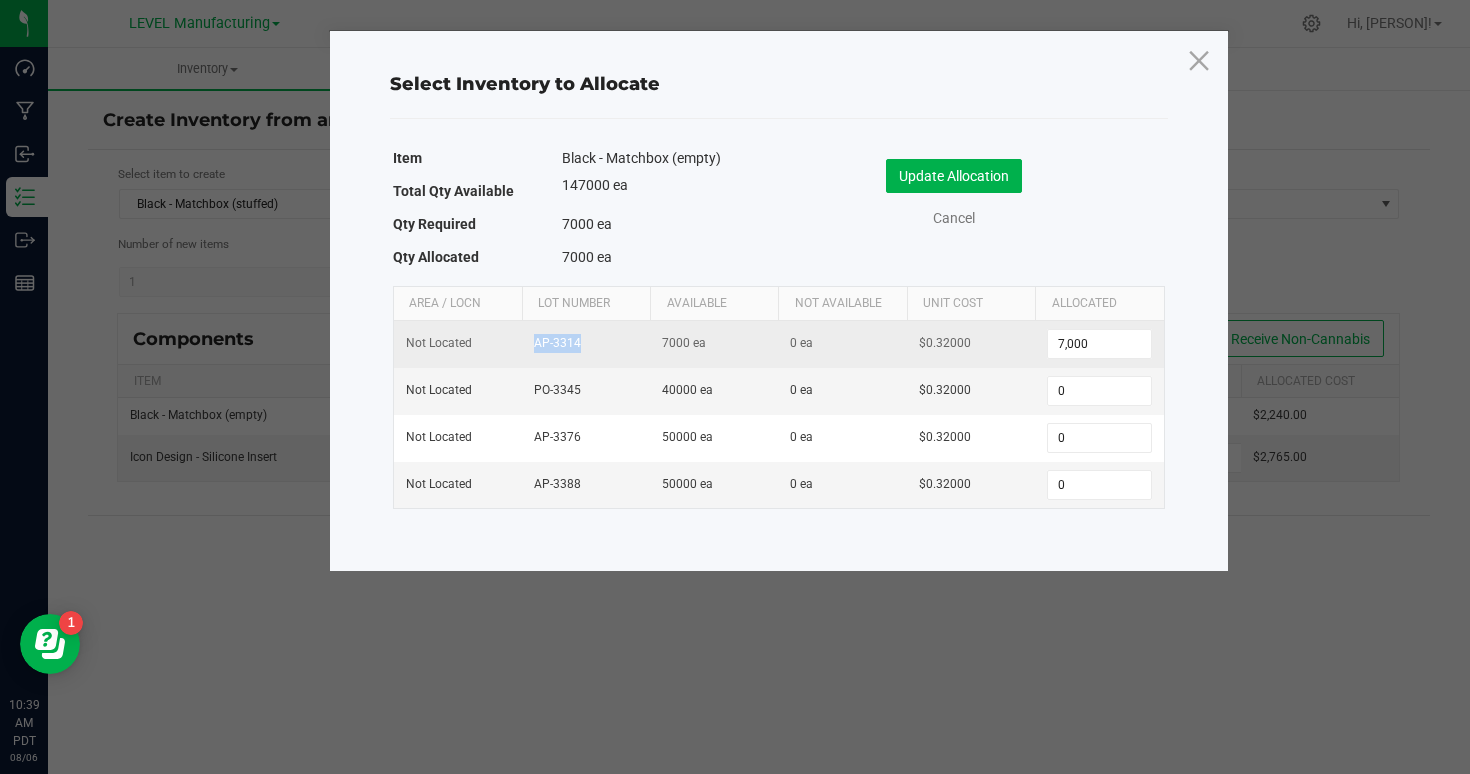 drag, startPoint x: 582, startPoint y: 345, endPoint x: 534, endPoint y: 345, distance: 48 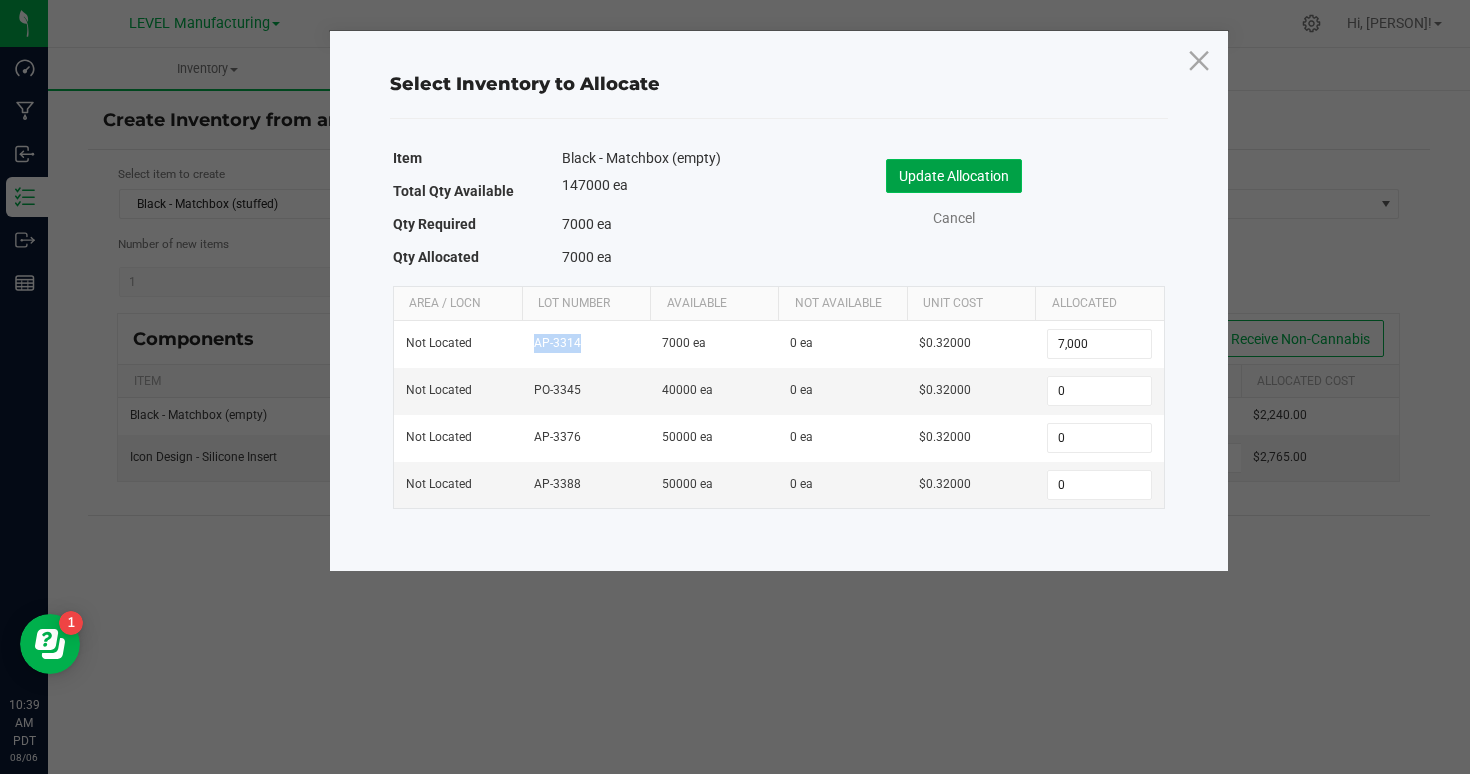 click on "Update Allocation" 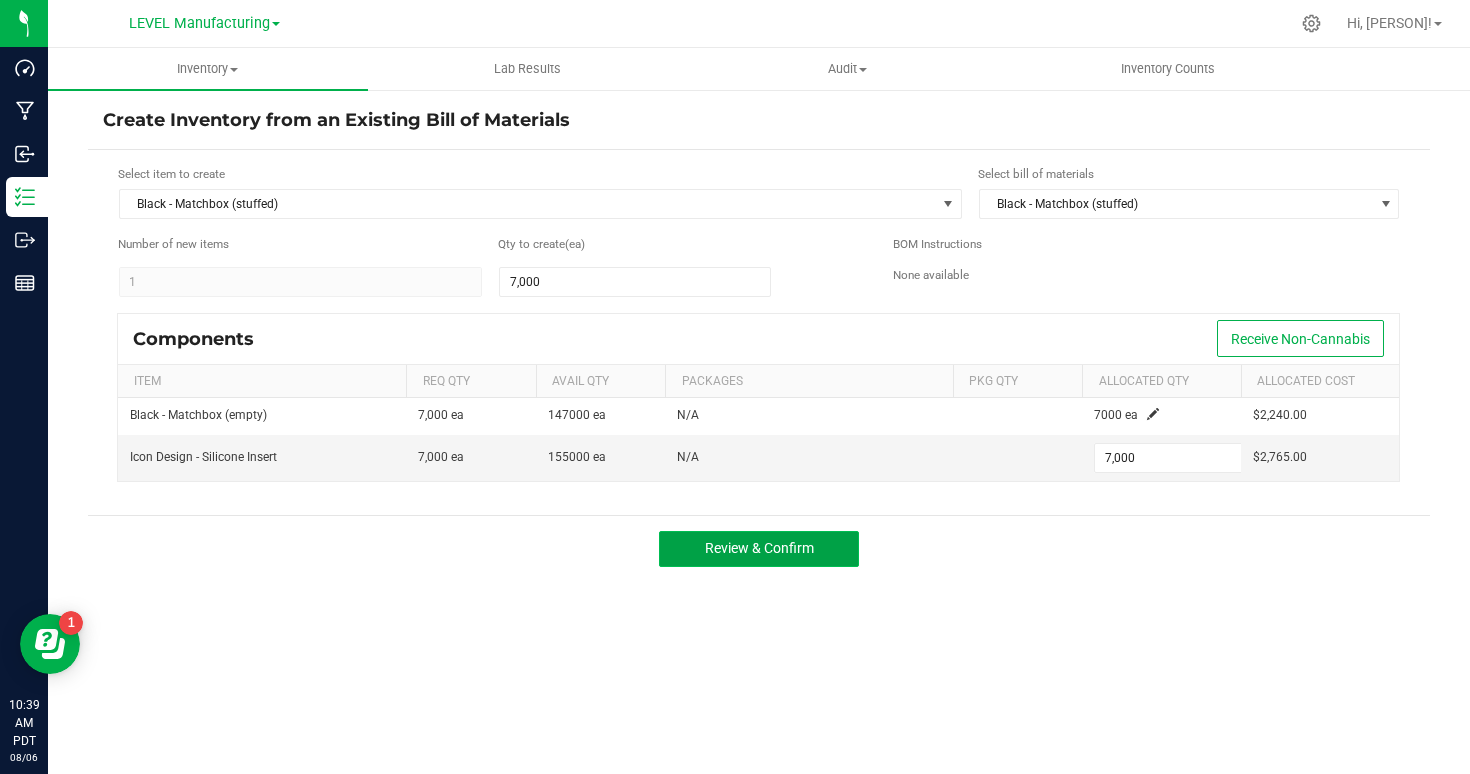 click on "Review & Confirm" at bounding box center (759, 549) 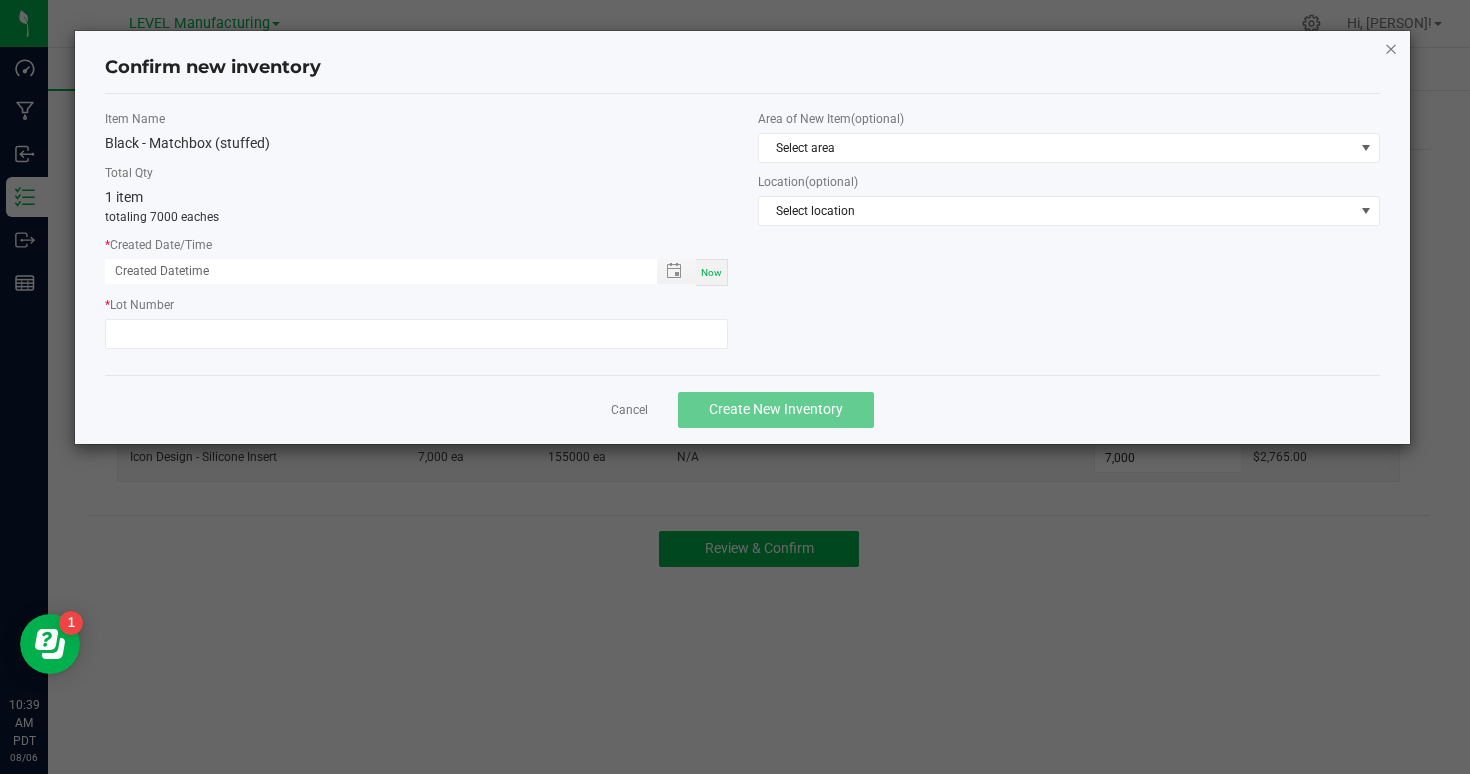 click 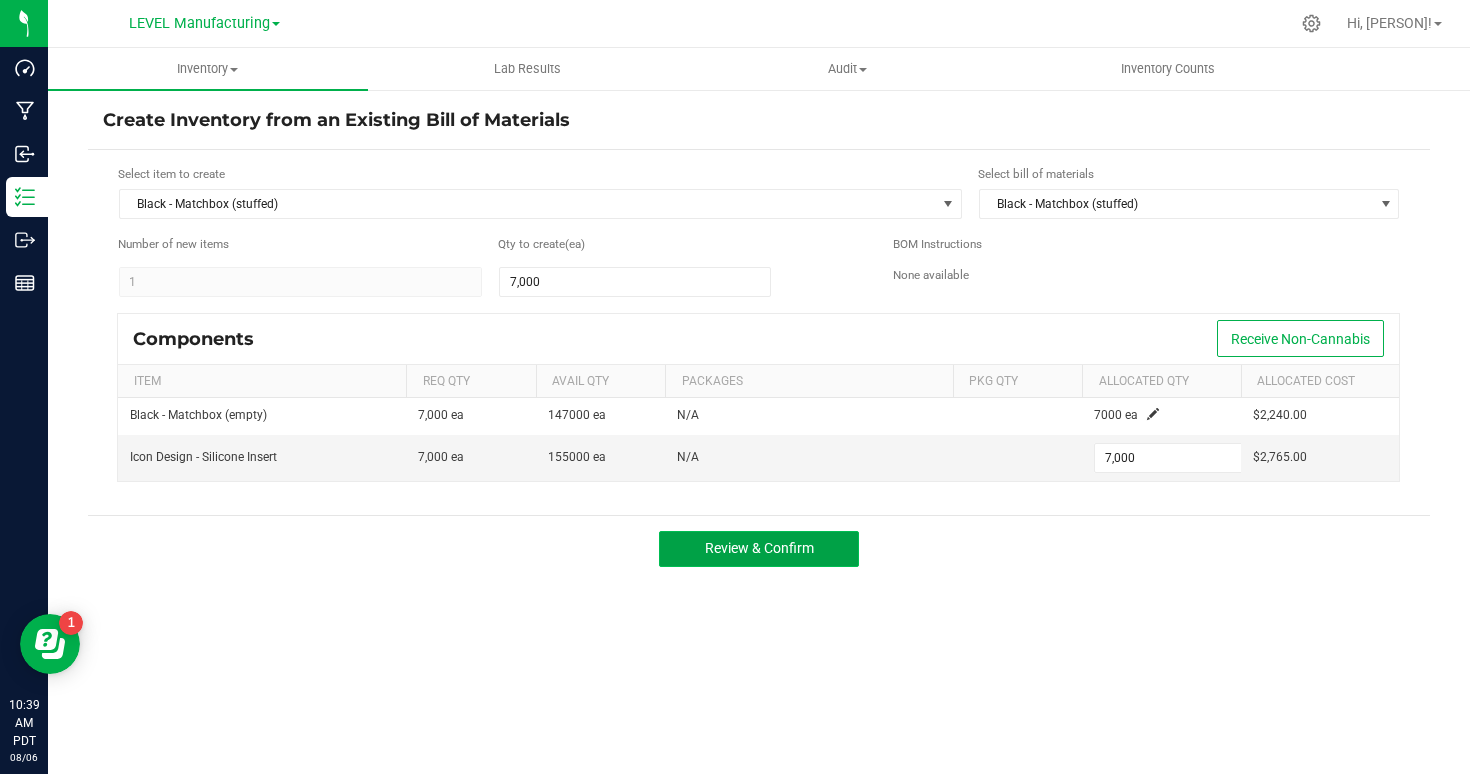 click on "Review & Confirm" at bounding box center (759, 548) 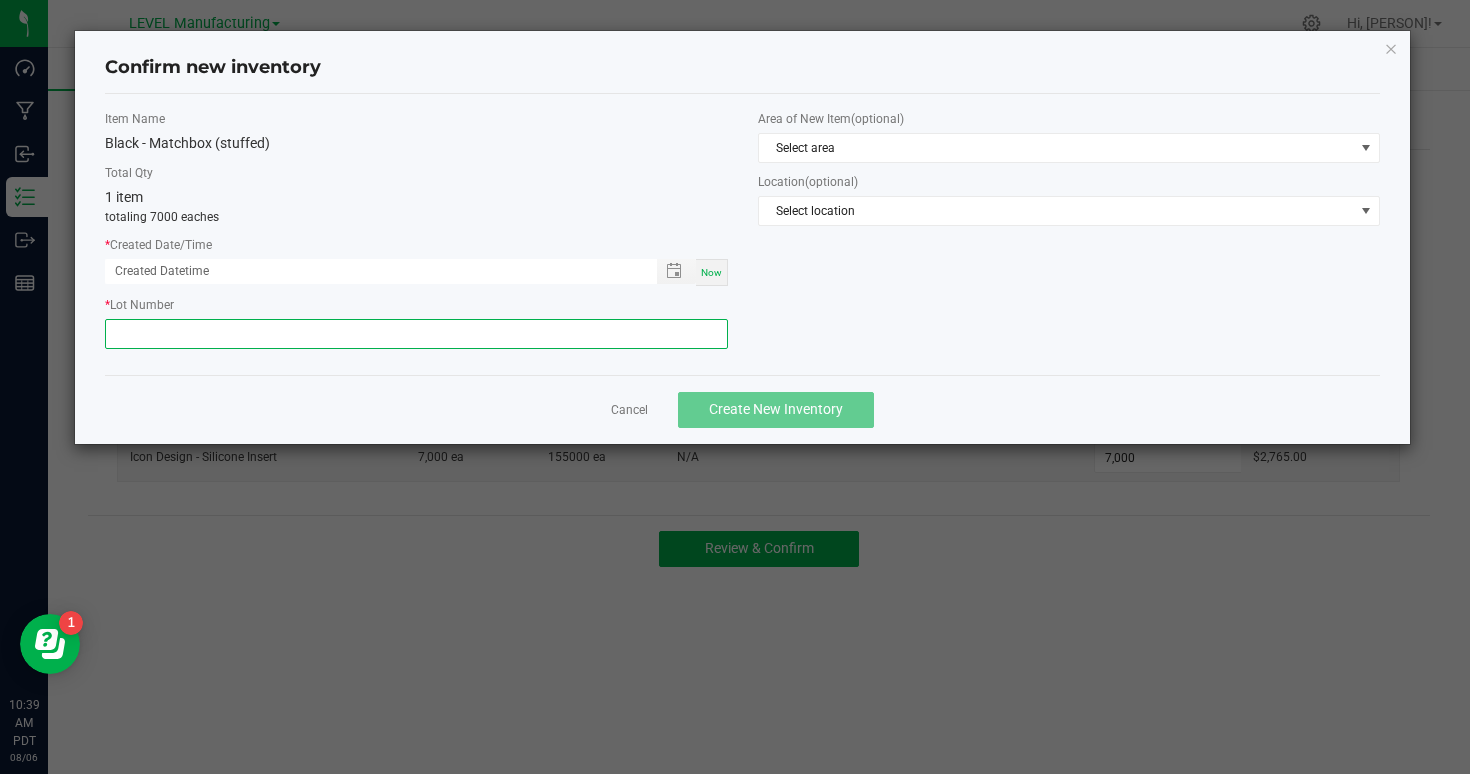 click at bounding box center [416, 334] 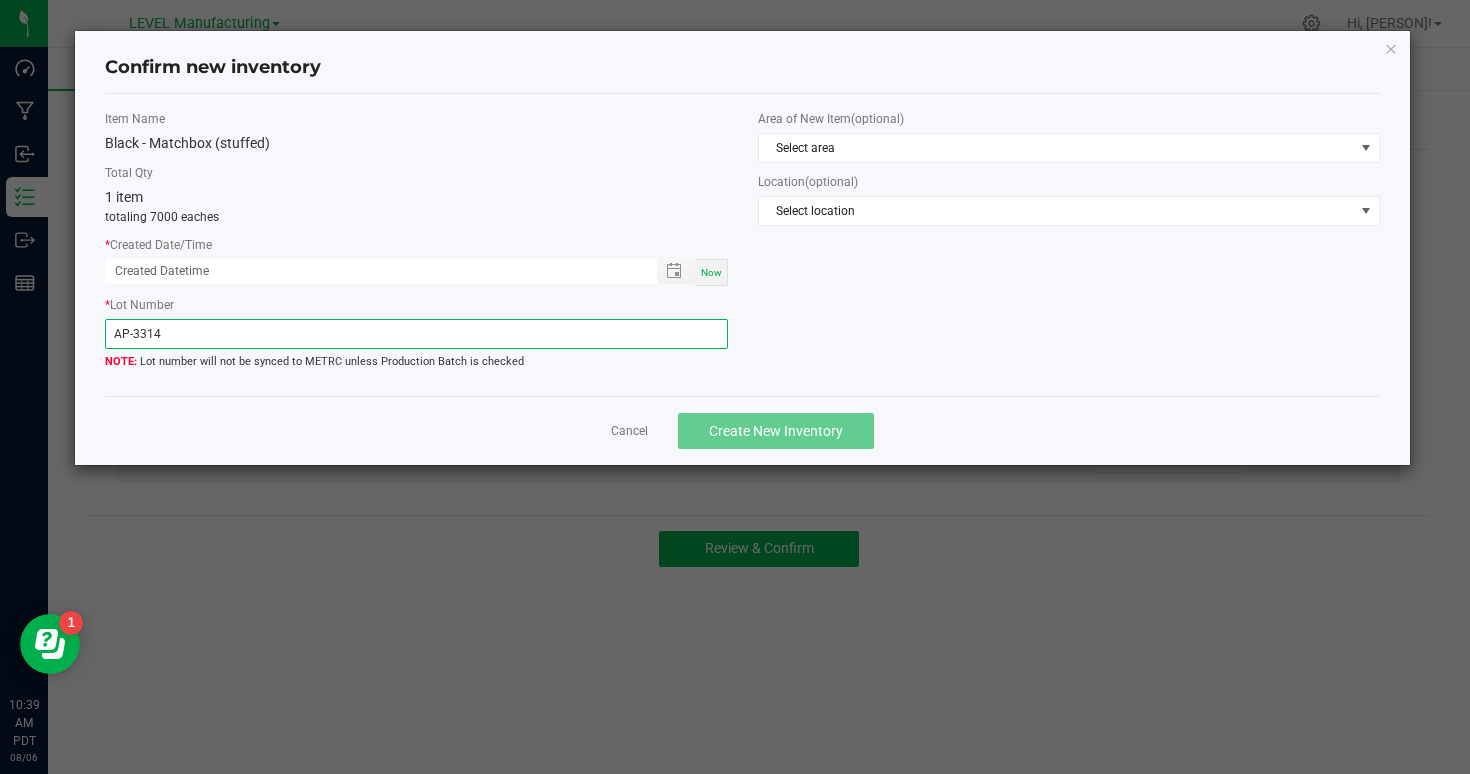 type on "AP-3314" 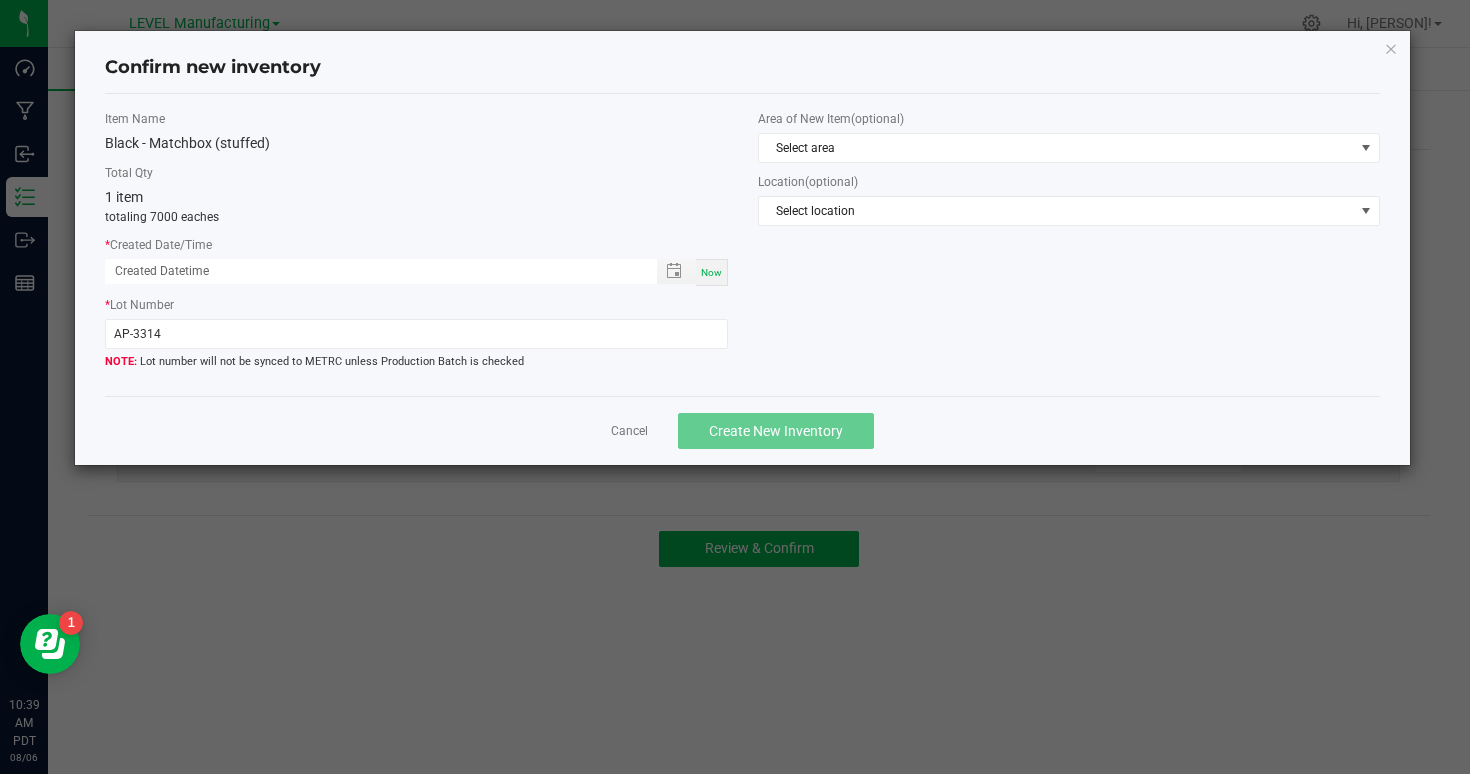 click on "Item Name Black - Matchbox (stuffed) Total Qty 1 item totaling 7000 eaches * Created Date/Time Now * Lot Number AP-3314 Lot number will not be synced to METRC unless Production Batch is checked" 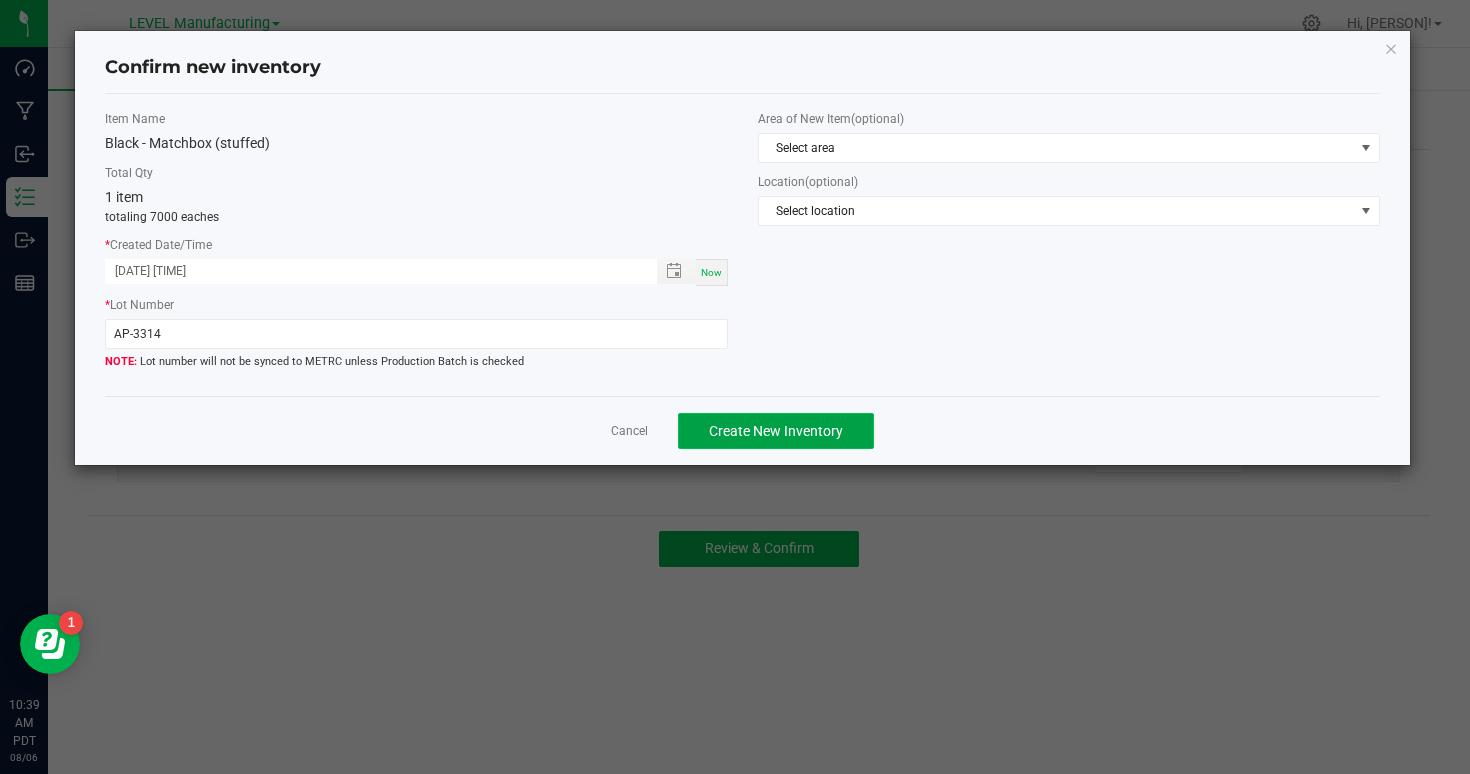 click on "Create New Inventory" 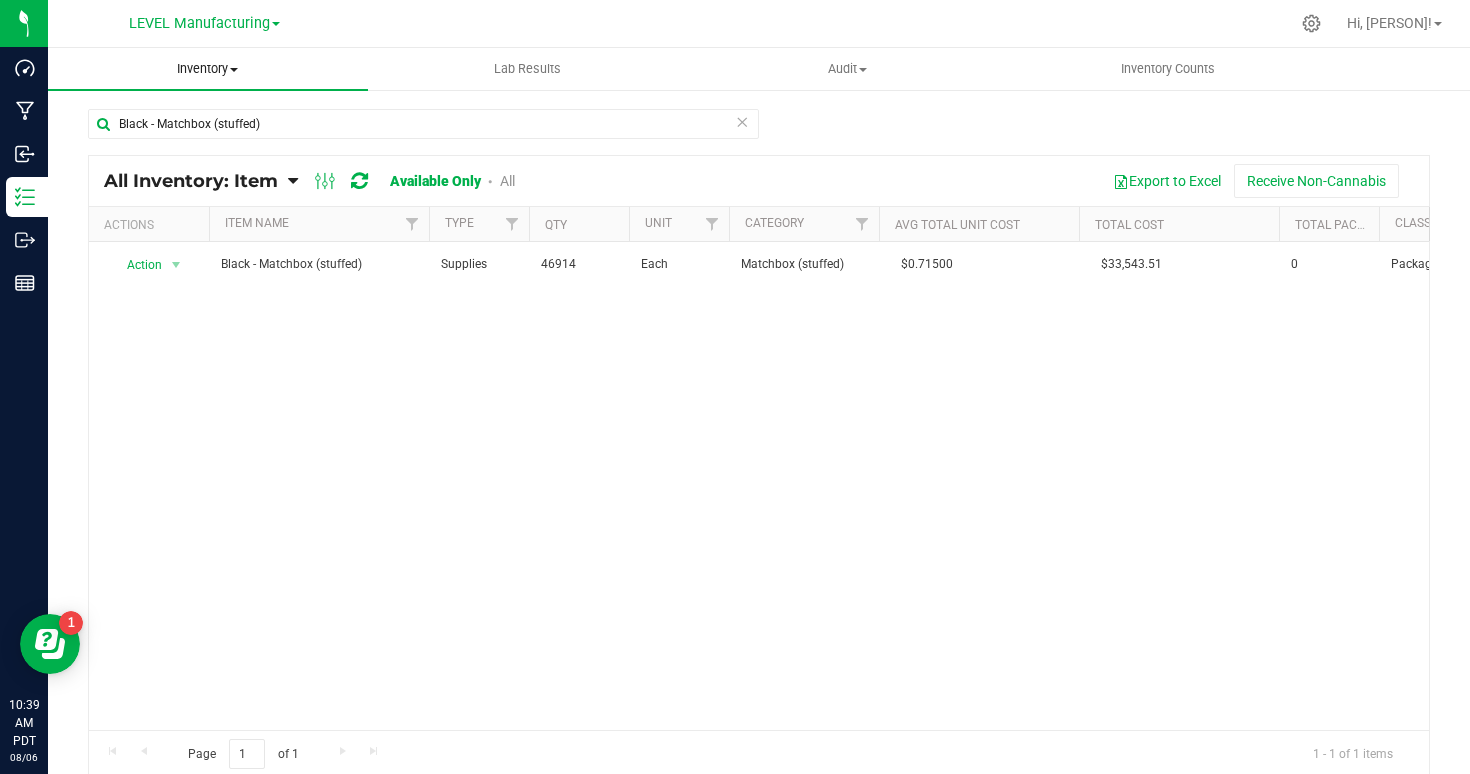 click on "Inventory
All packages
All inventory
Waste log
Create inventory" at bounding box center (208, 69) 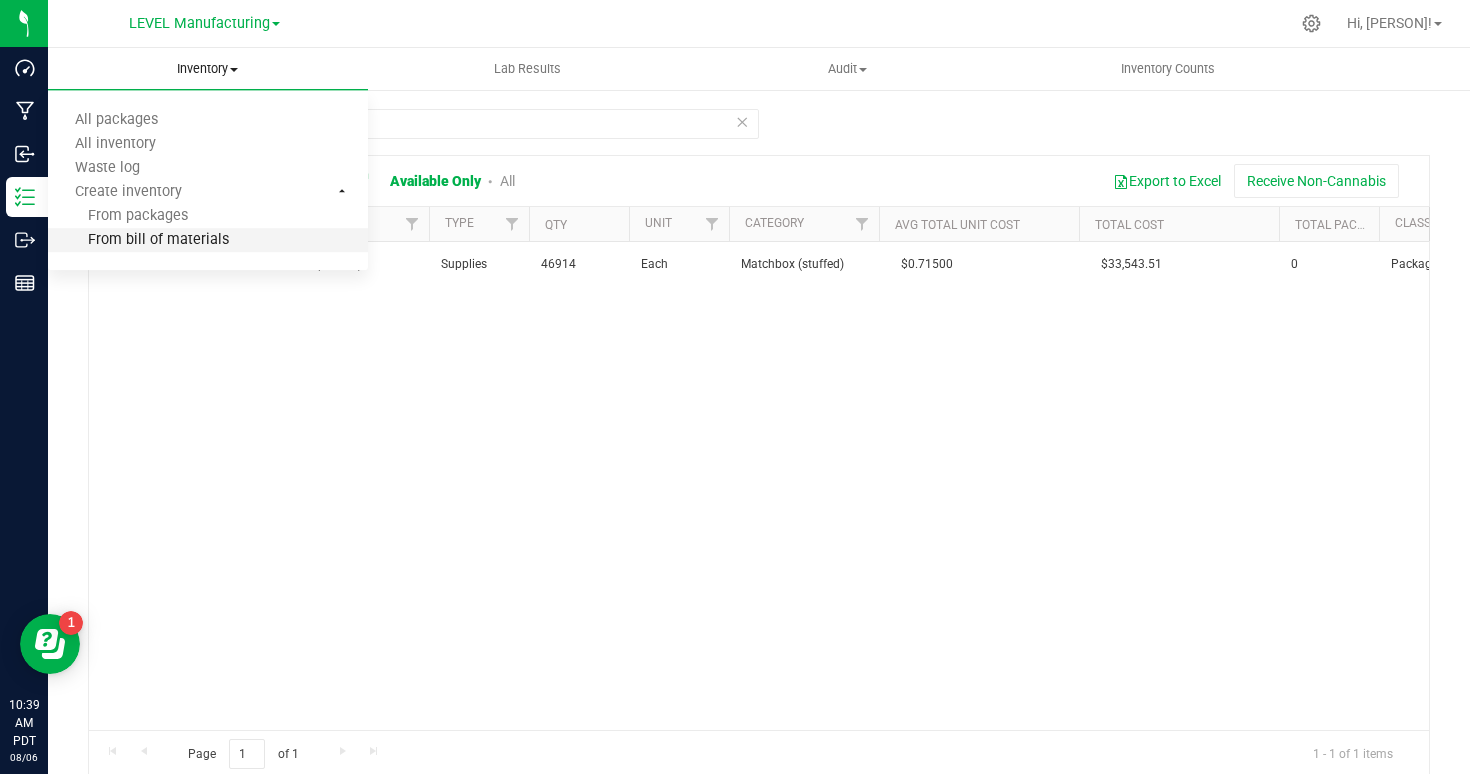 click on "From bill of materials" at bounding box center [138, 240] 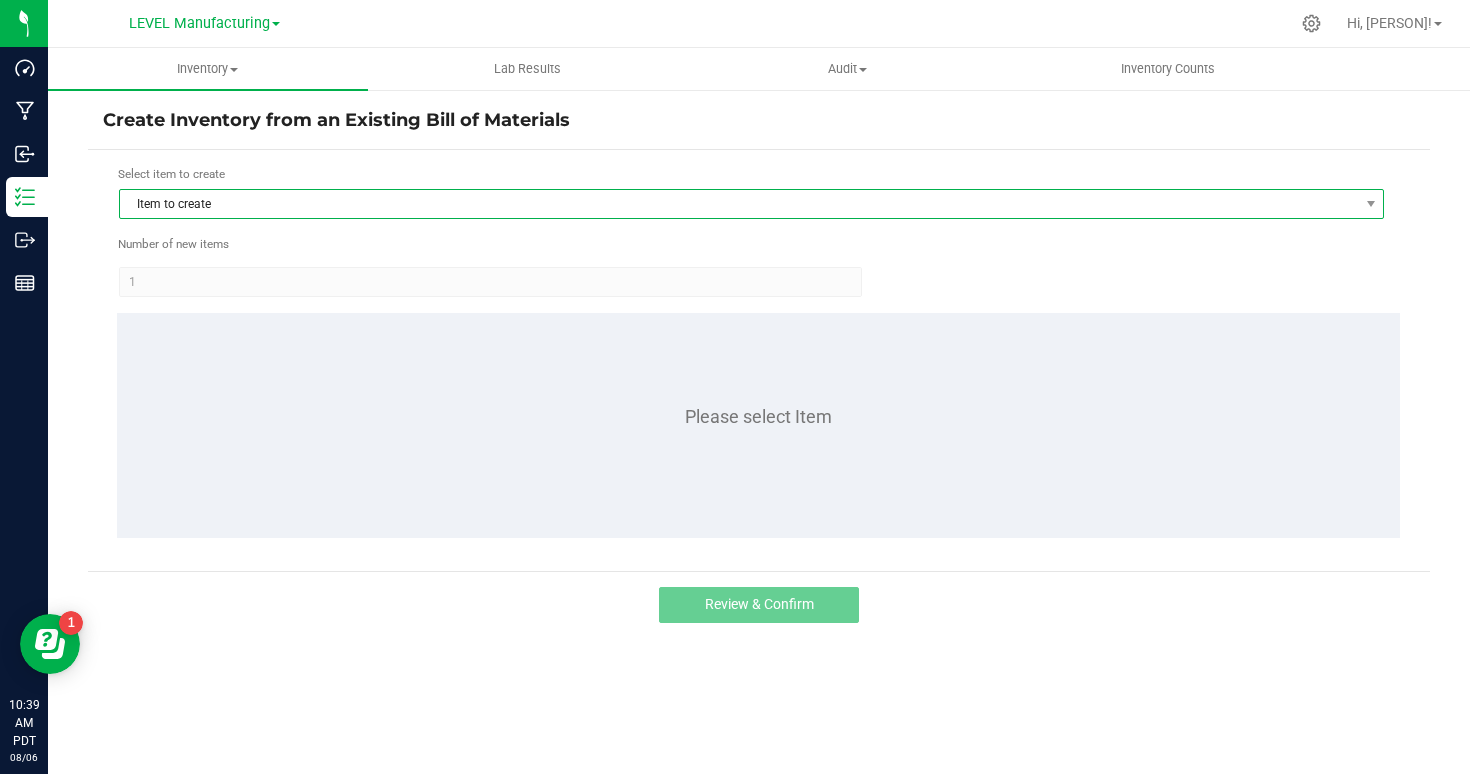 click on "Item to create" at bounding box center (739, 204) 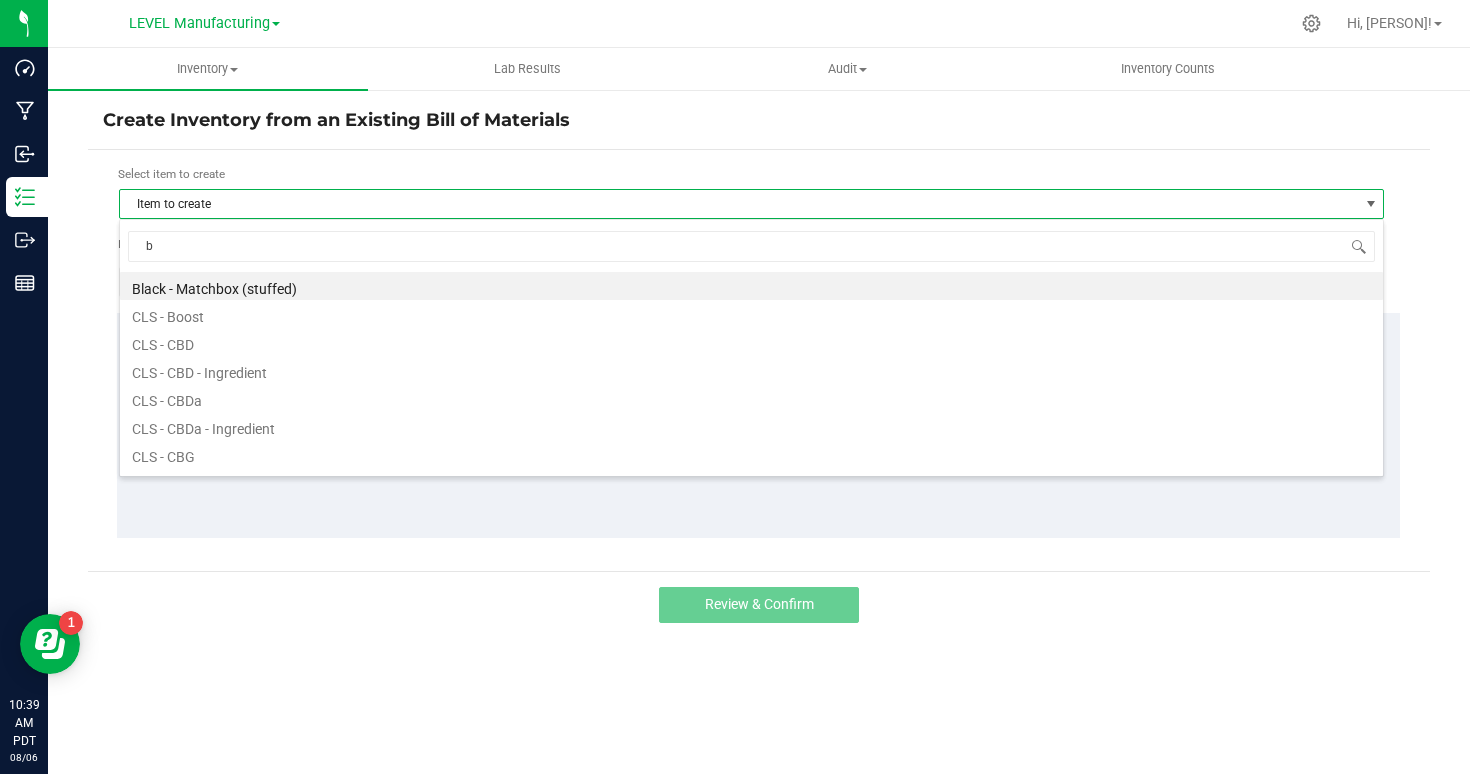 scroll, scrollTop: 99970, scrollLeft: 98735, axis: both 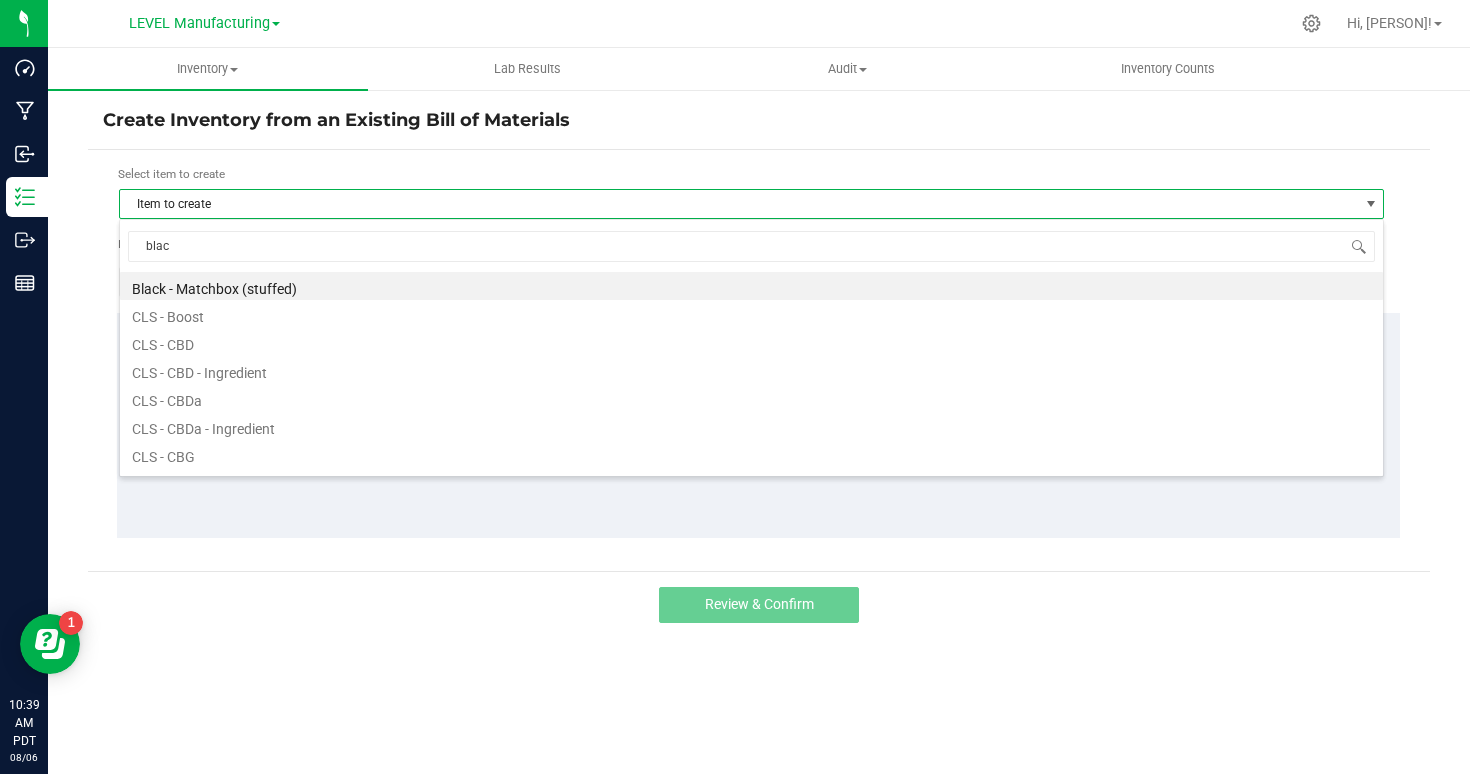 type on "black" 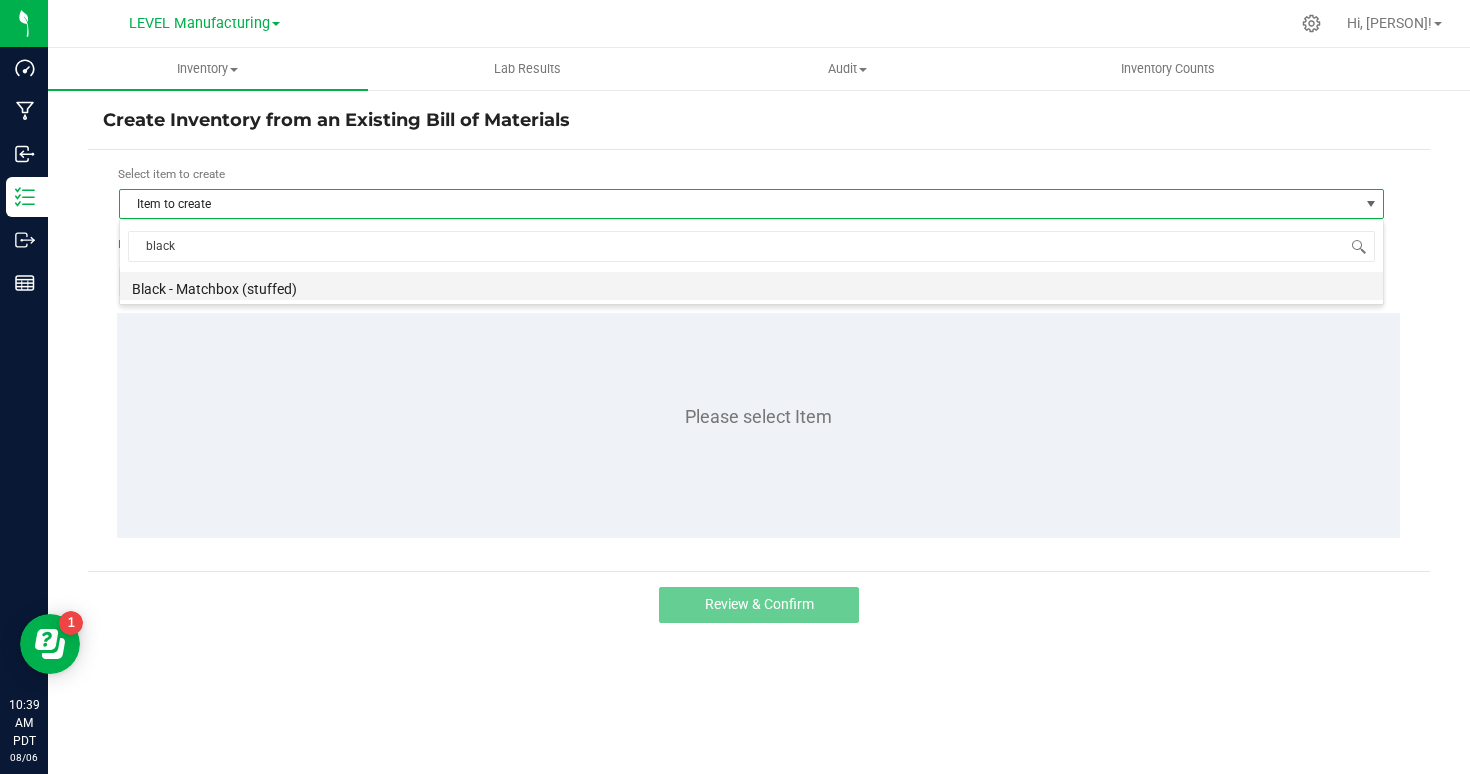 click on "Black - Matchbox (stuffed)" at bounding box center [751, 286] 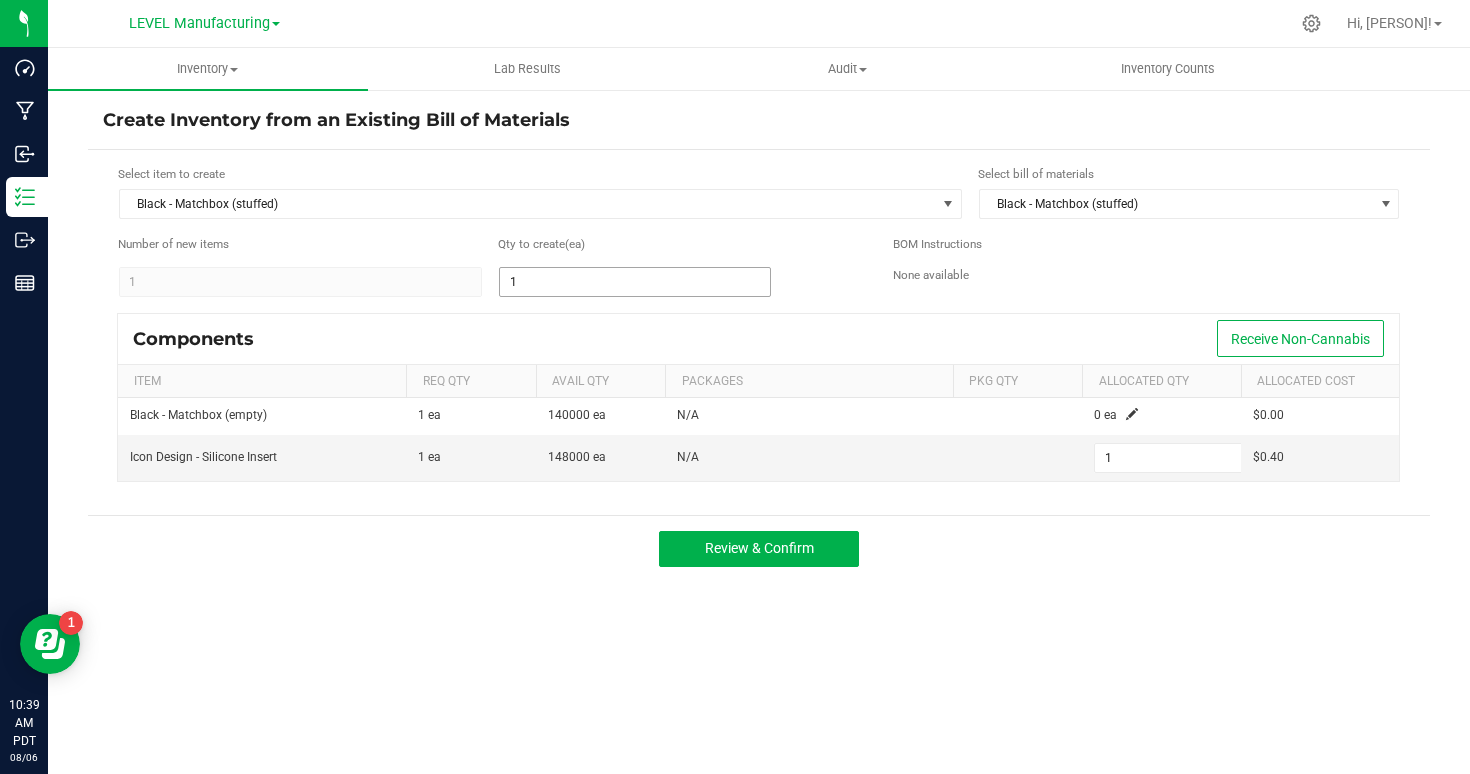 click on "1" at bounding box center [635, 282] 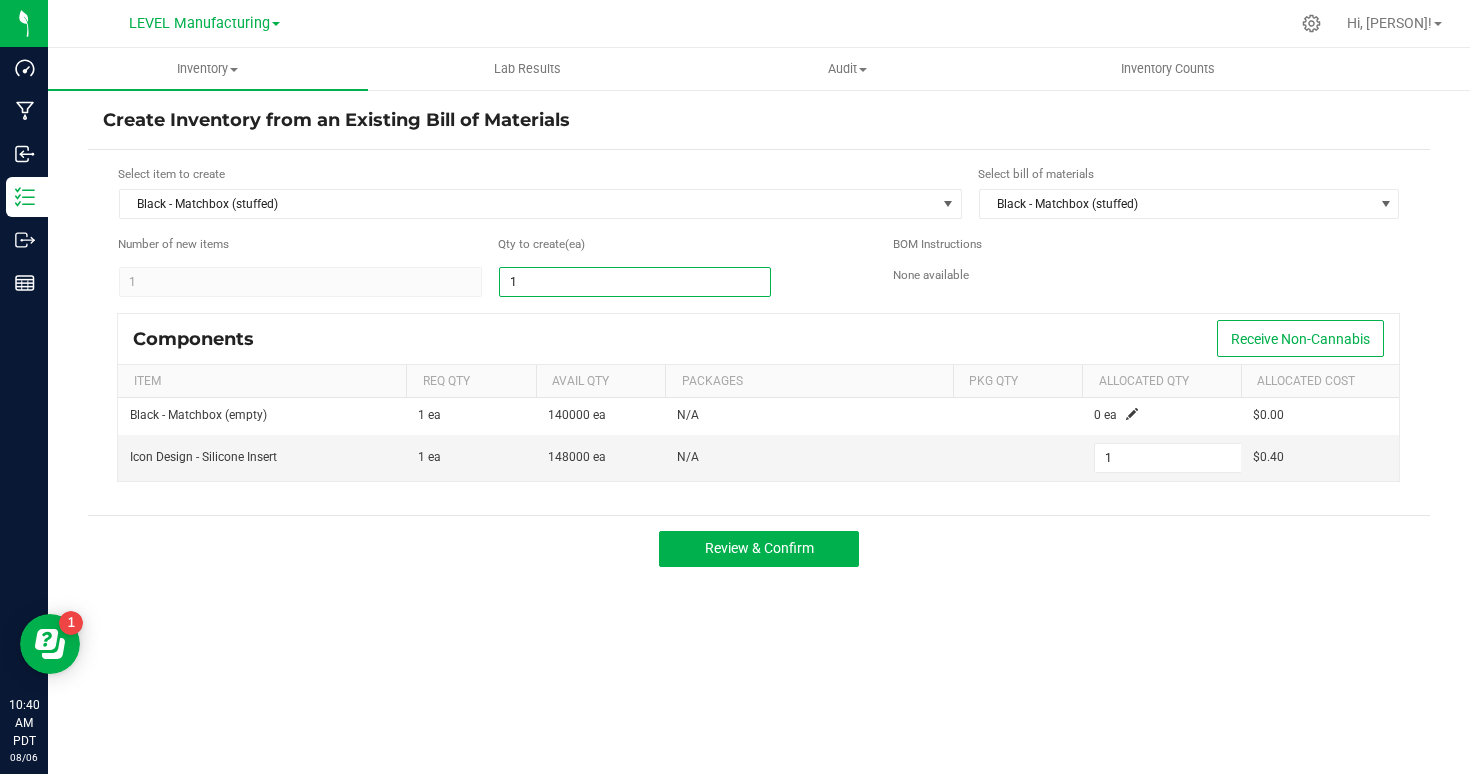 type on "15" 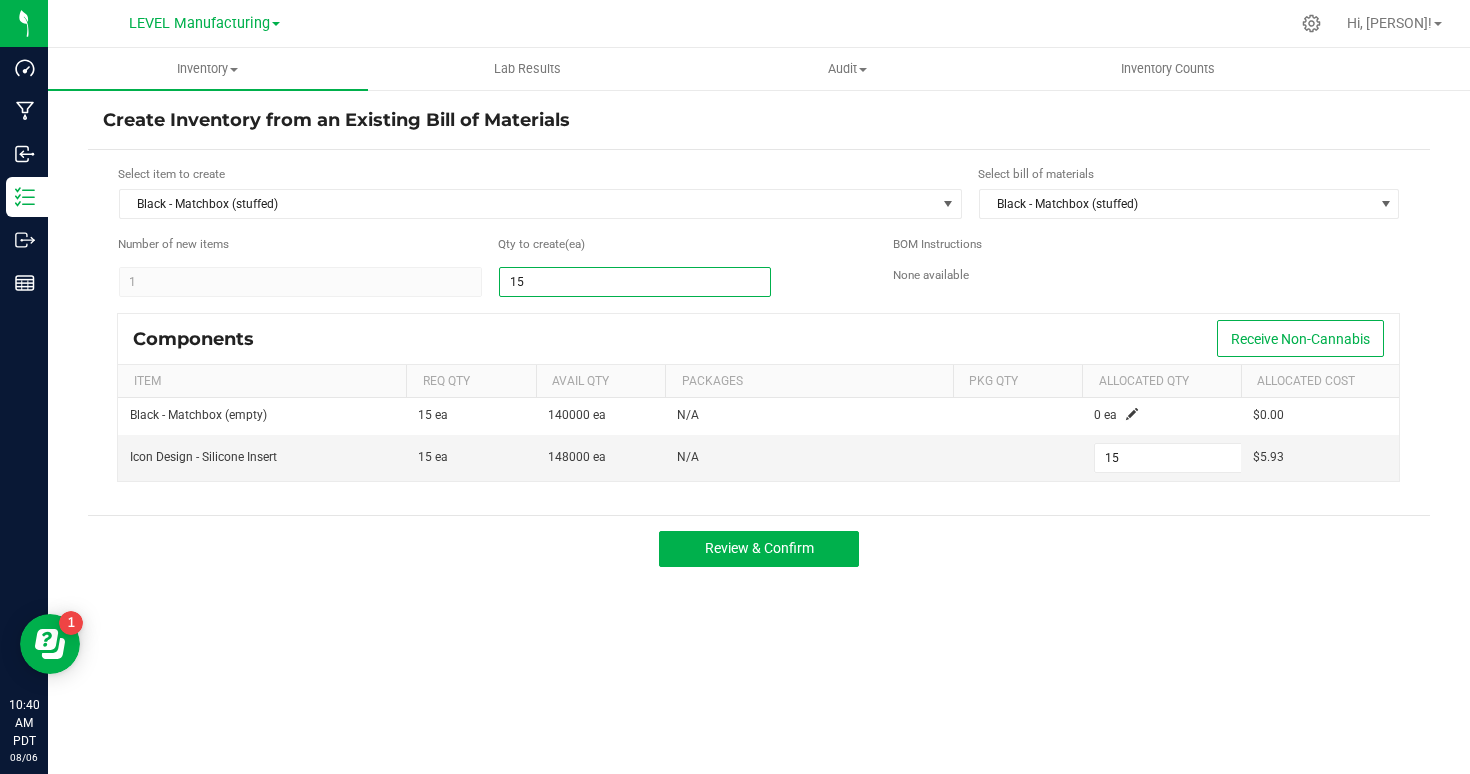 type on "159" 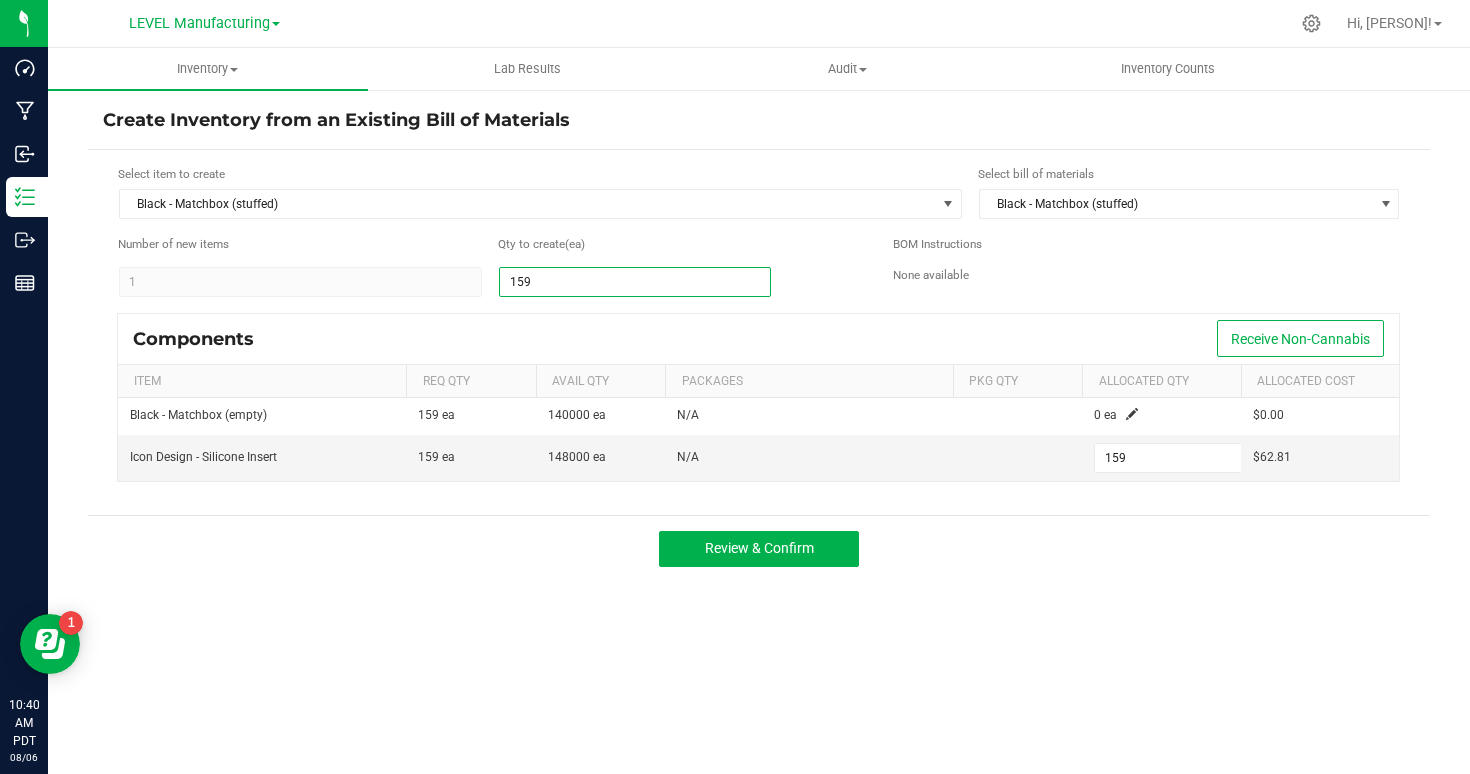 type on "1599" 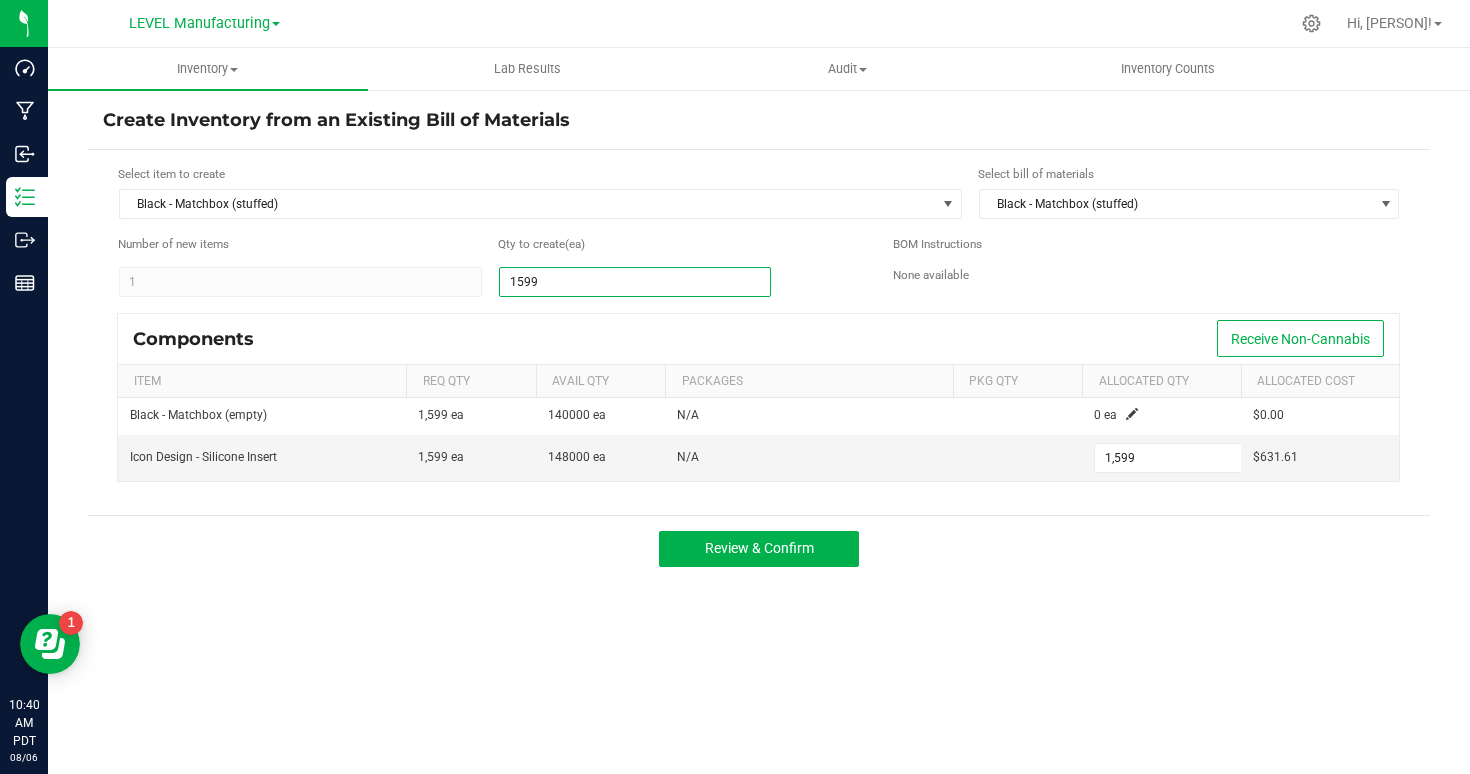 type on "15994" 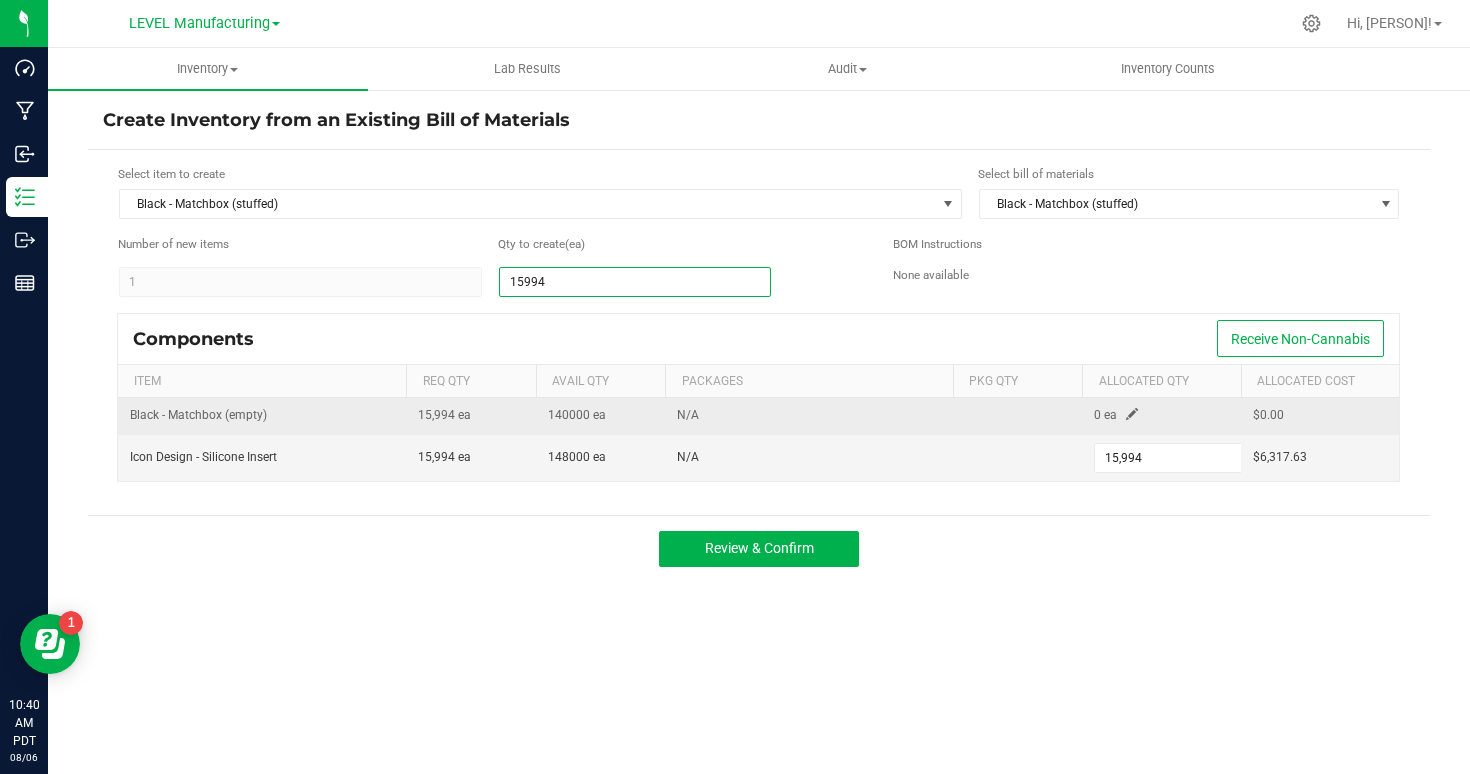 type on "15,994" 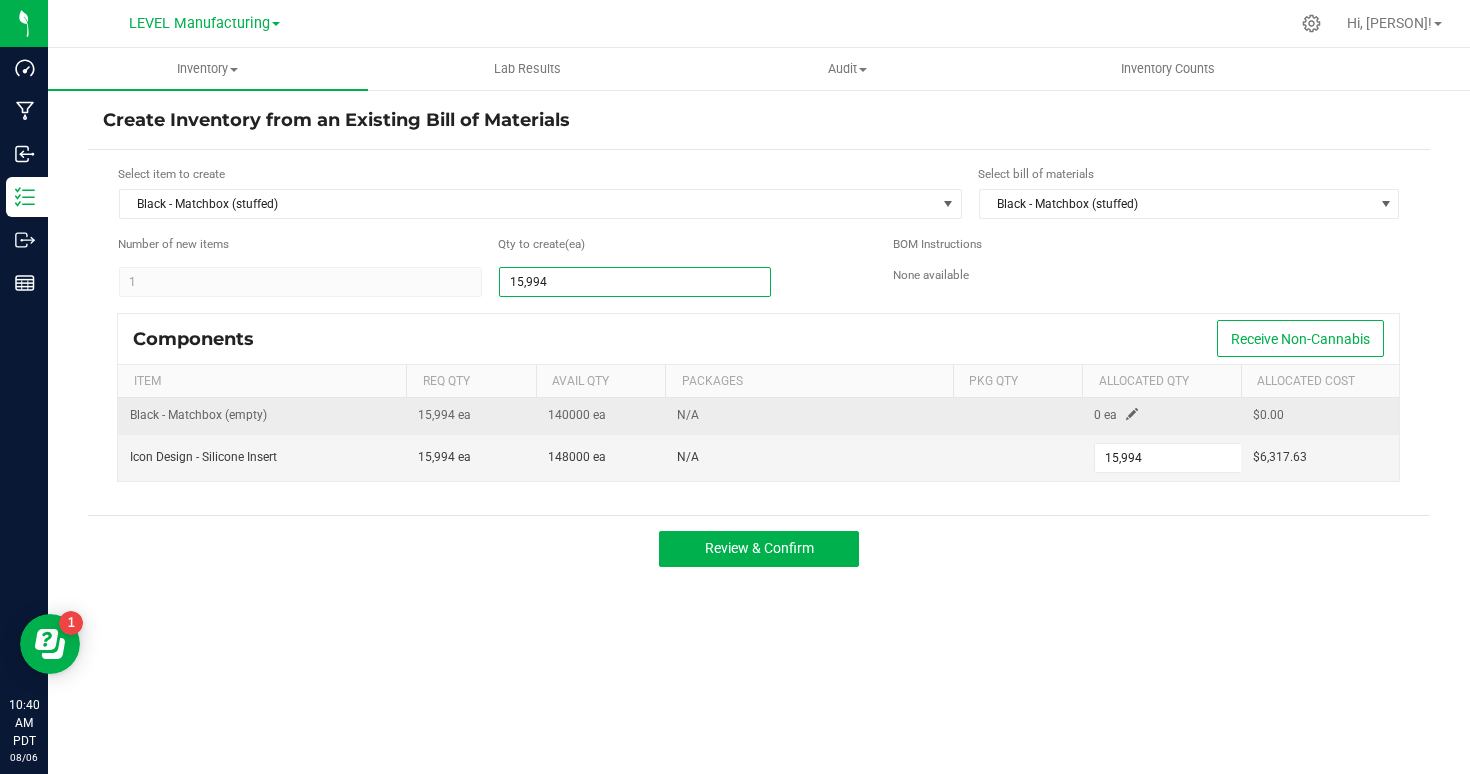 click at bounding box center [1132, 414] 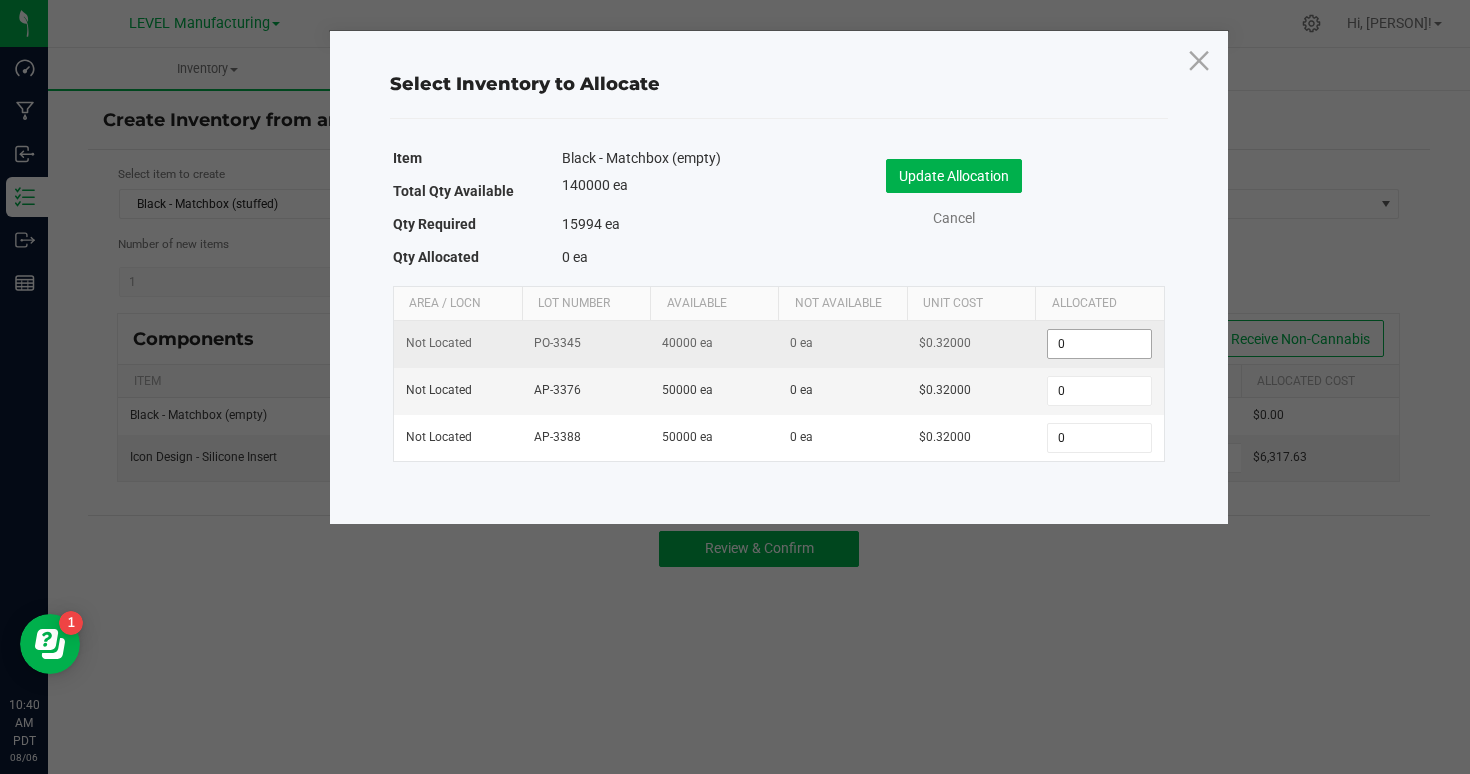 click on "0" at bounding box center [1099, 344] 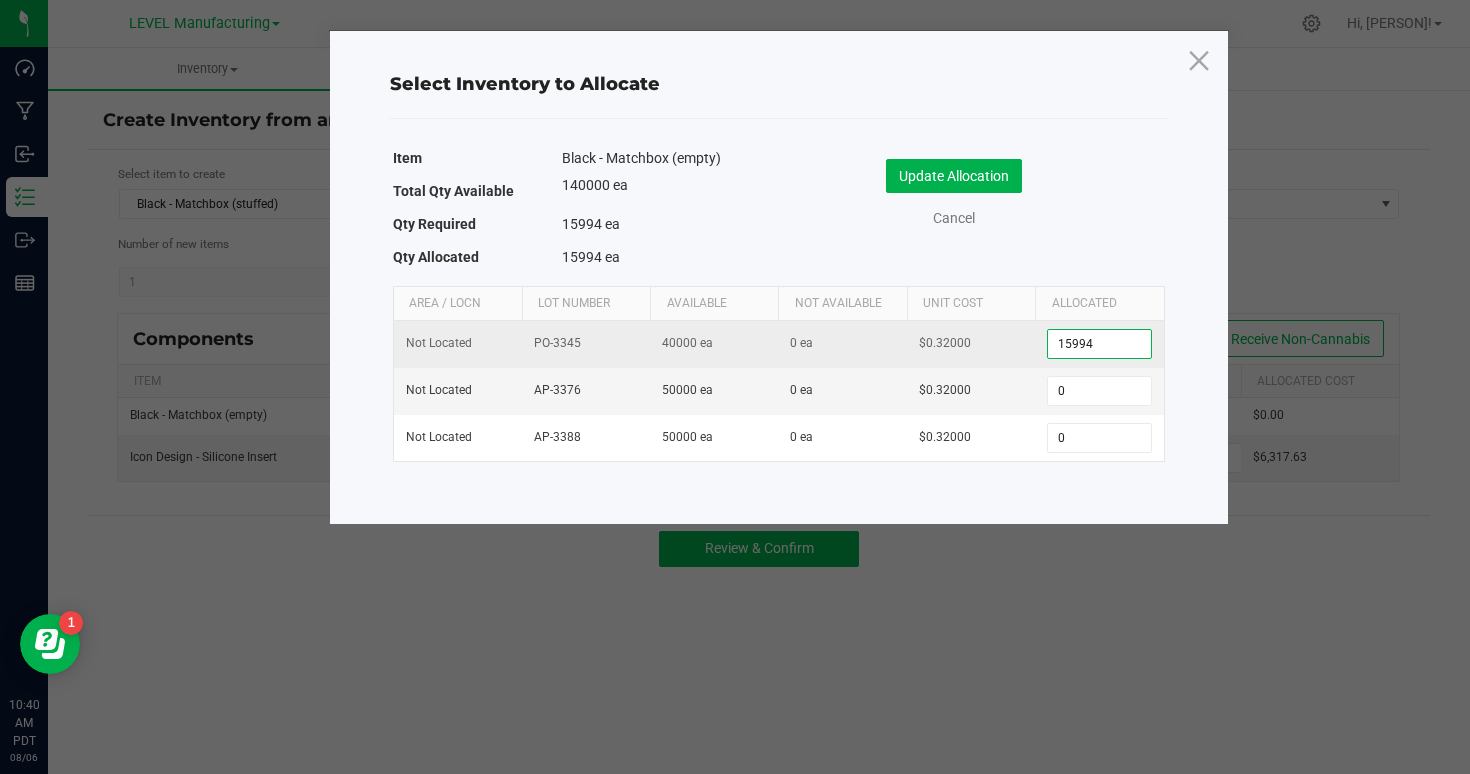 type on "15,994" 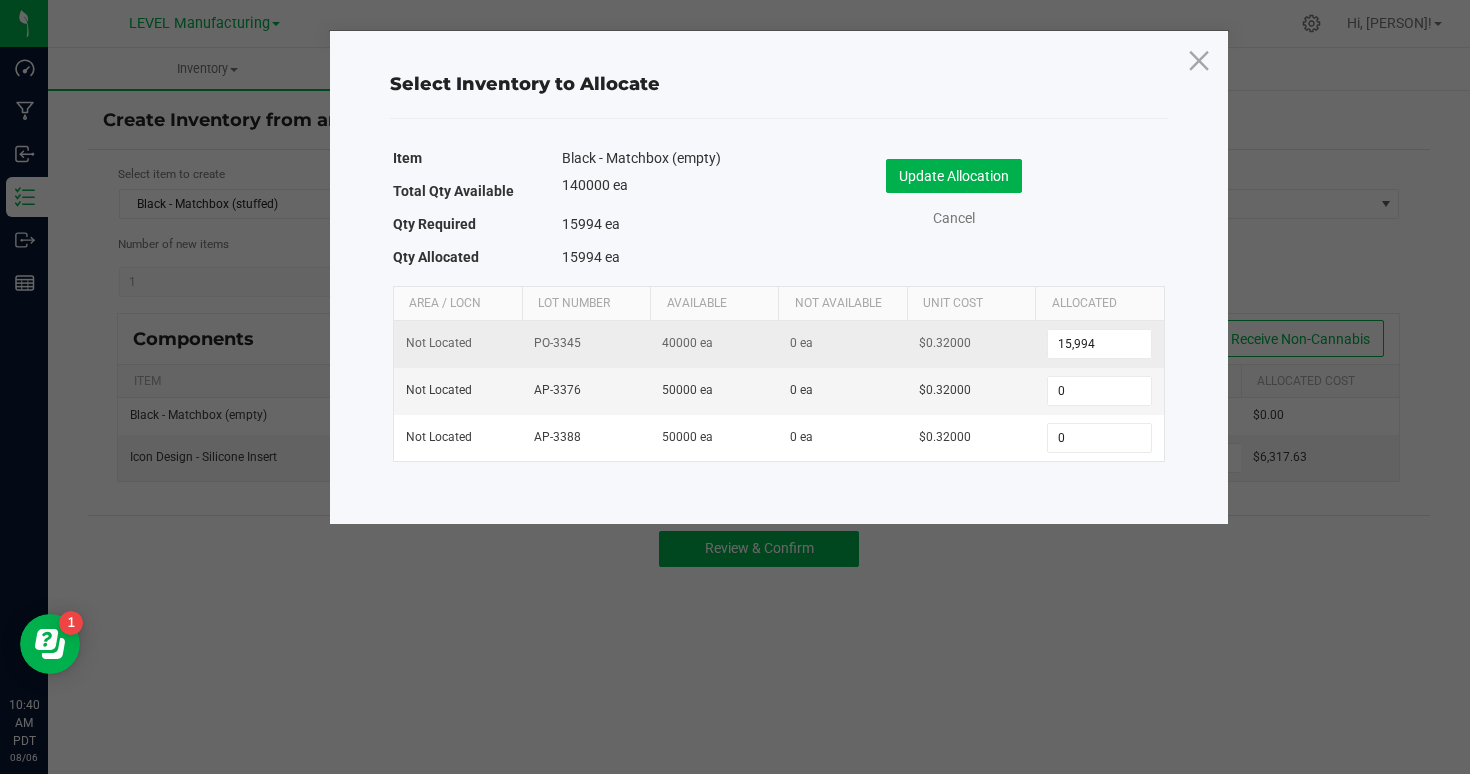 drag, startPoint x: 587, startPoint y: 346, endPoint x: 503, endPoint y: 346, distance: 84 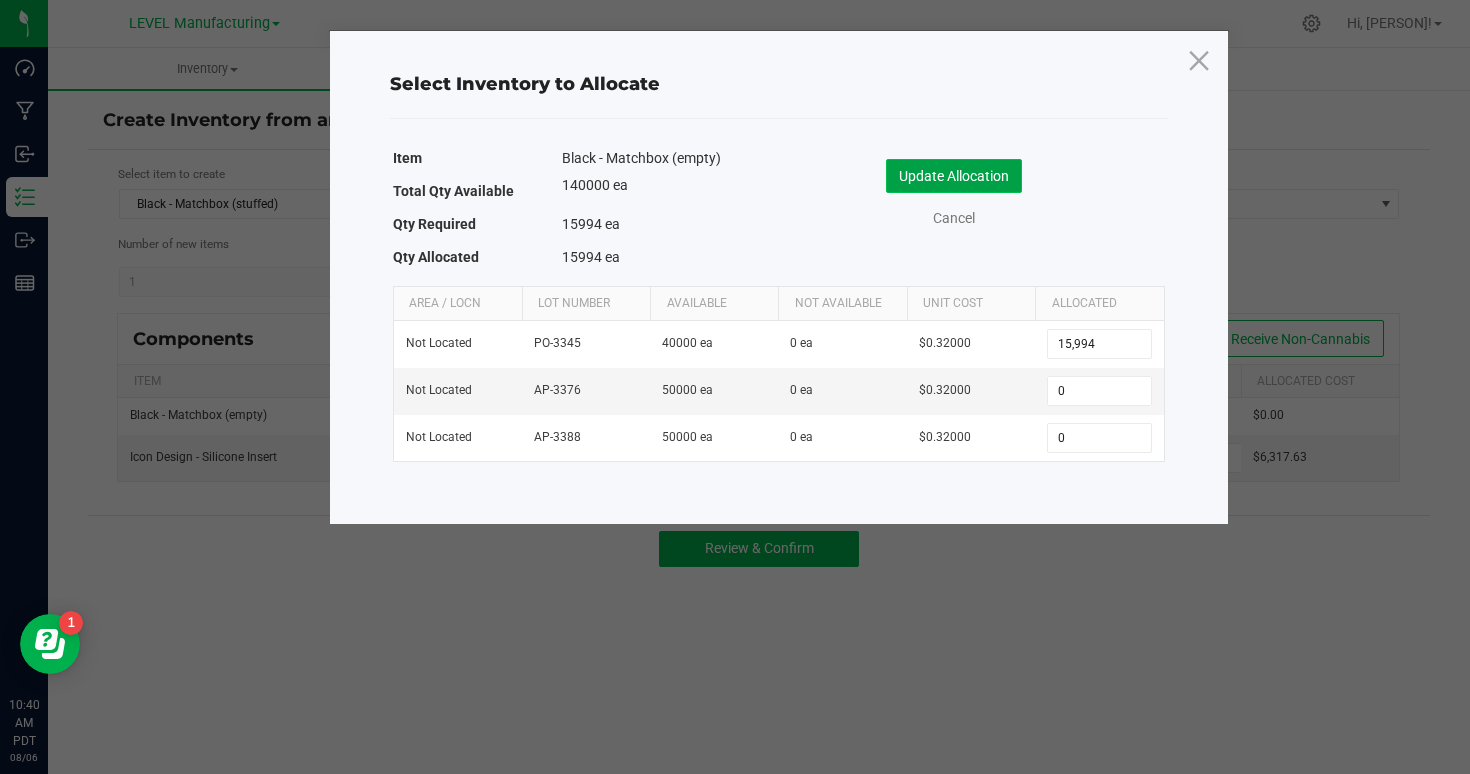 click on "Update Allocation" 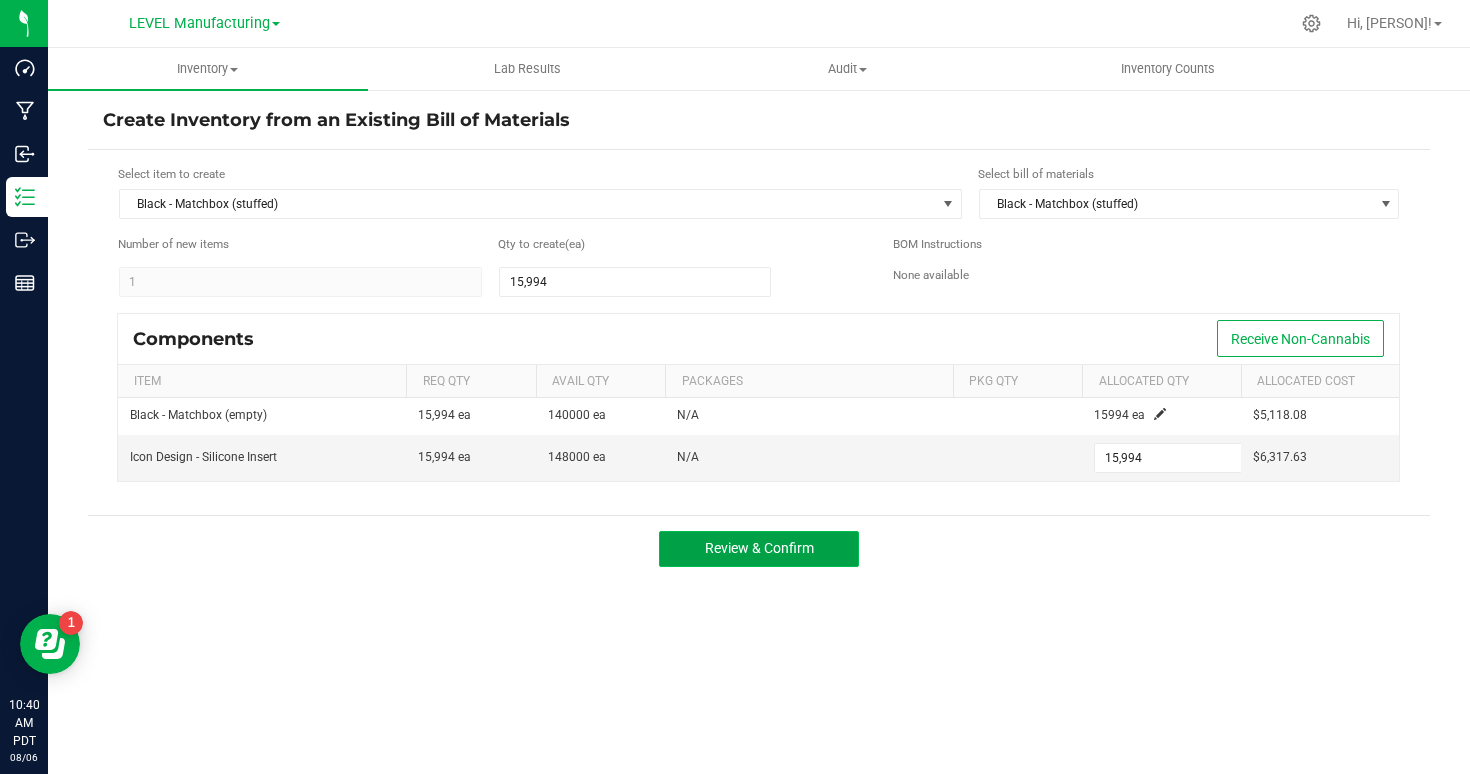click on "Review & Confirm" at bounding box center (759, 548) 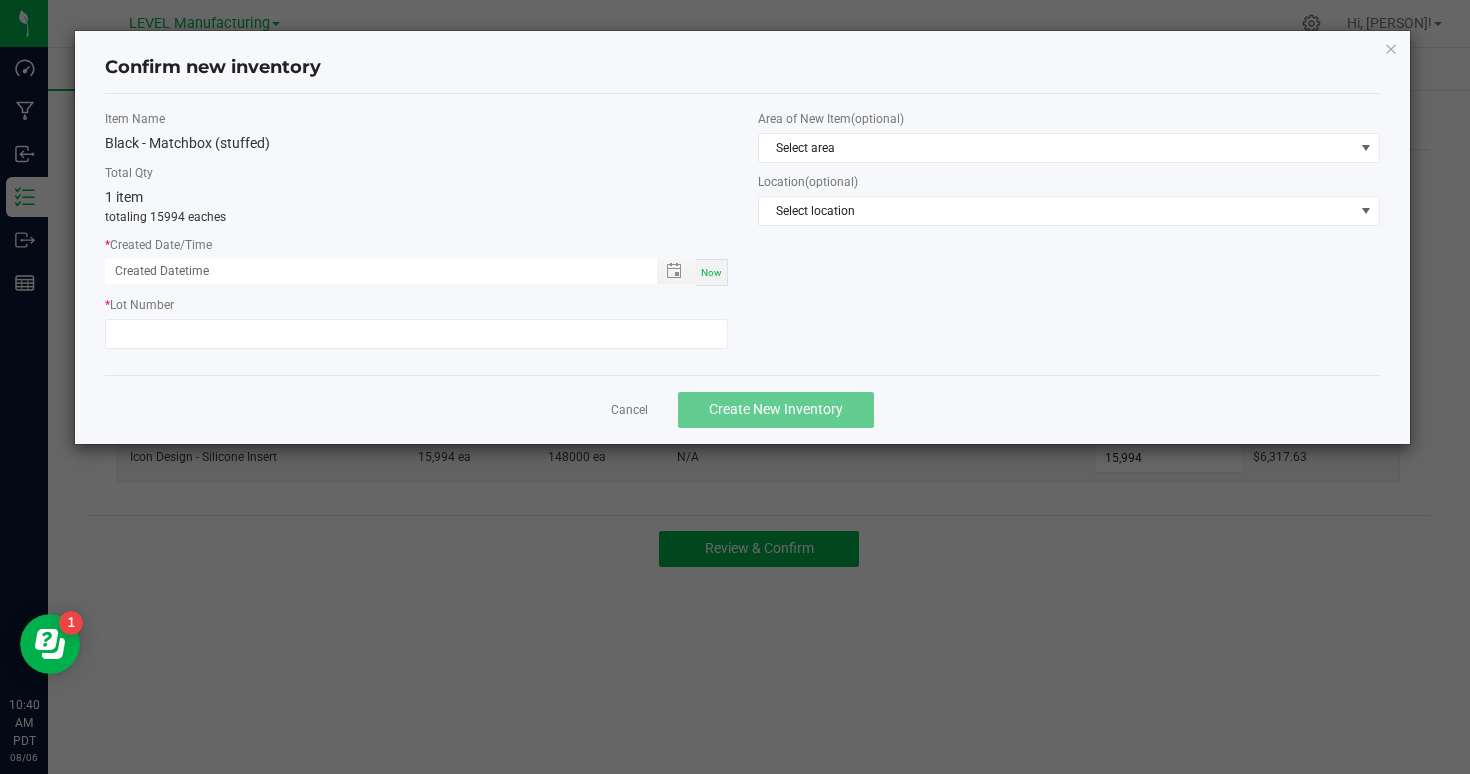 click on "Item Name Black - Matchbox (stuffed) Total Qty 1 item totaling 15994 eaches * Created Date/Time Now * Lot Number" 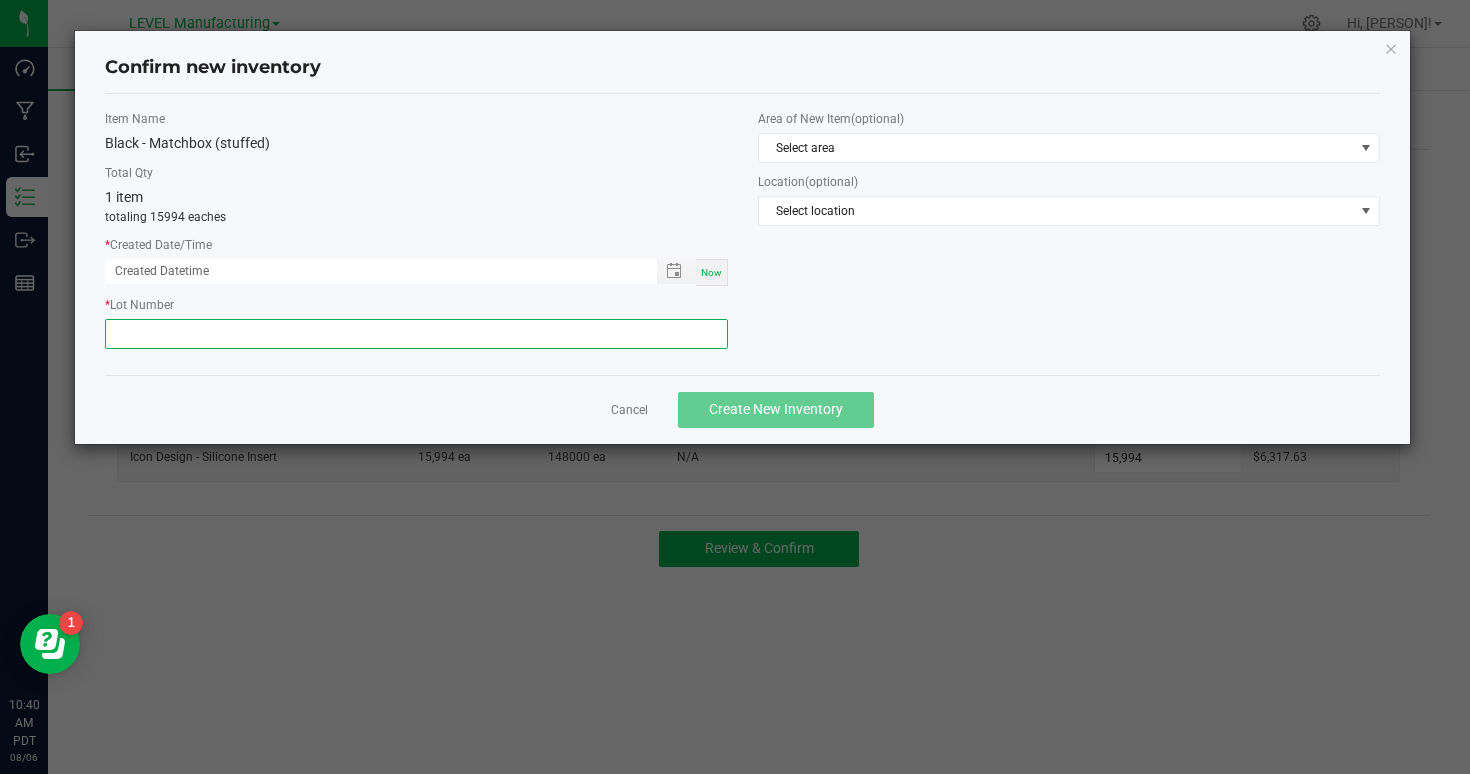 click at bounding box center (416, 334) 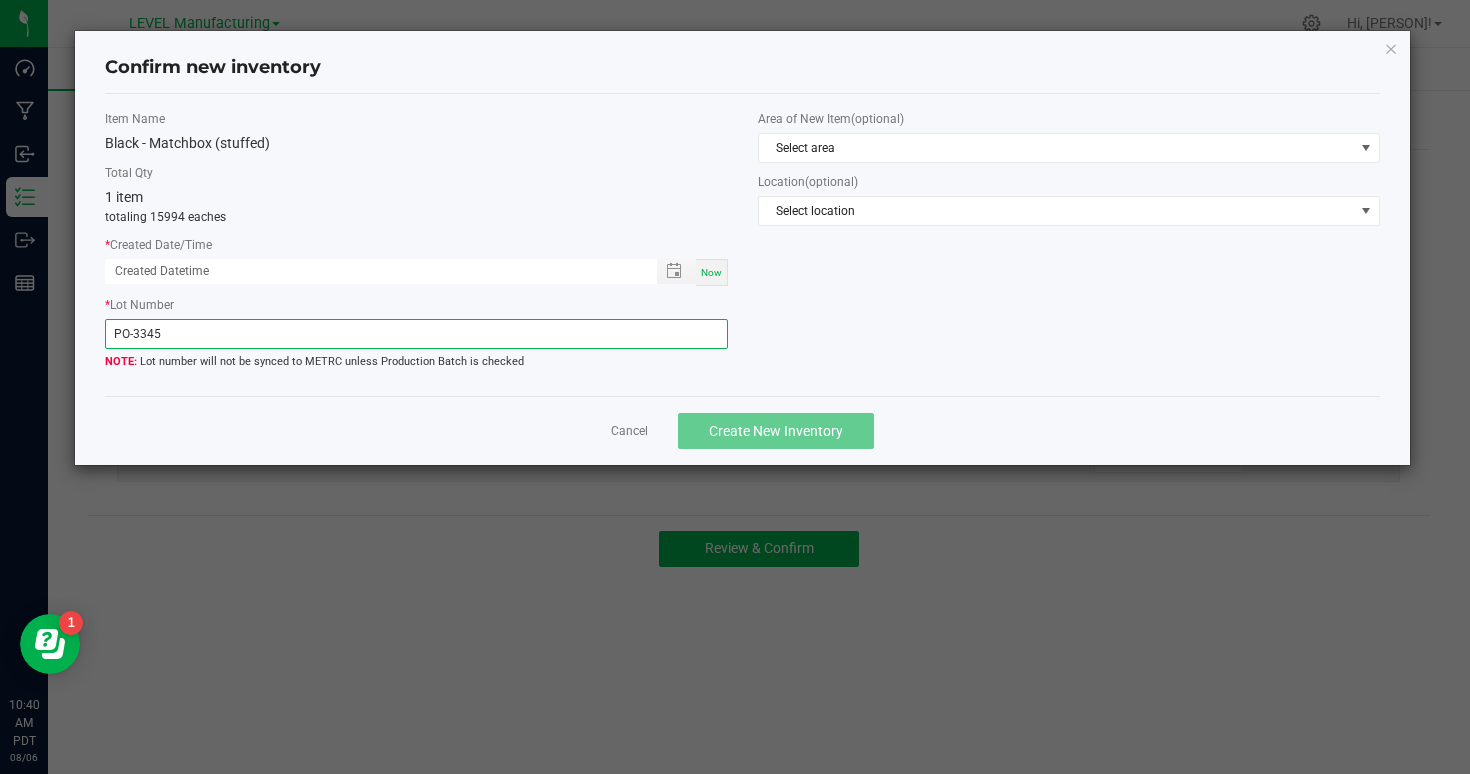 type on "PO-3345" 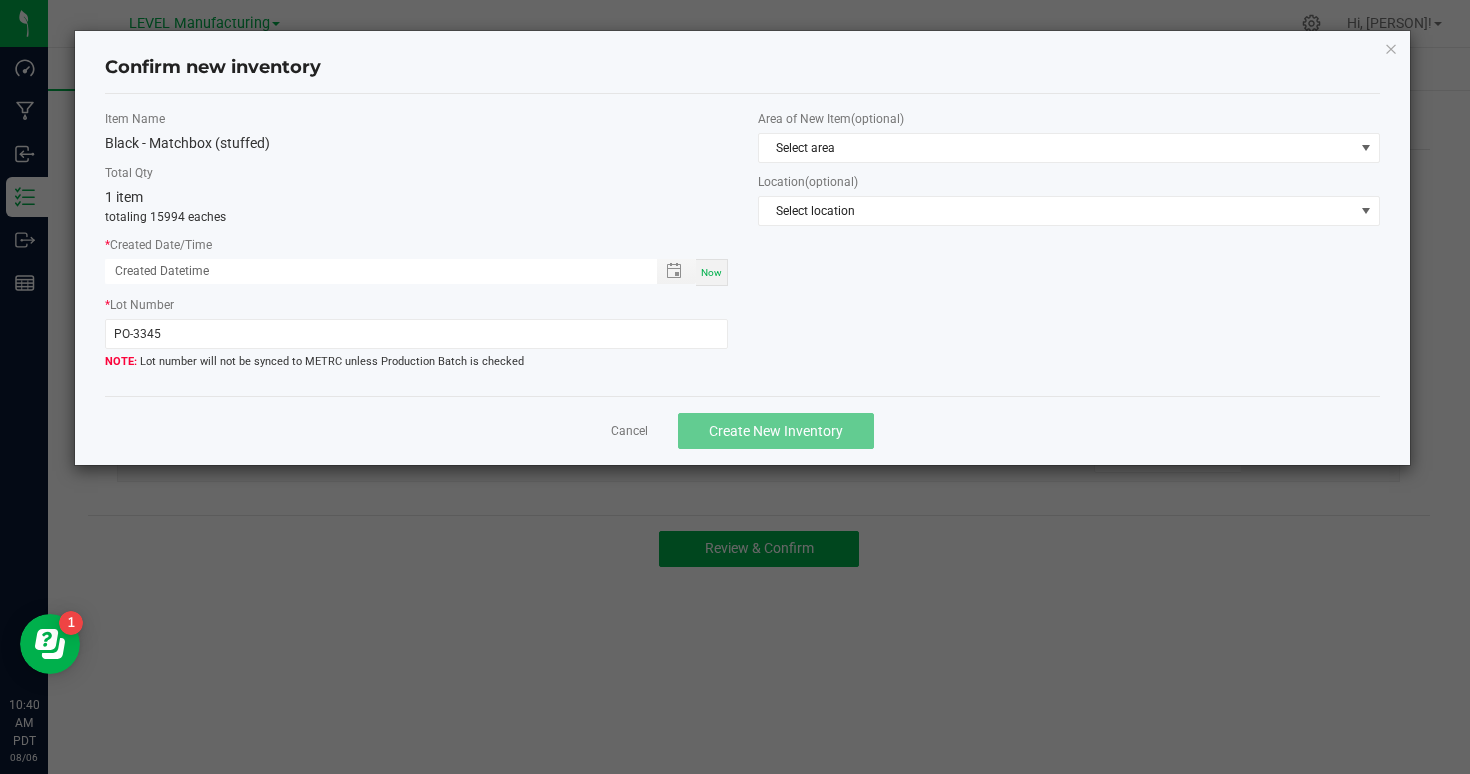 click on "Now" at bounding box center (711, 272) 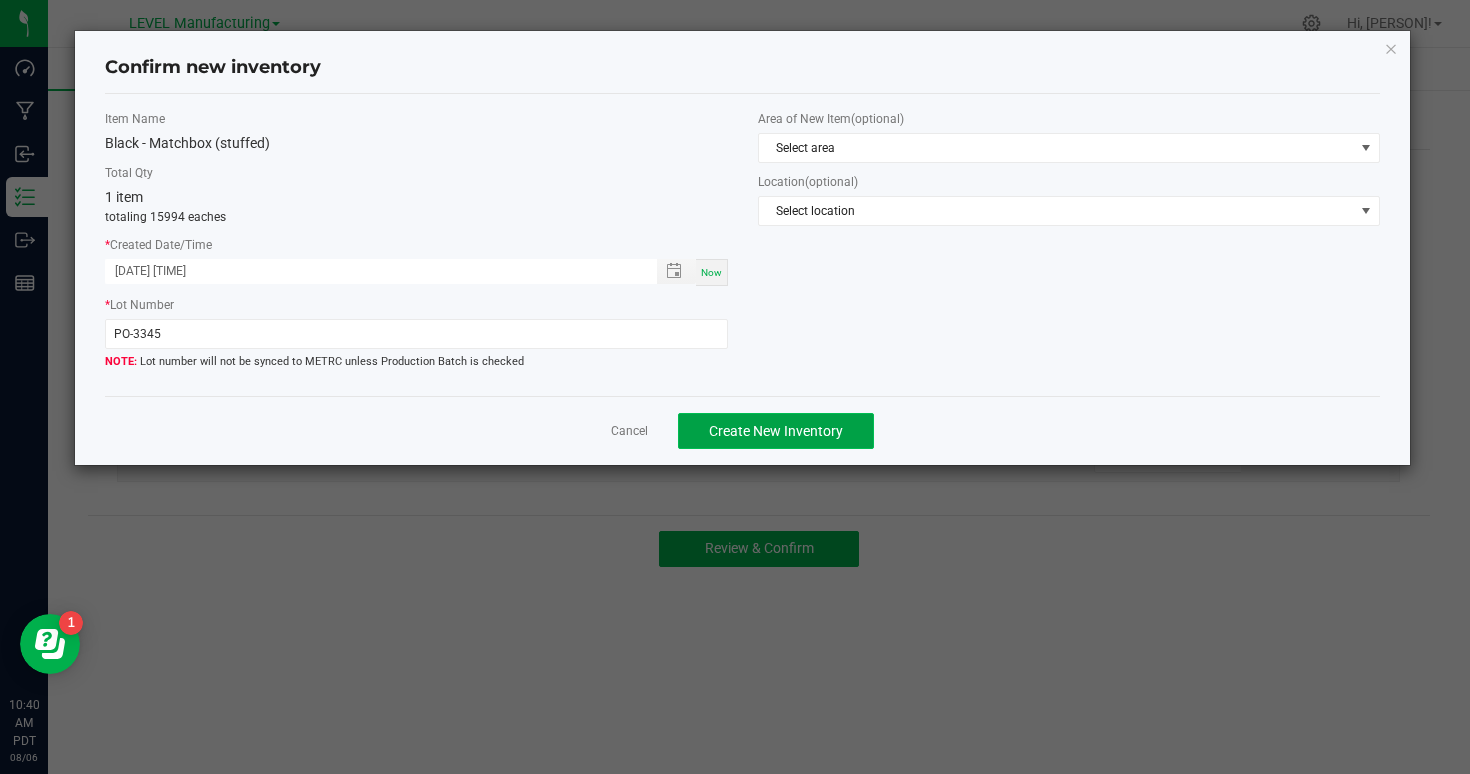 click on "Create New Inventory" 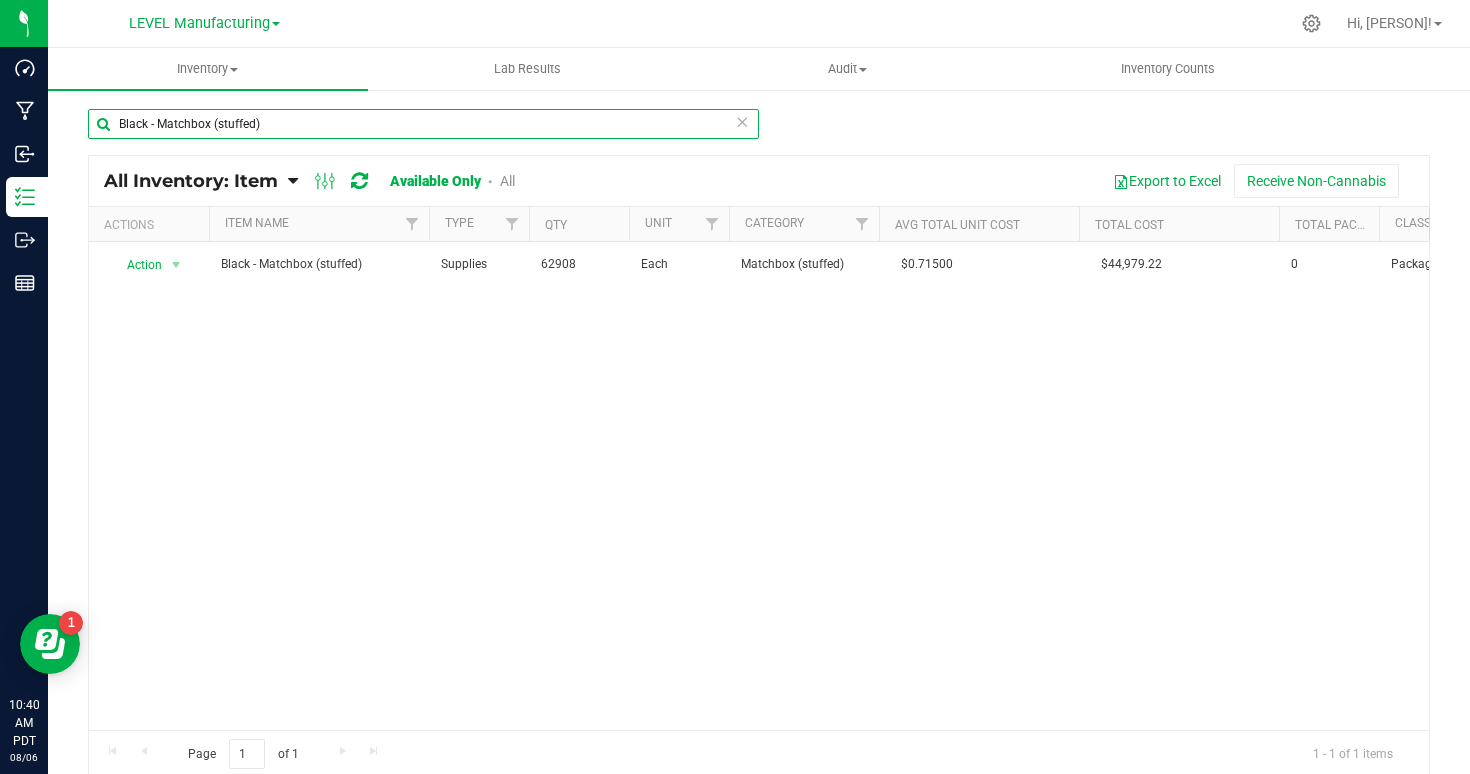click on "Black - Matchbox (stuffed)" at bounding box center (423, 124) 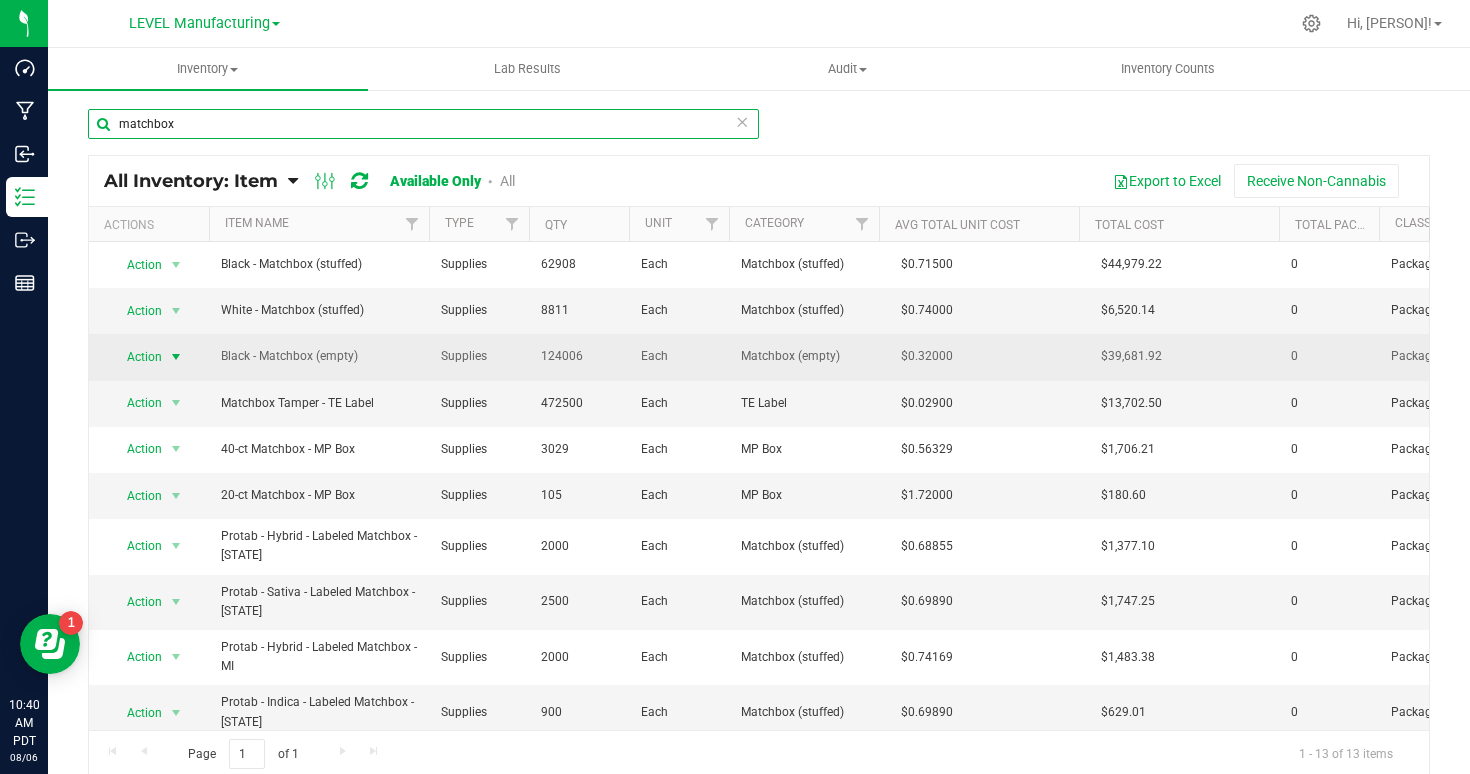 type on "matchbox" 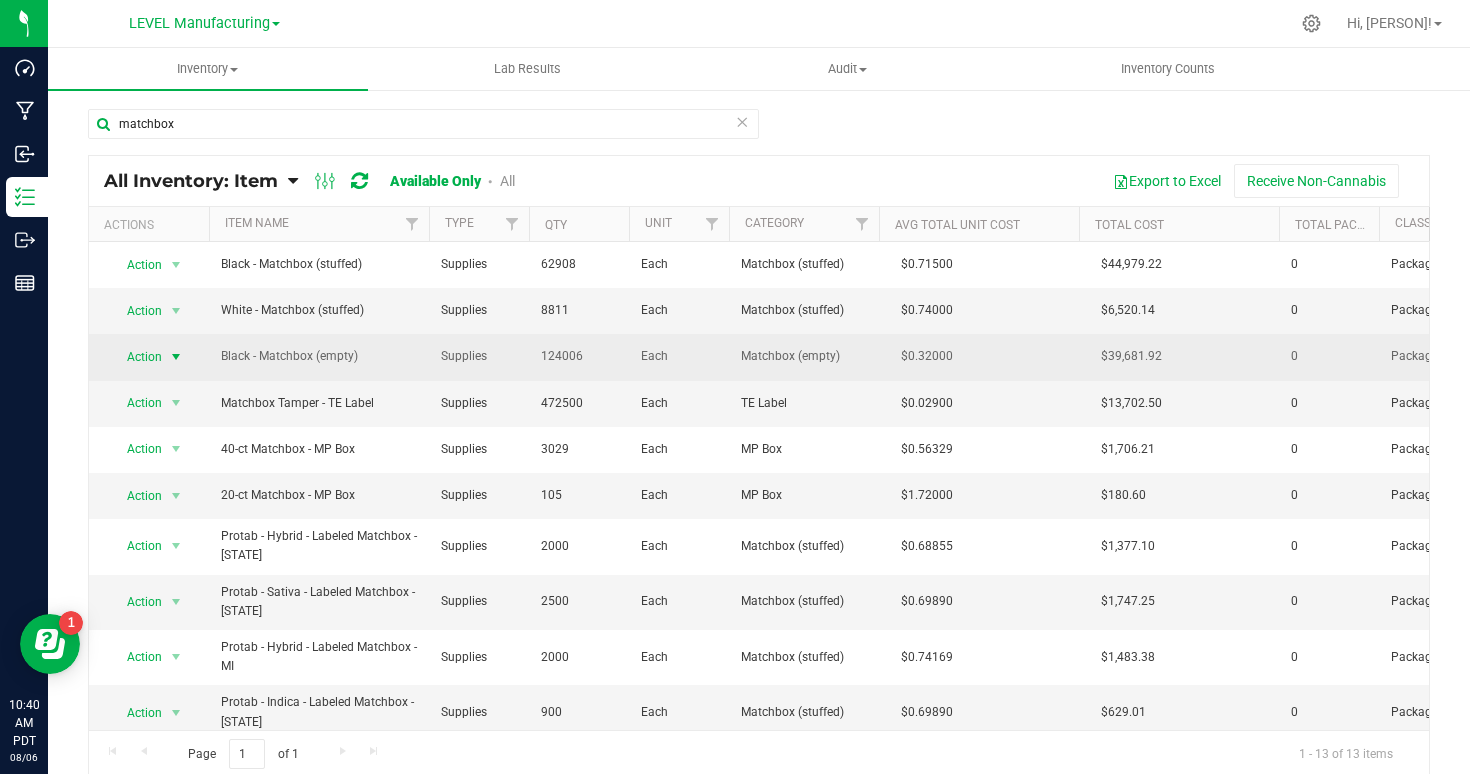 click at bounding box center [176, 357] 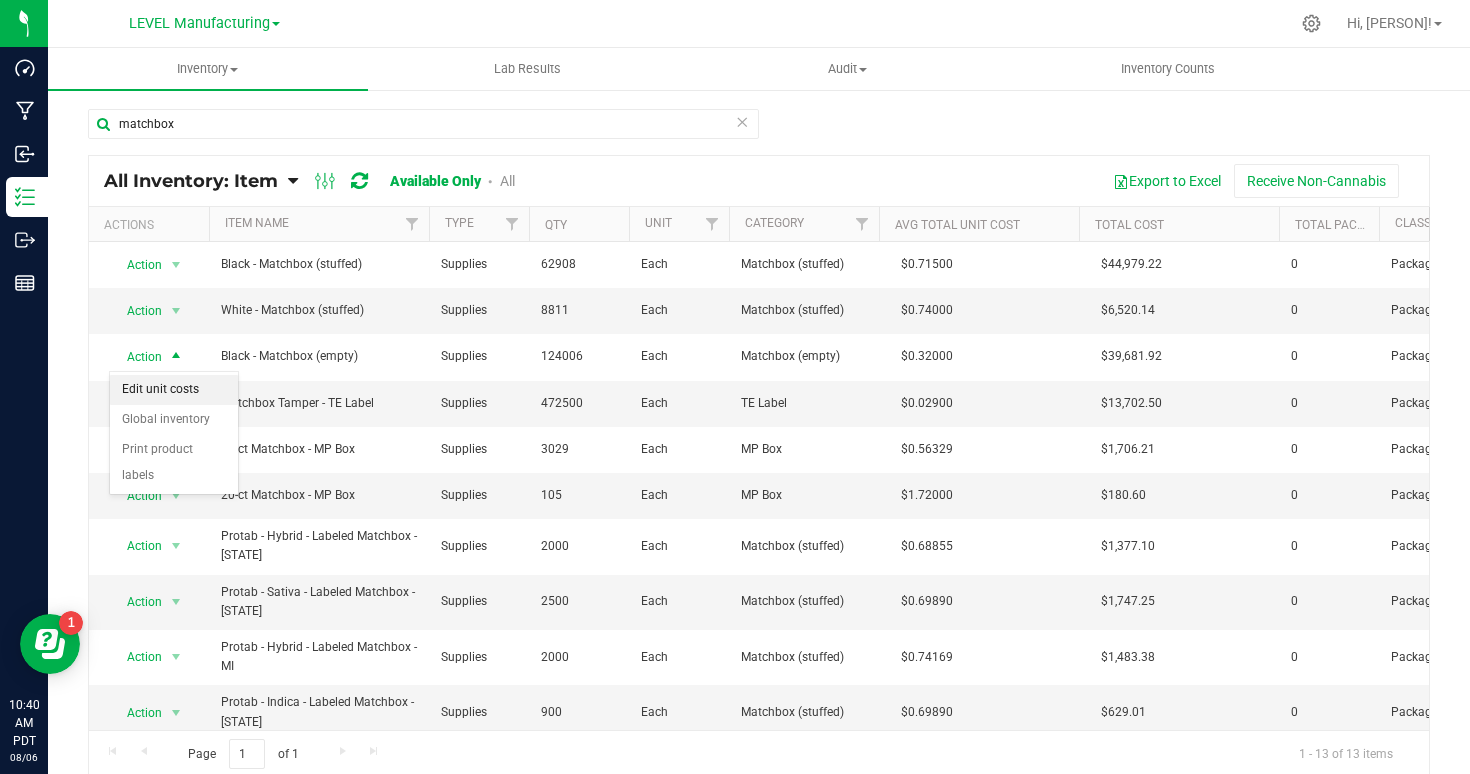 click on "Edit unit costs" at bounding box center [174, 390] 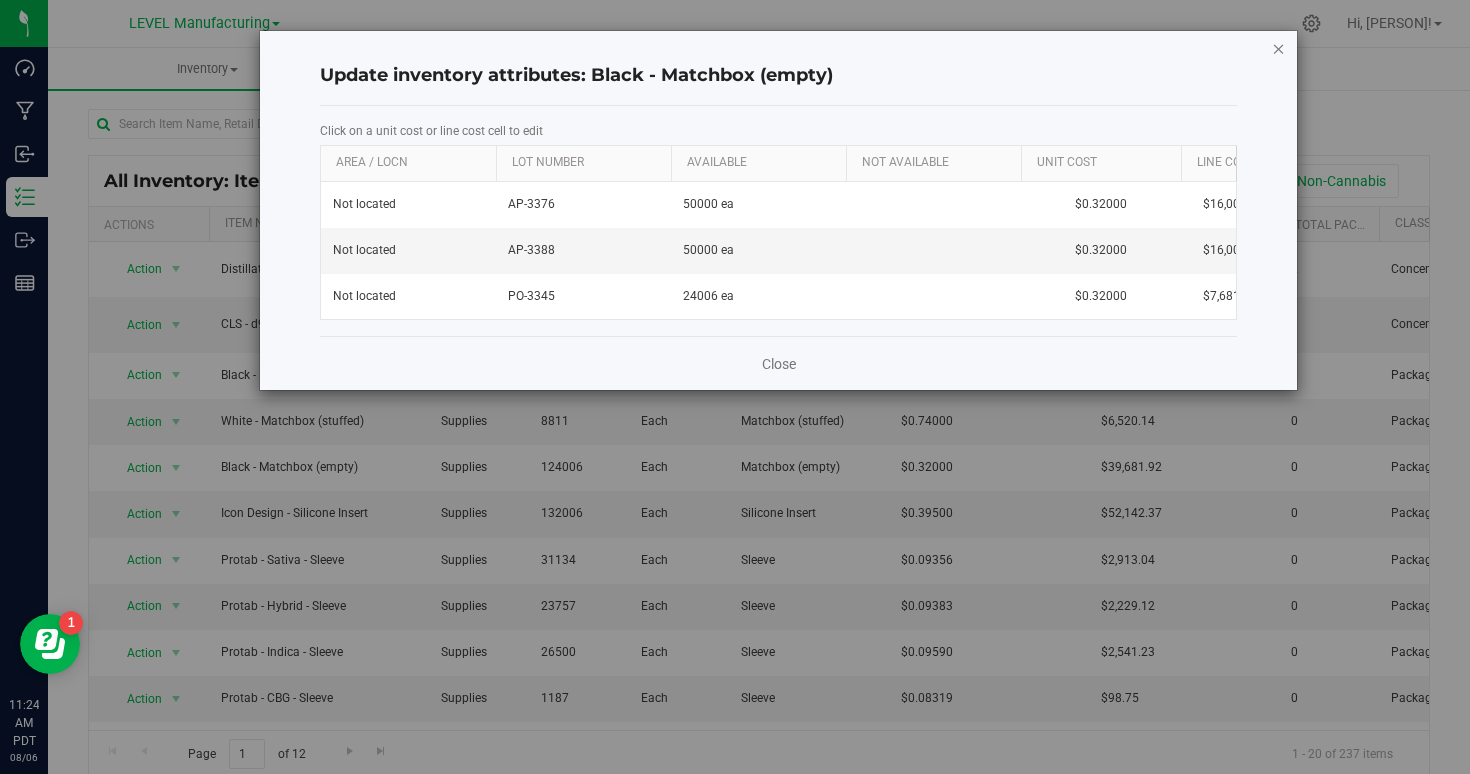 click at bounding box center (1279, 48) 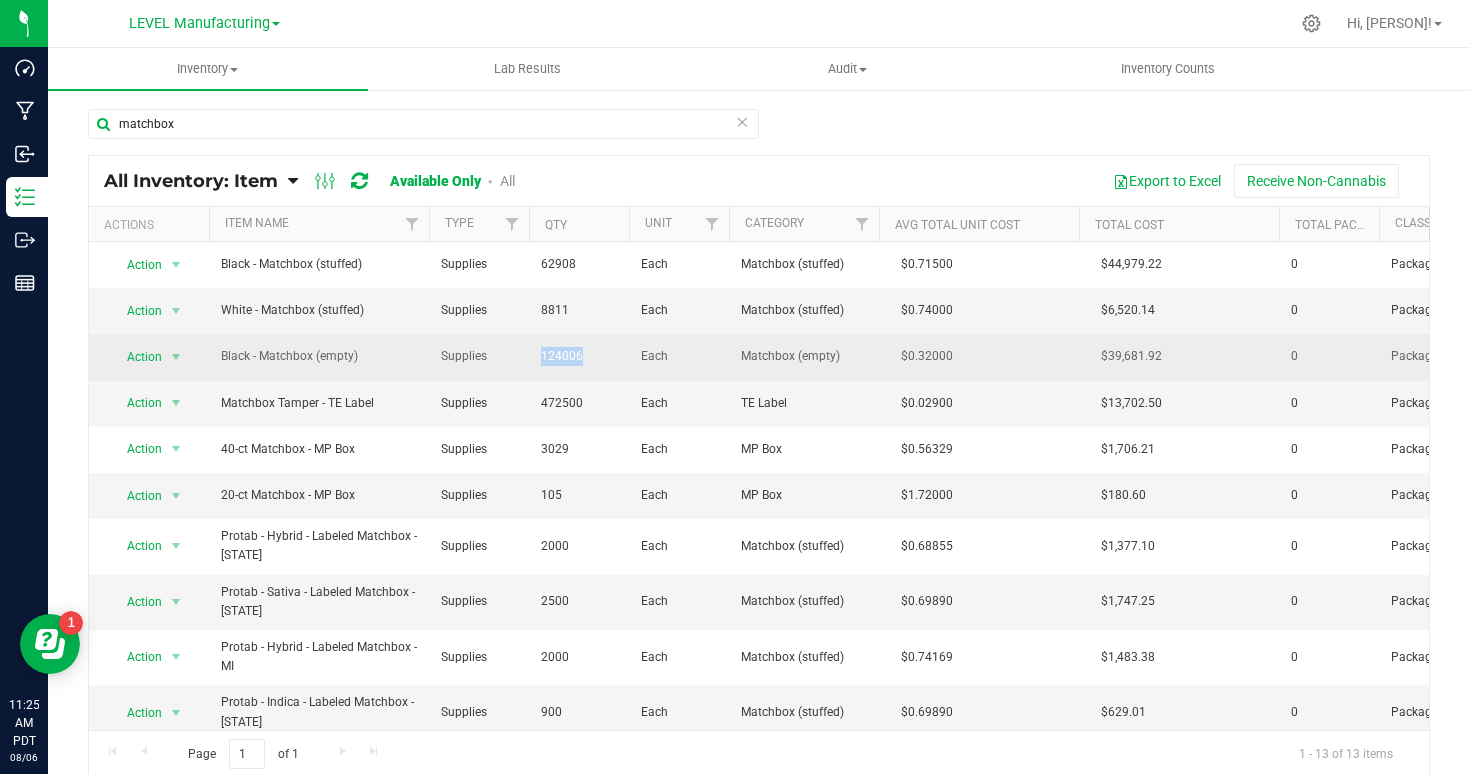 drag, startPoint x: 588, startPoint y: 359, endPoint x: 533, endPoint y: 359, distance: 55 